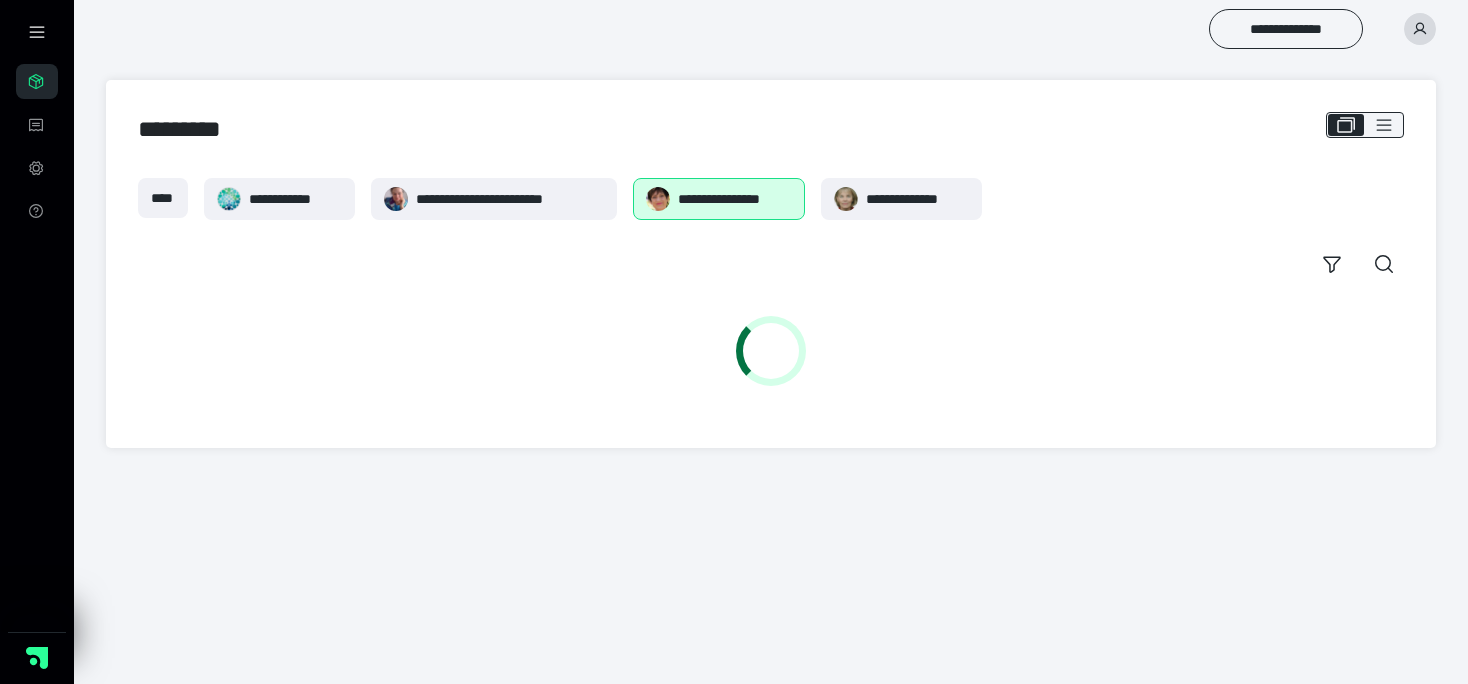 scroll, scrollTop: 0, scrollLeft: 0, axis: both 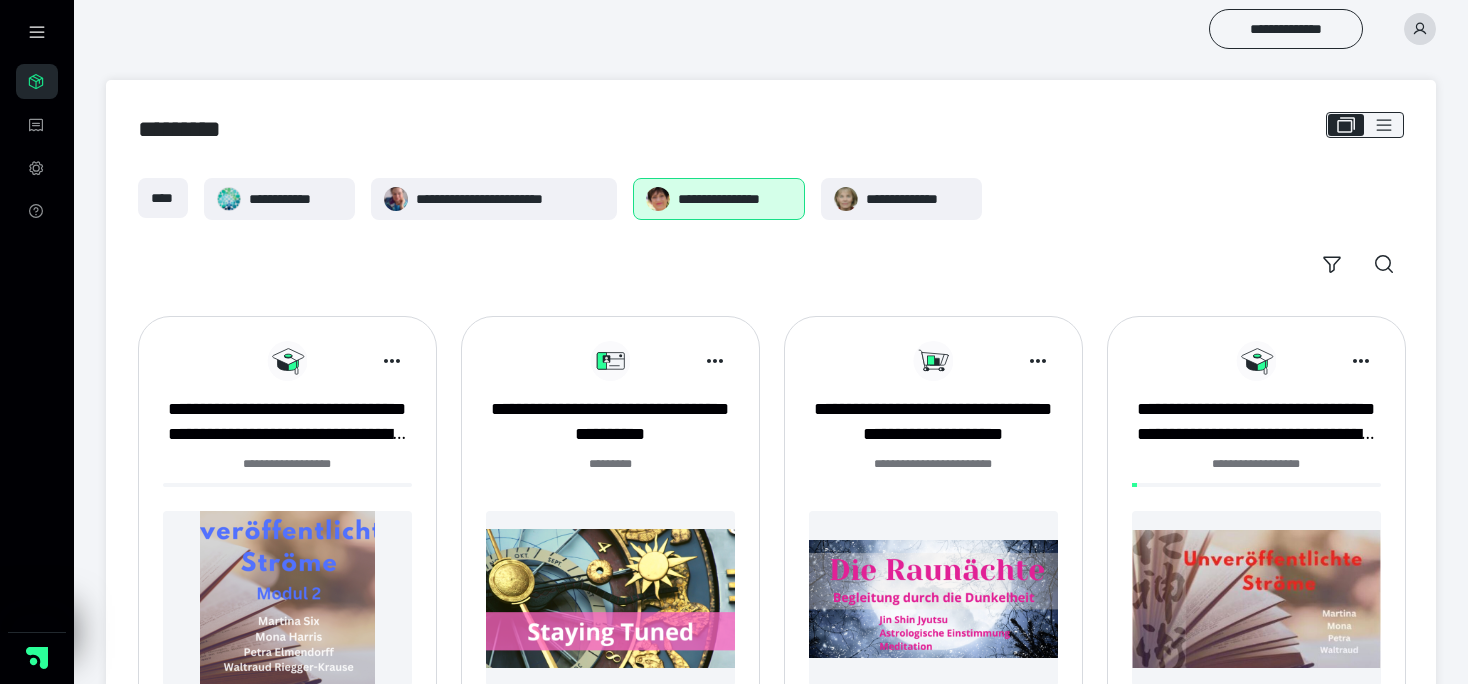click on "**********" at bounding box center (610, 541) 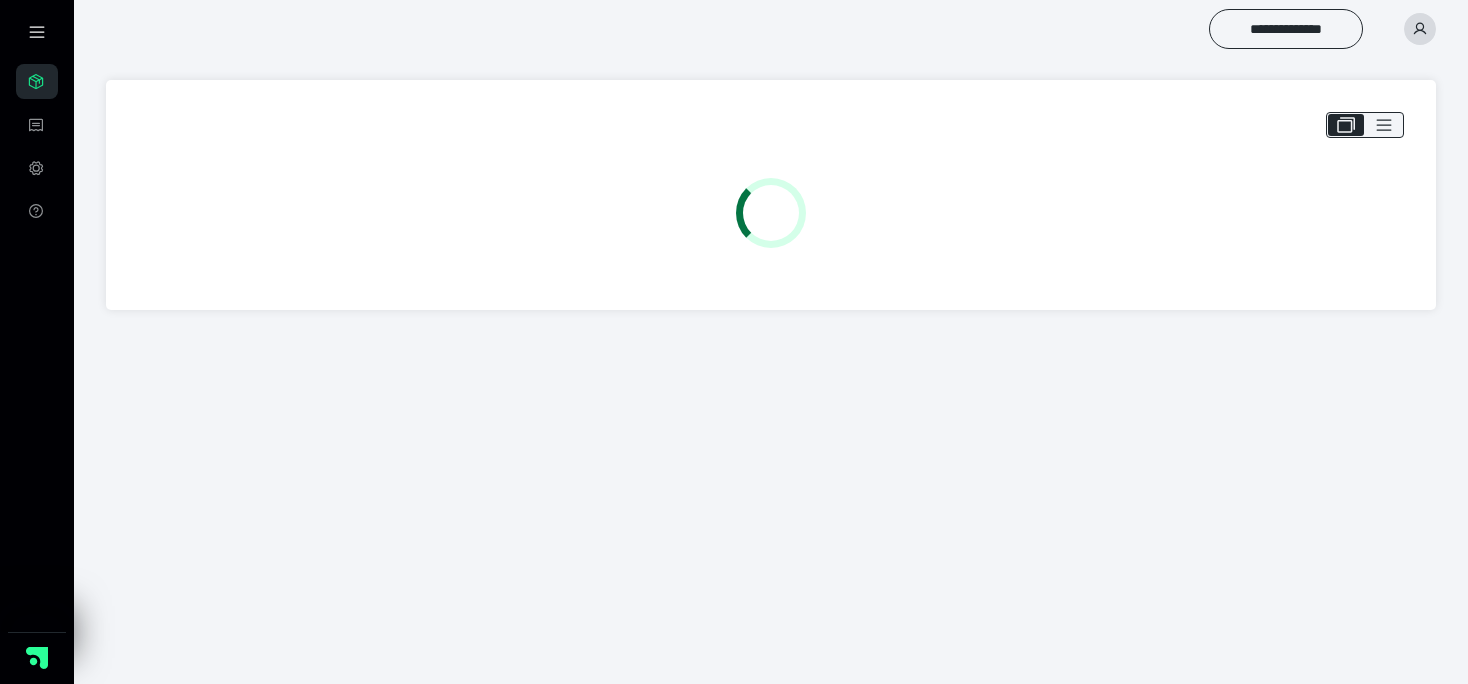 scroll, scrollTop: 0, scrollLeft: 0, axis: both 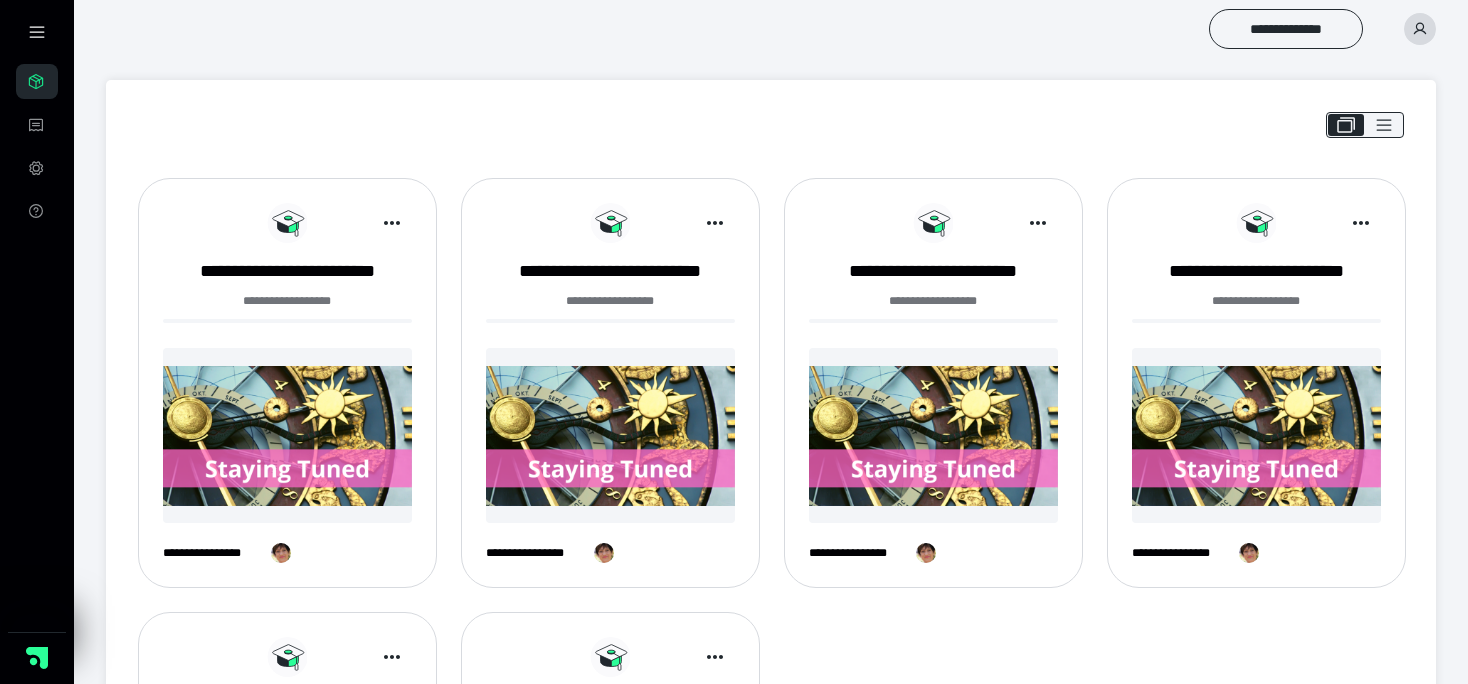 click at bounding box center [1256, 435] 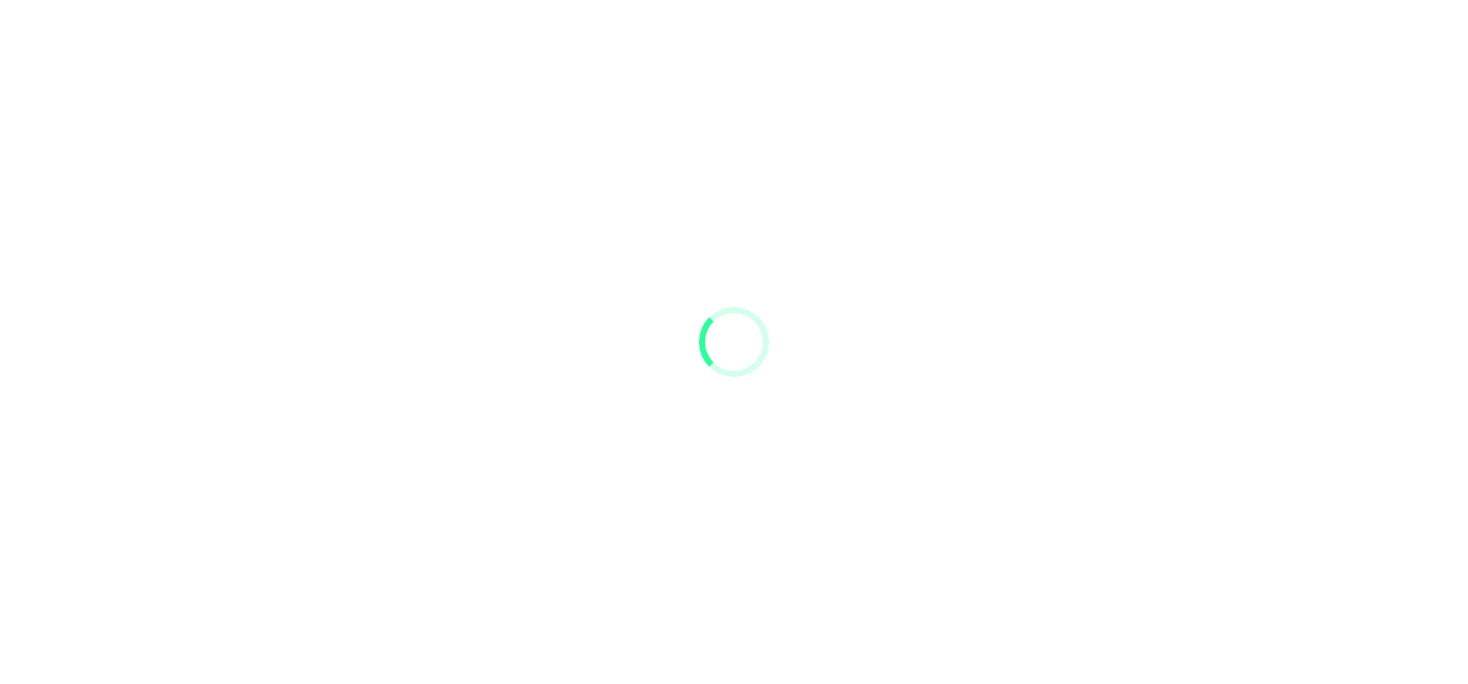 scroll, scrollTop: 0, scrollLeft: 0, axis: both 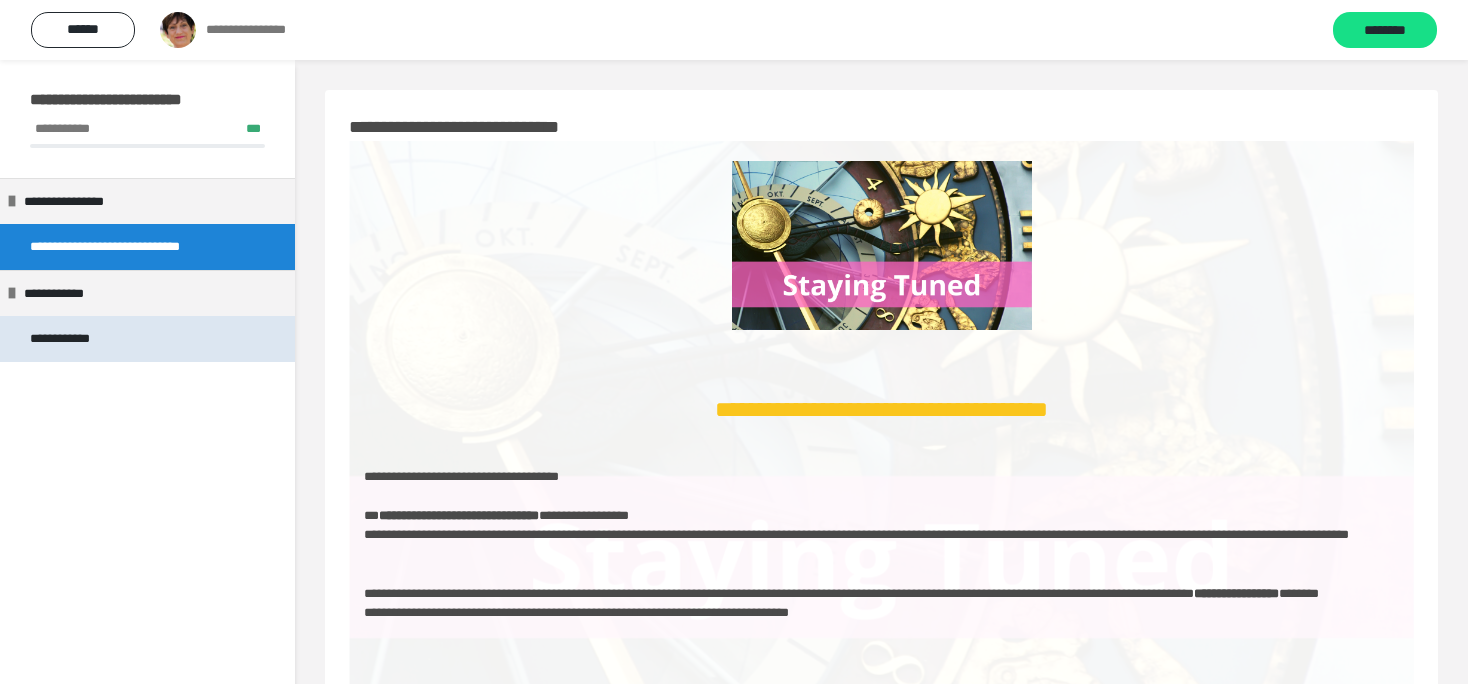 click on "**********" at bounding box center (75, 339) 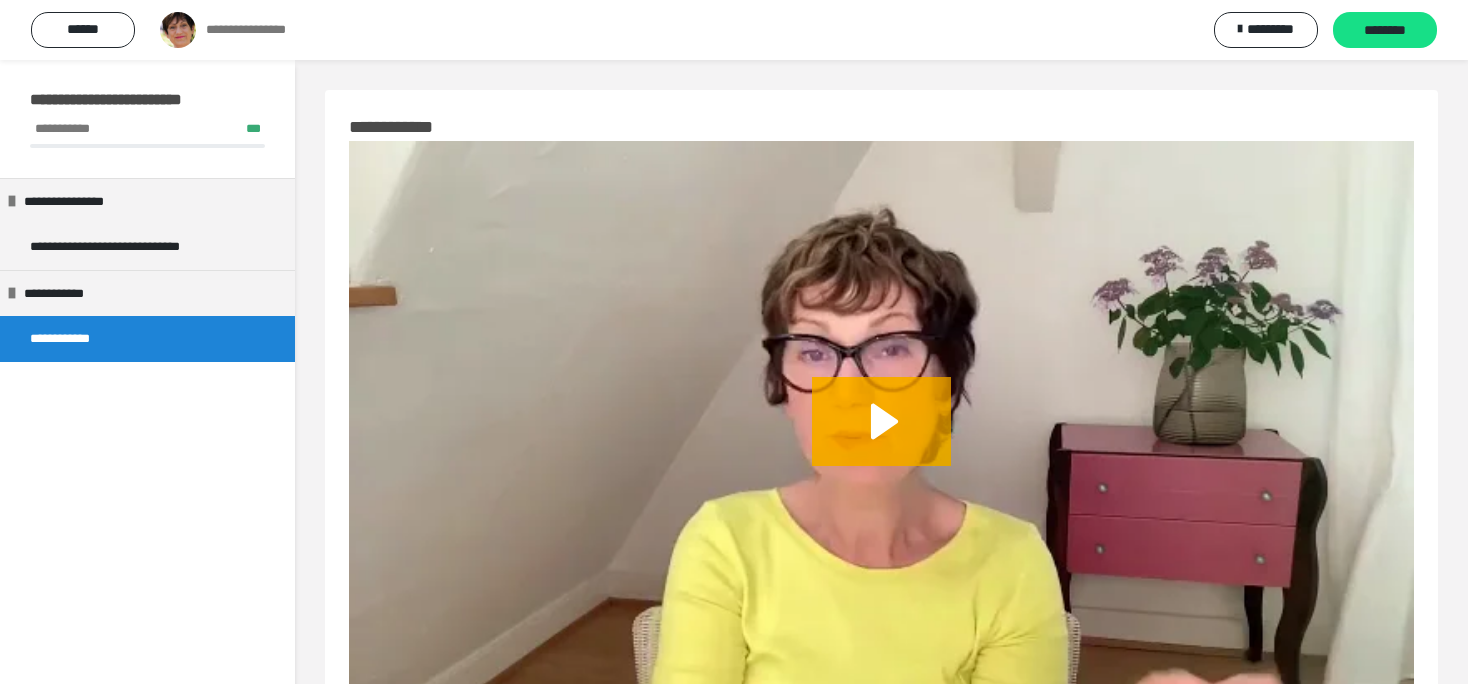 scroll, scrollTop: 110, scrollLeft: 0, axis: vertical 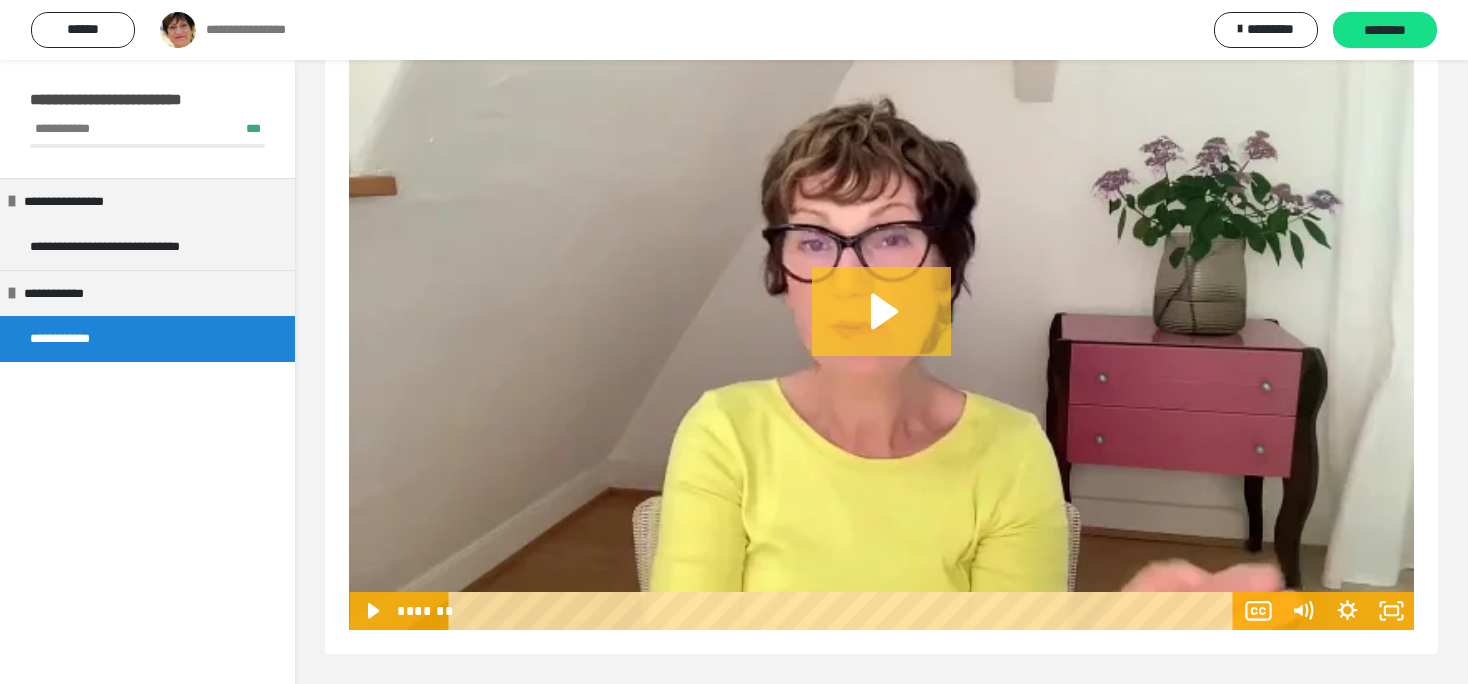 click 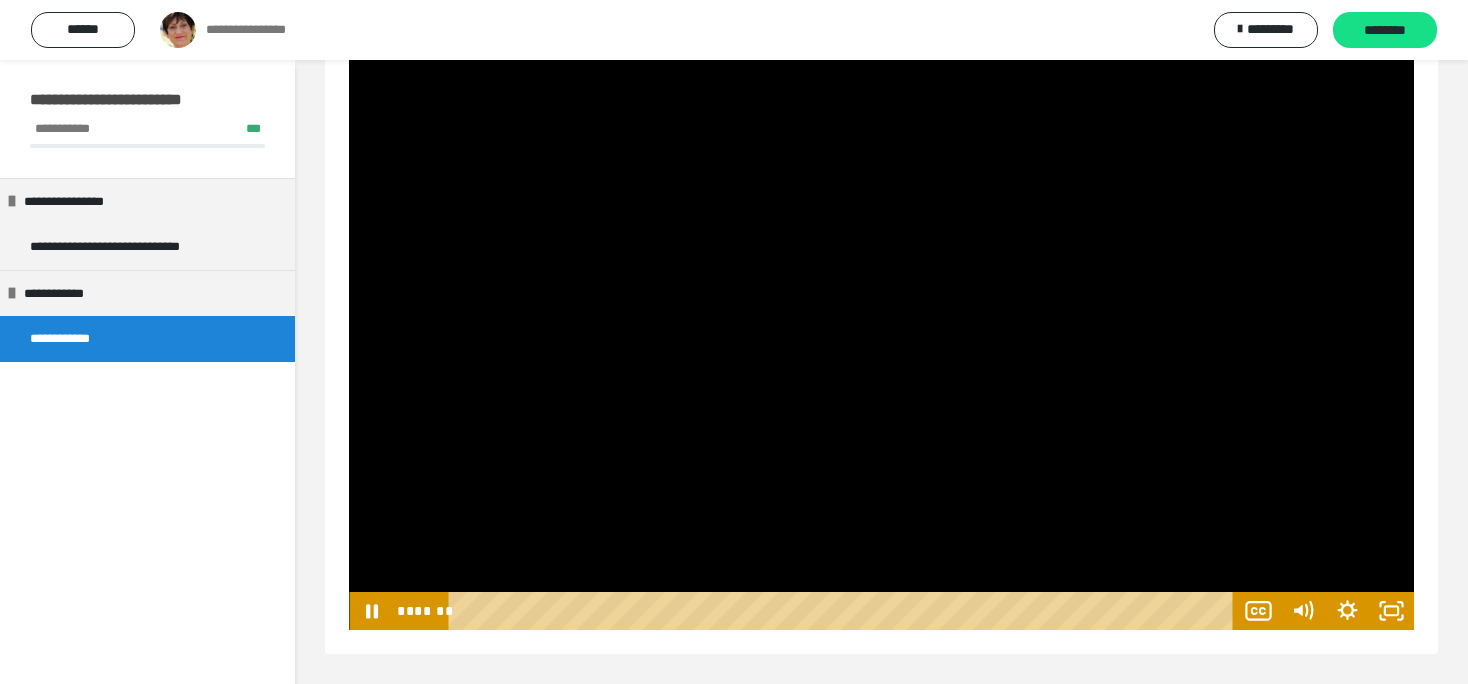 type 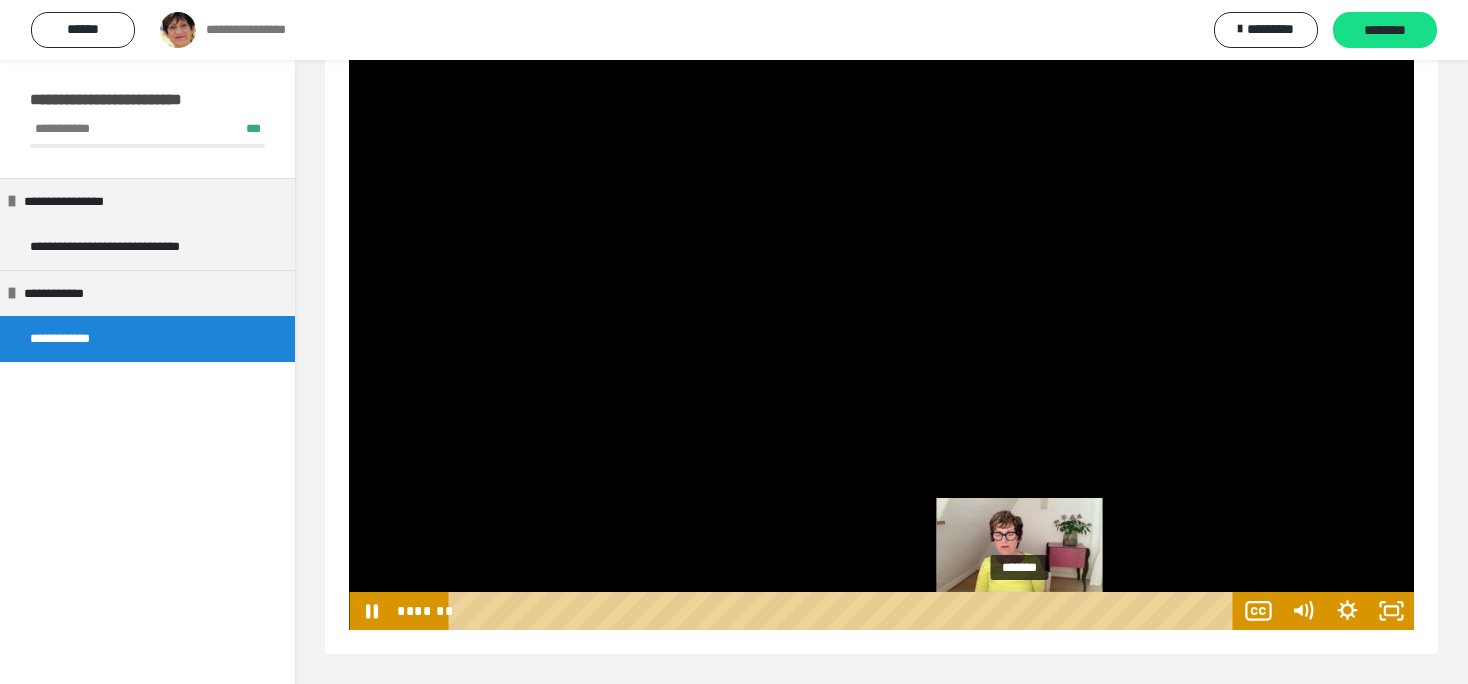 click at bounding box center [1019, 611] 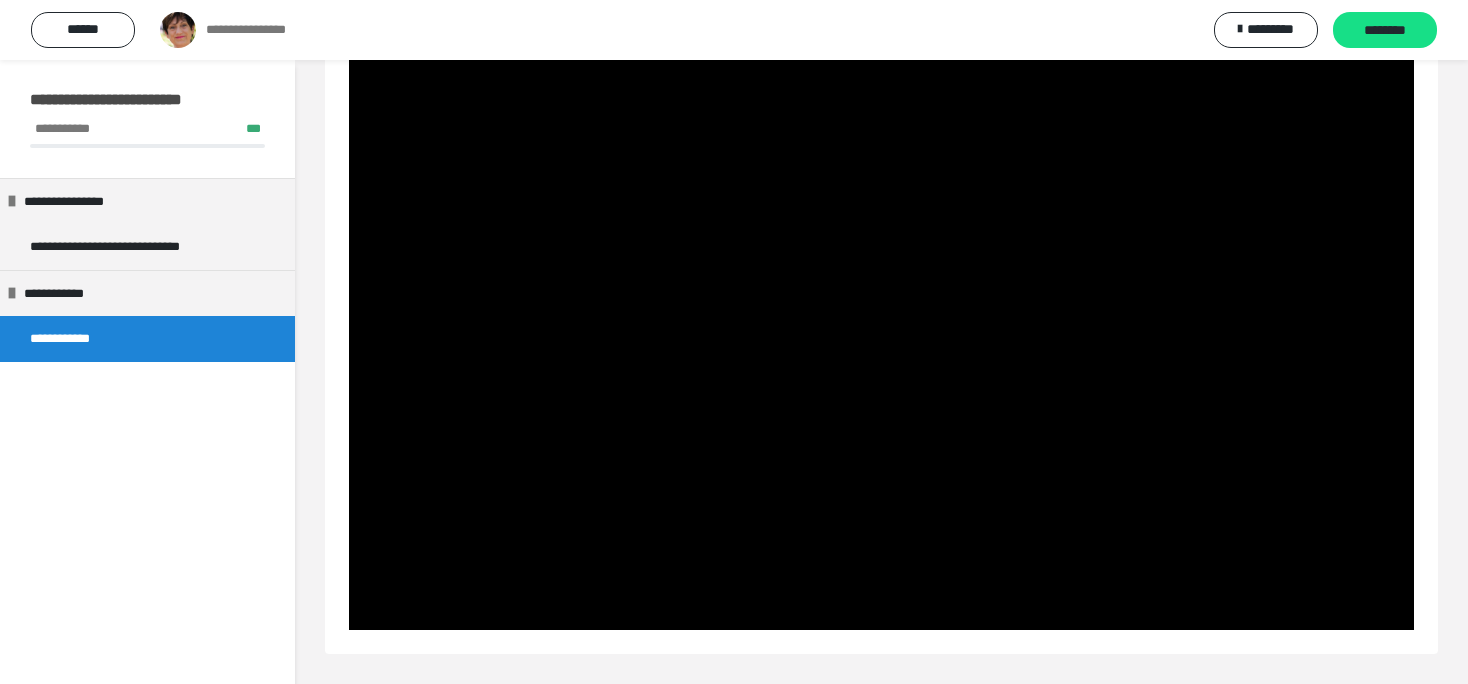 click at bounding box center (881, 330) 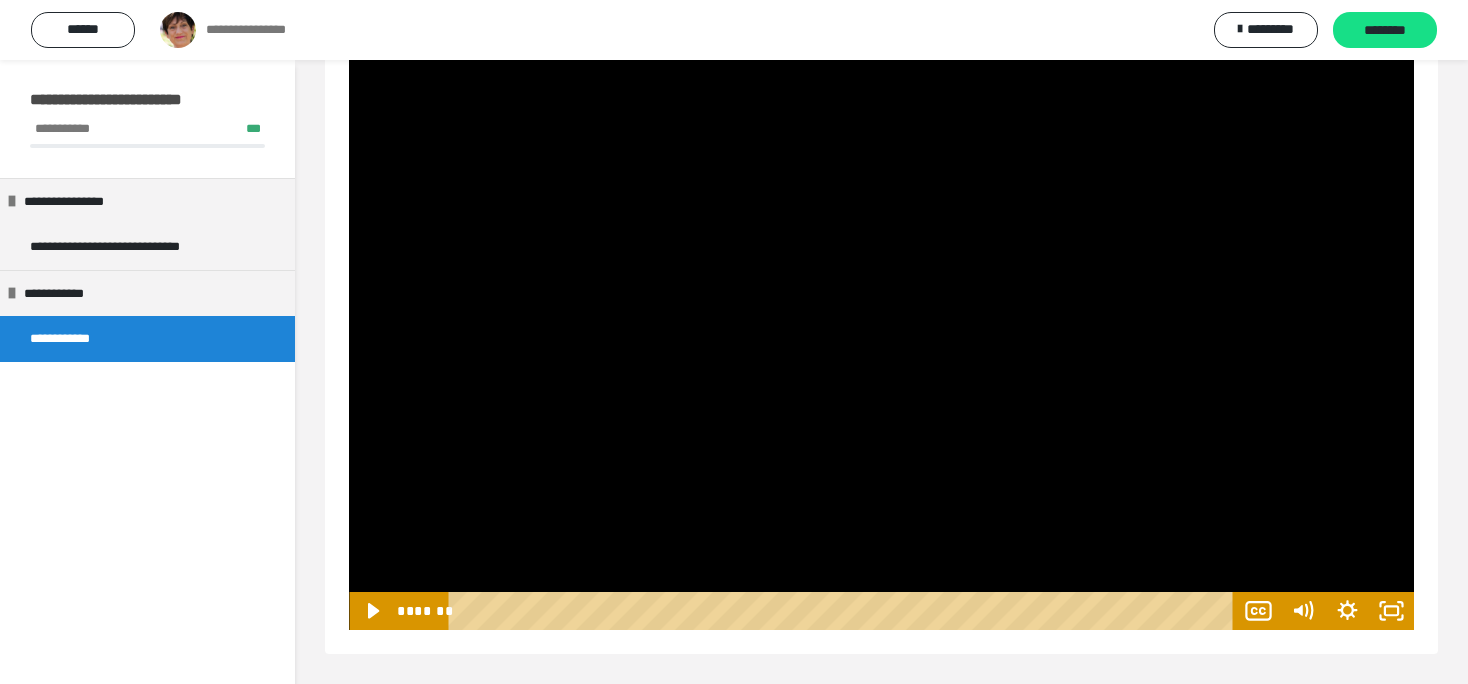 click at bounding box center (881, 330) 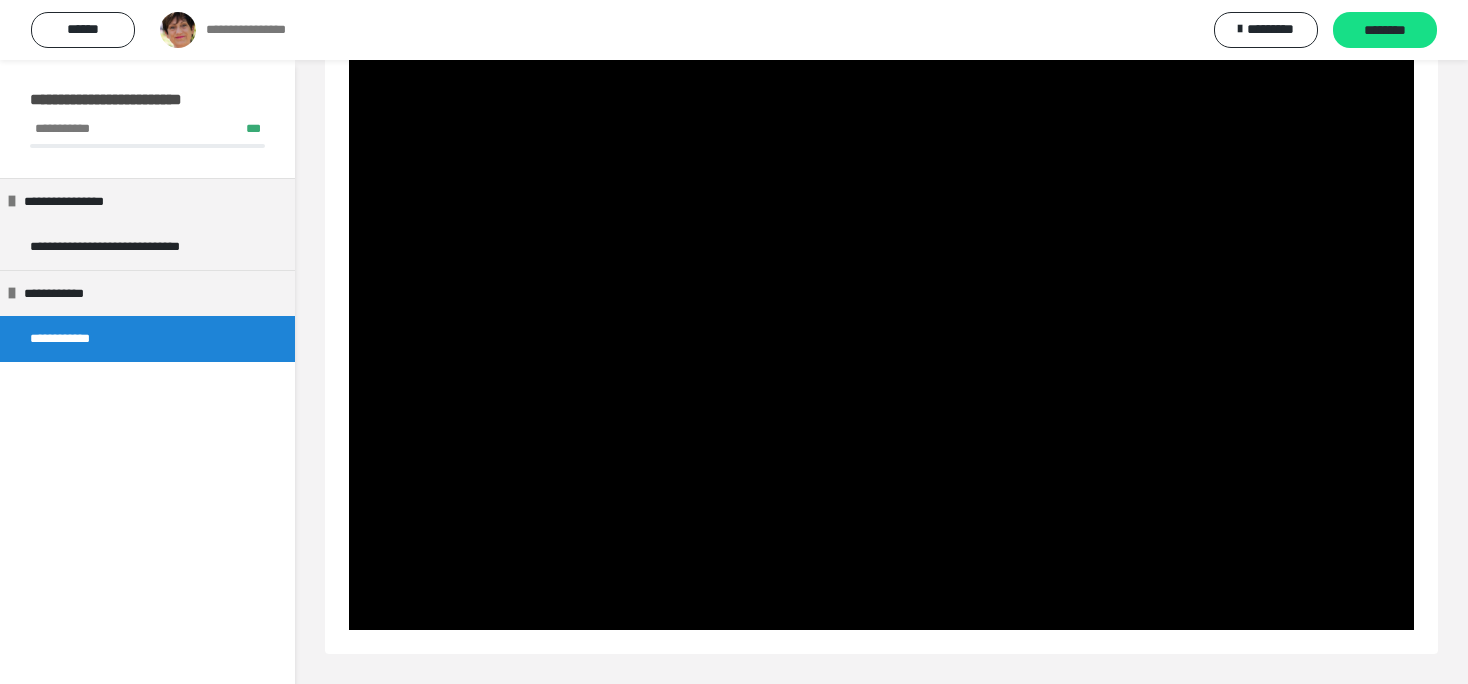 click at bounding box center (881, 330) 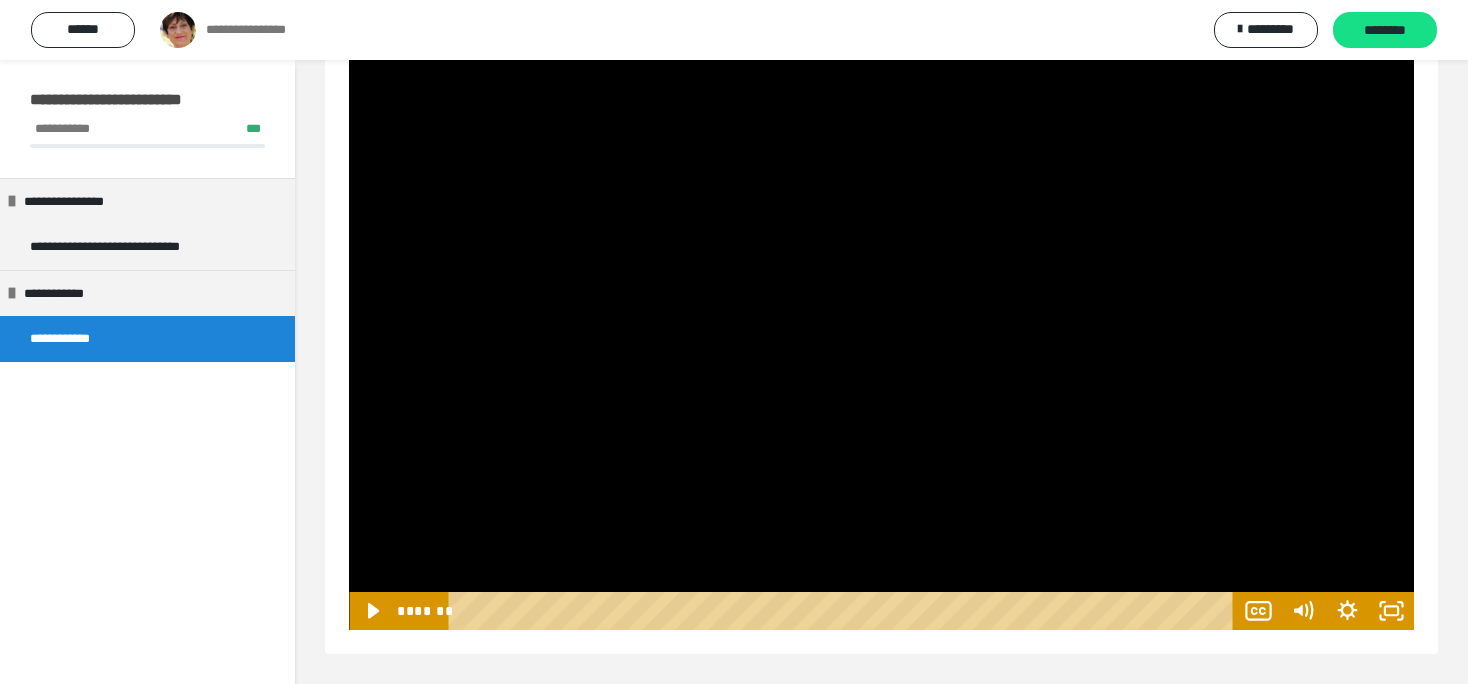 click at bounding box center [881, 330] 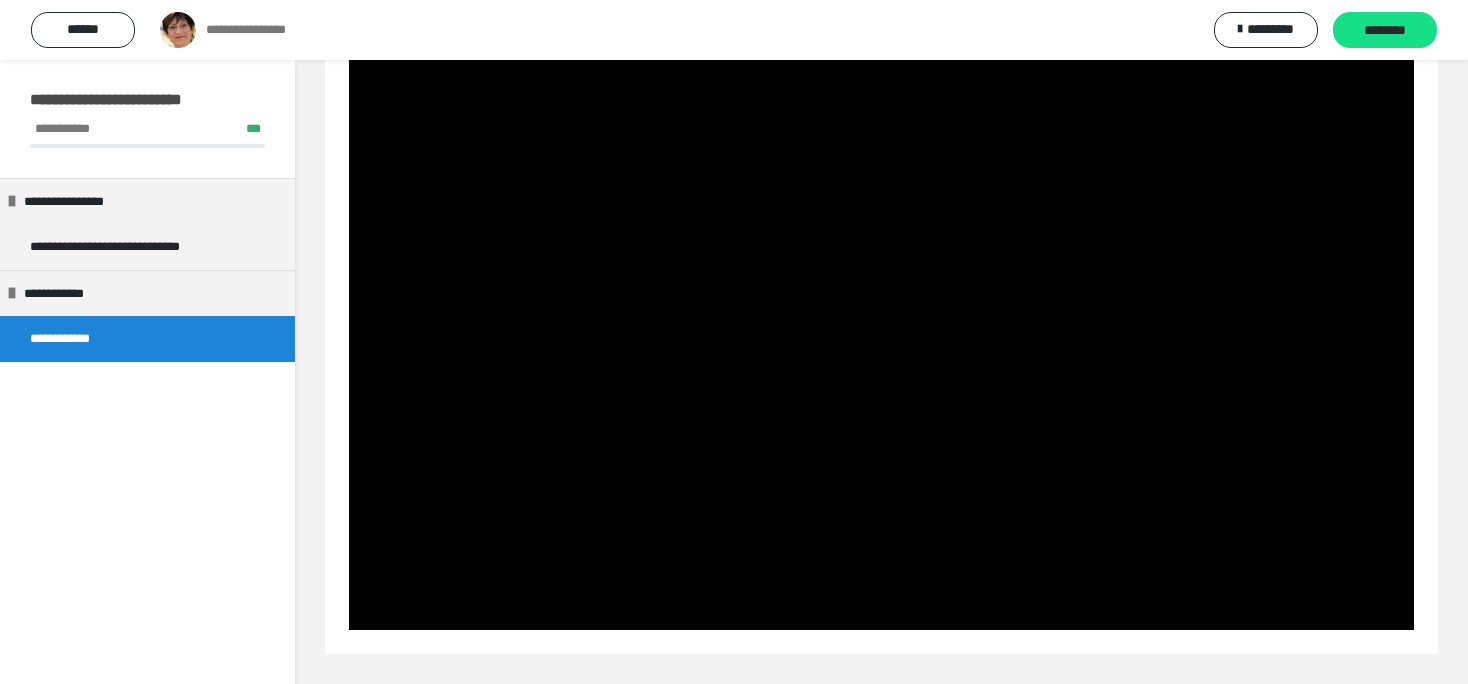 click at bounding box center (881, 330) 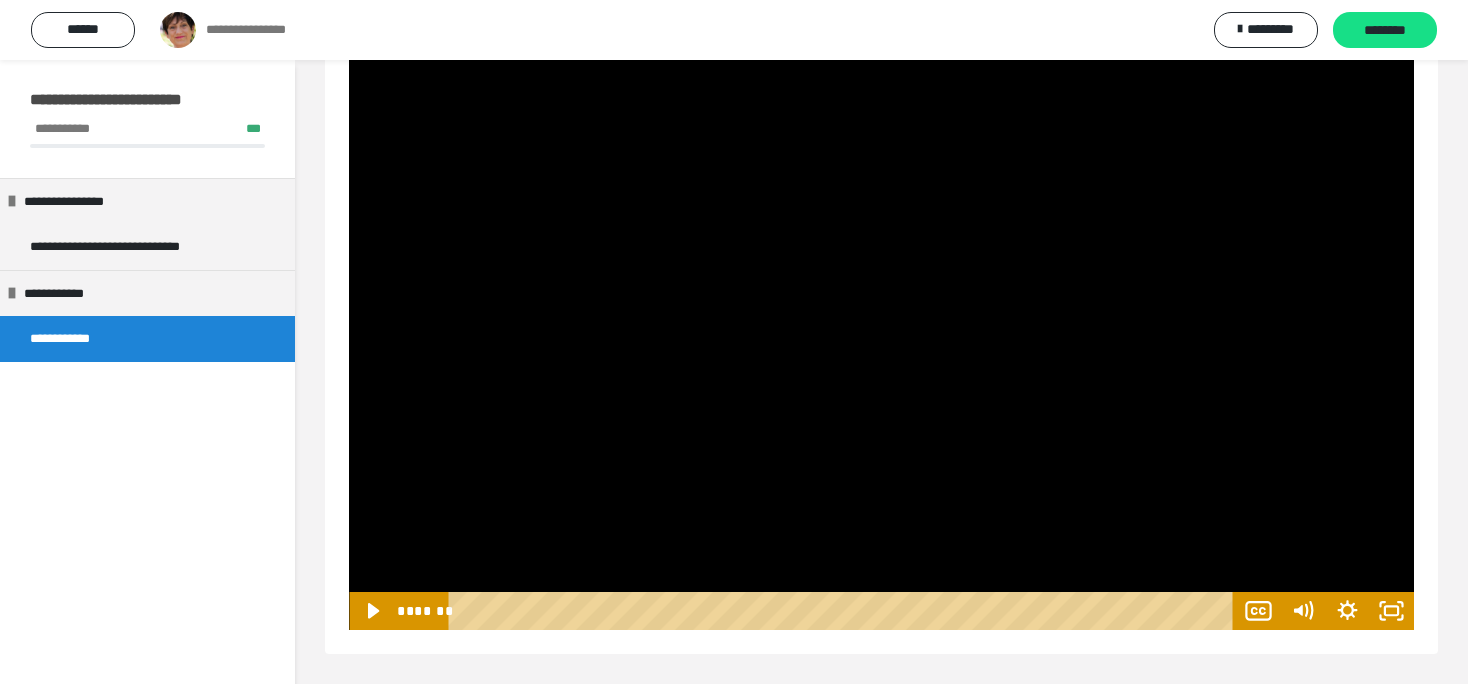 click at bounding box center (881, 330) 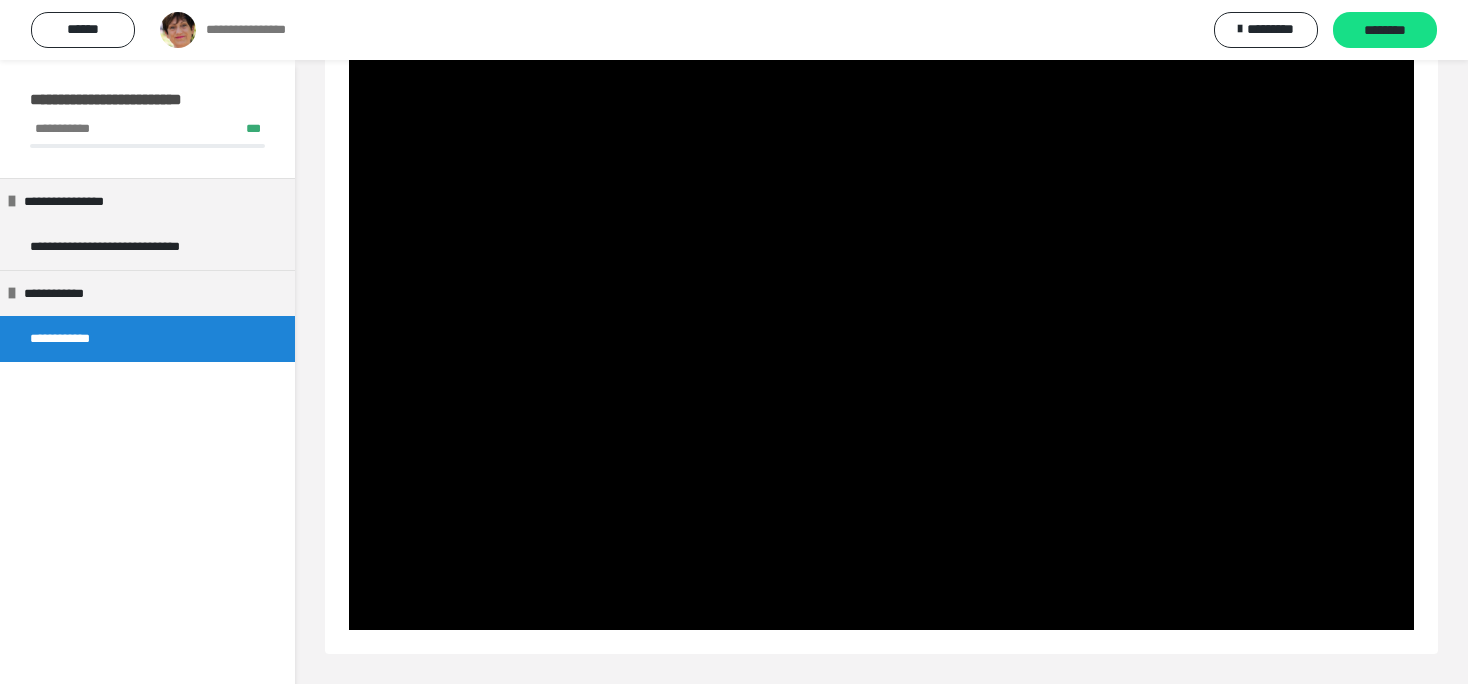click at bounding box center (881, 330) 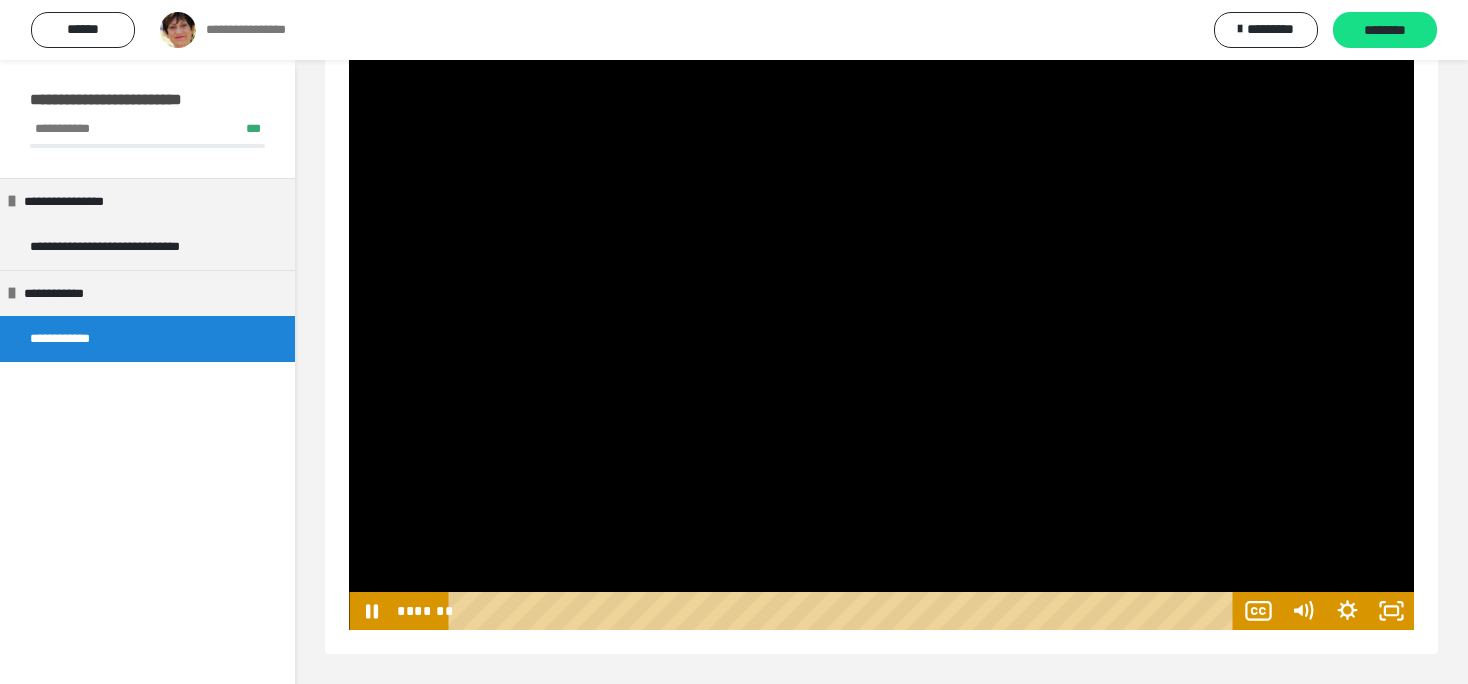 click at bounding box center (881, 330) 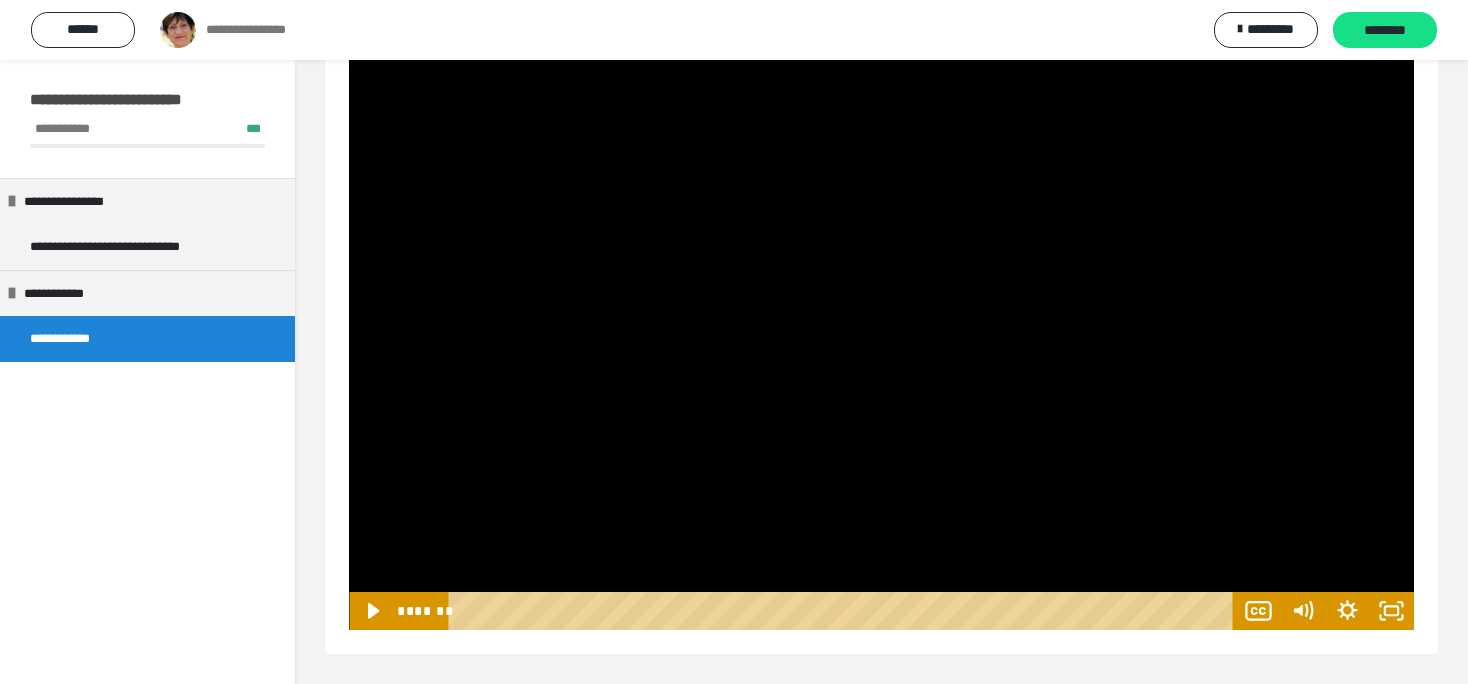 click at bounding box center [881, 330] 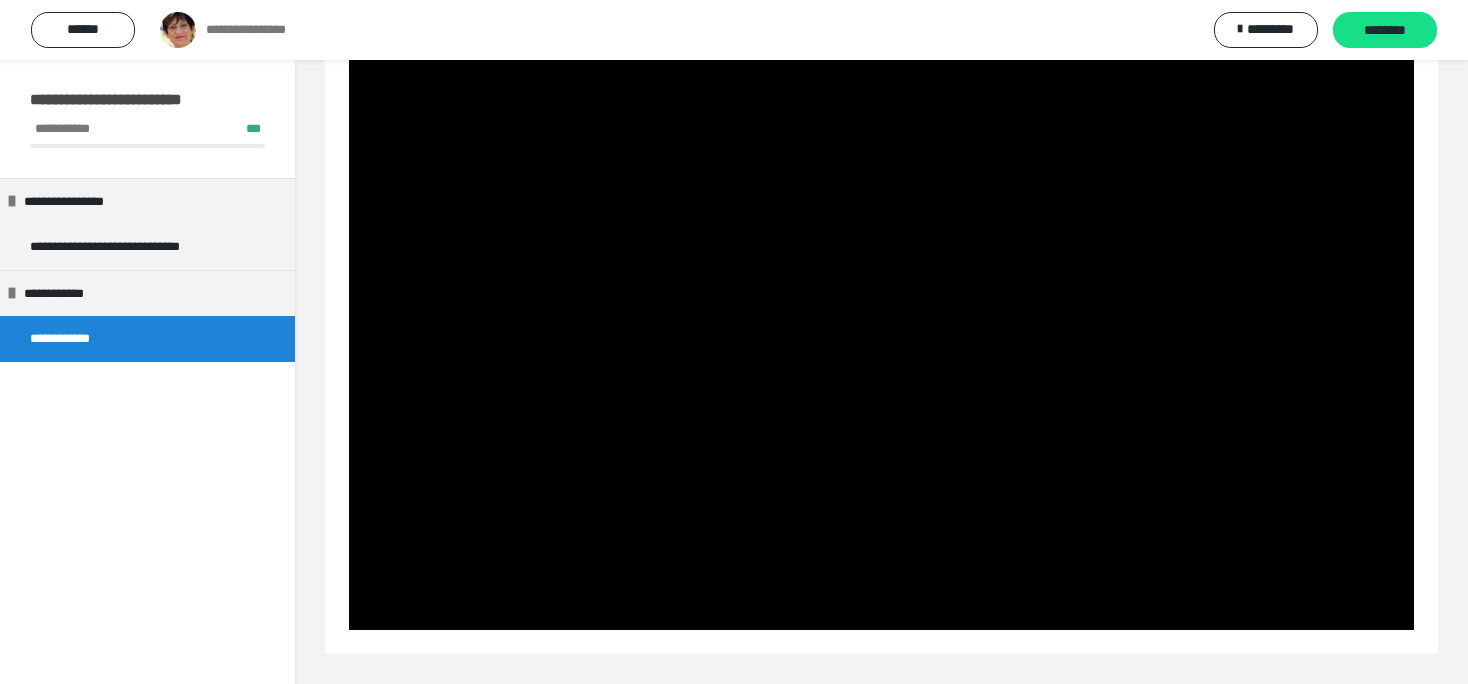 click at bounding box center (881, 330) 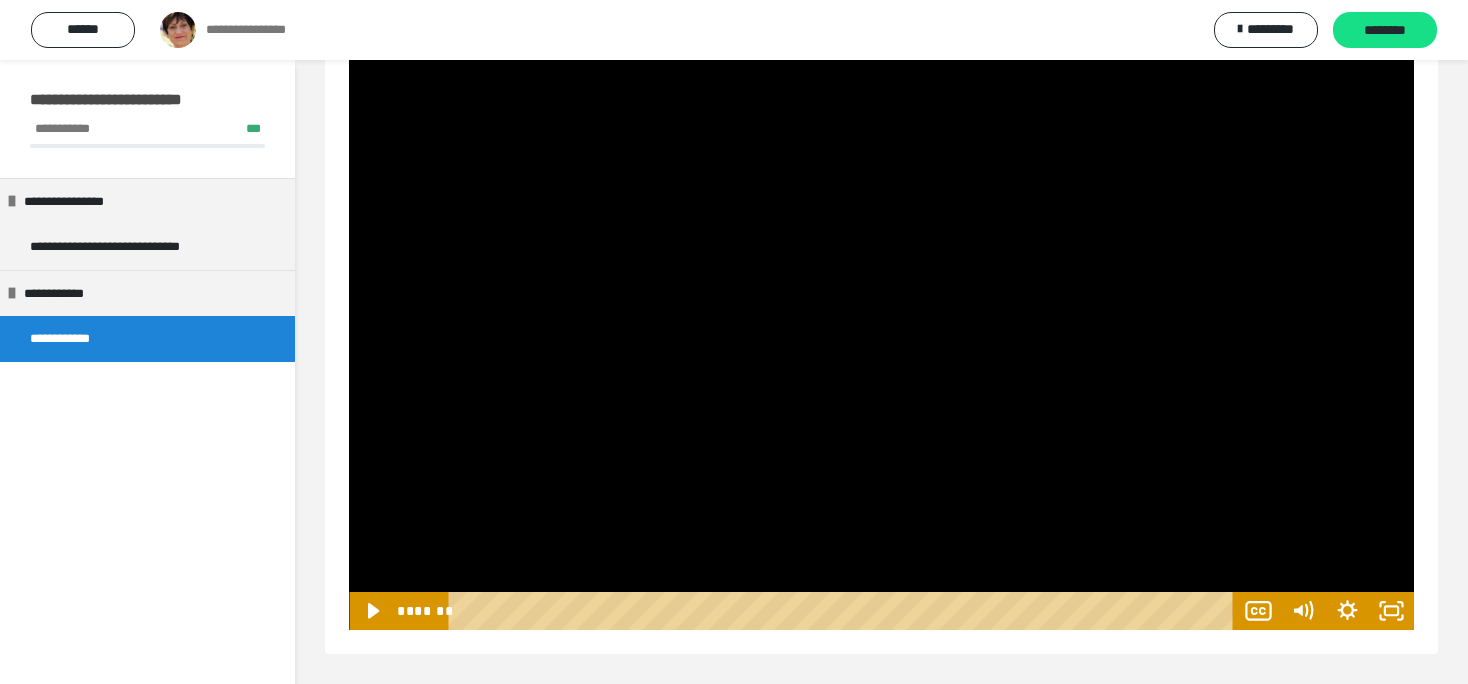 click at bounding box center (881, 330) 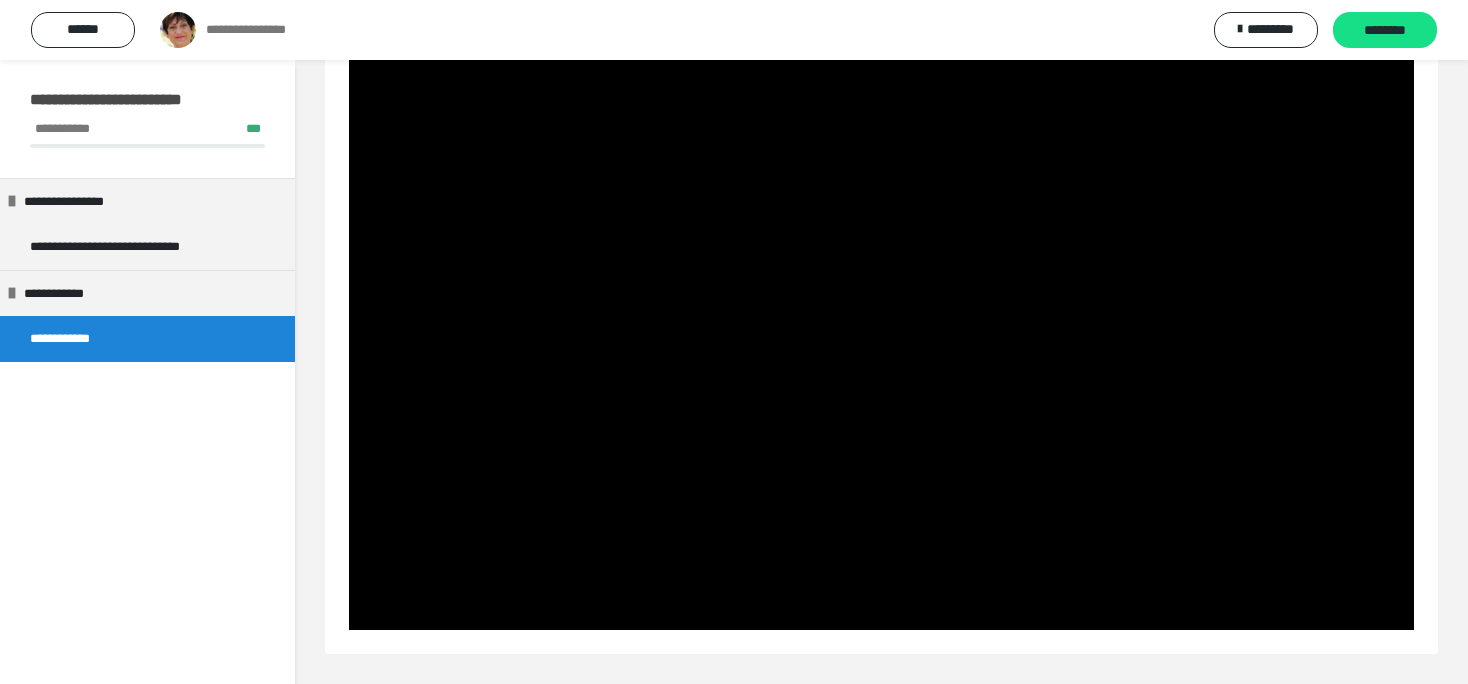 click at bounding box center (881, 330) 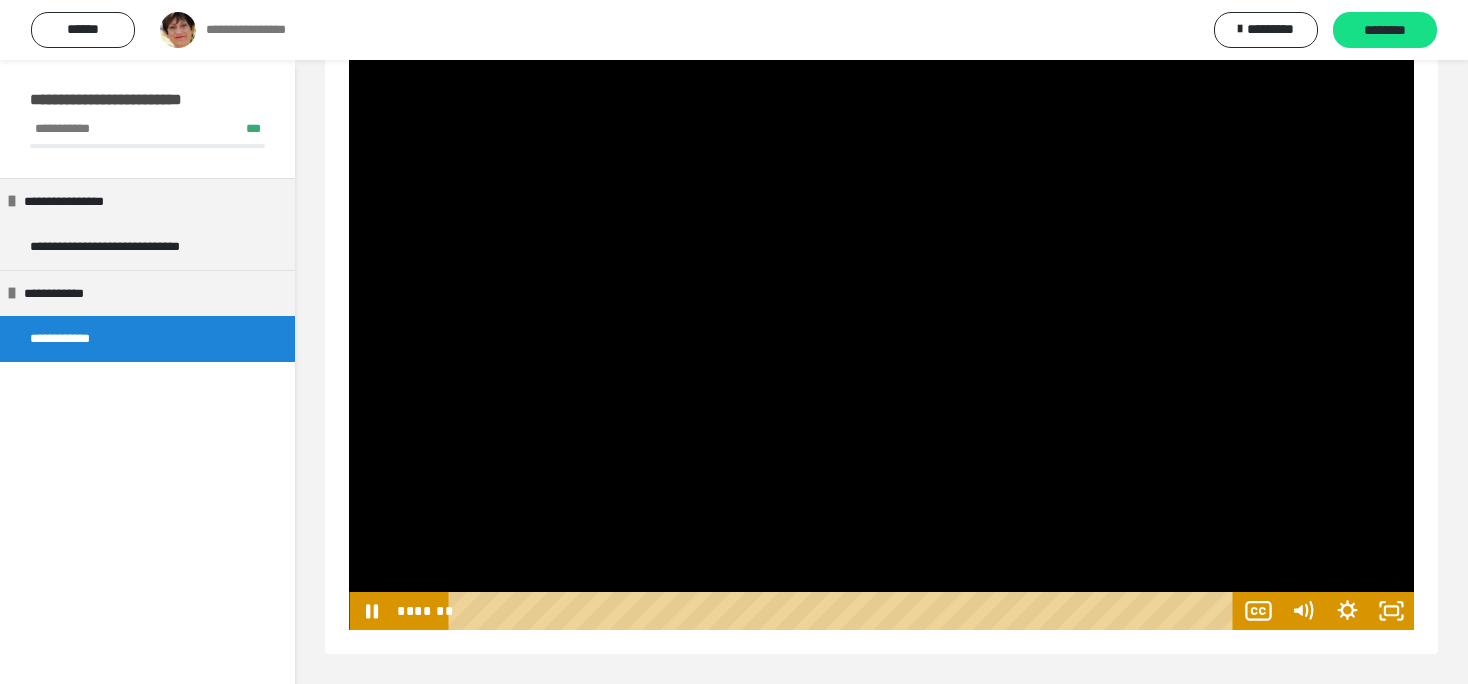 click at bounding box center (881, 330) 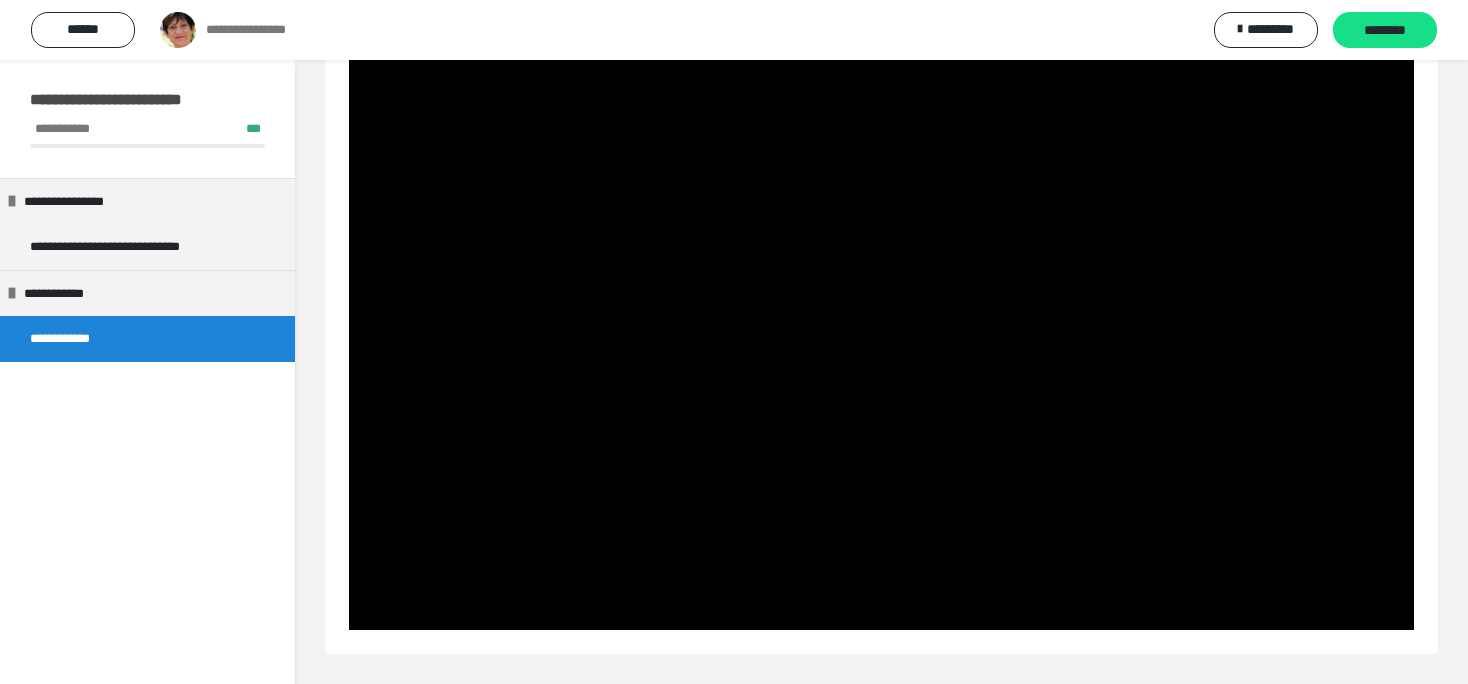 click at bounding box center (881, 330) 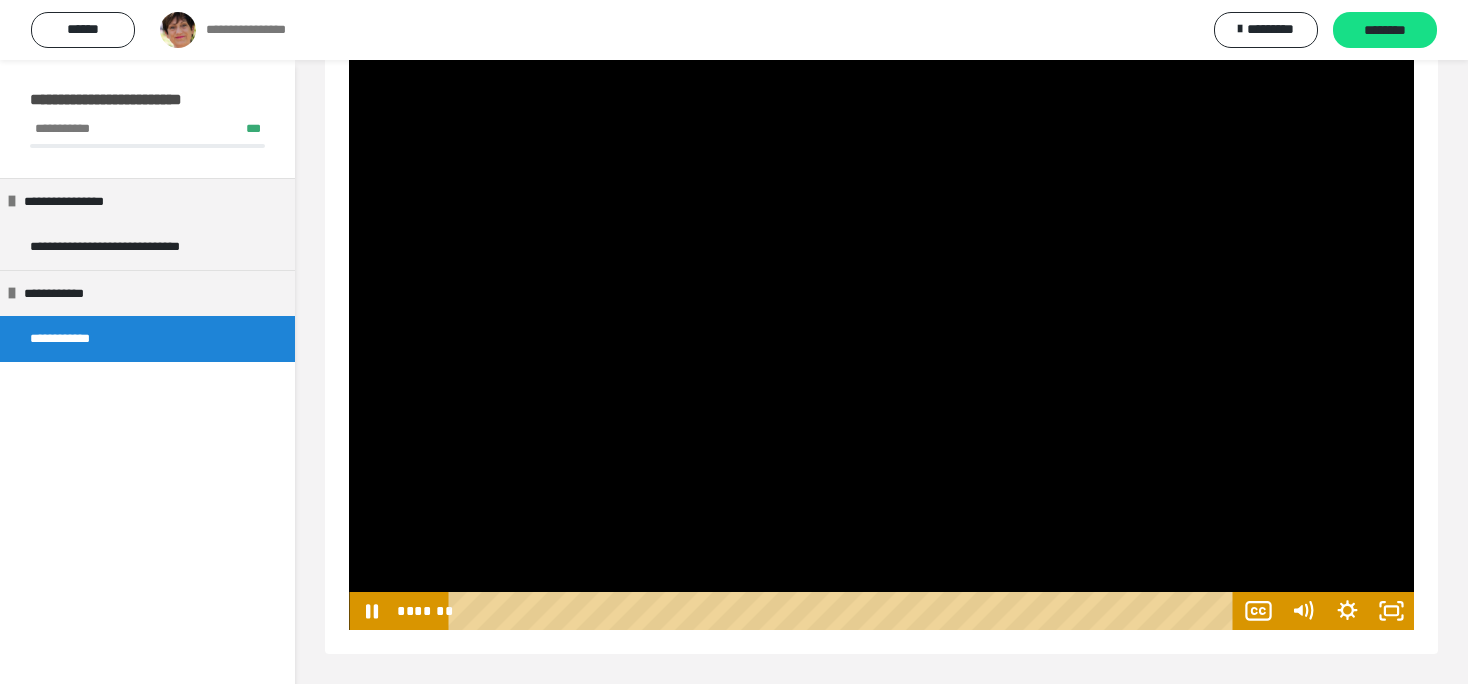 click at bounding box center [881, 330] 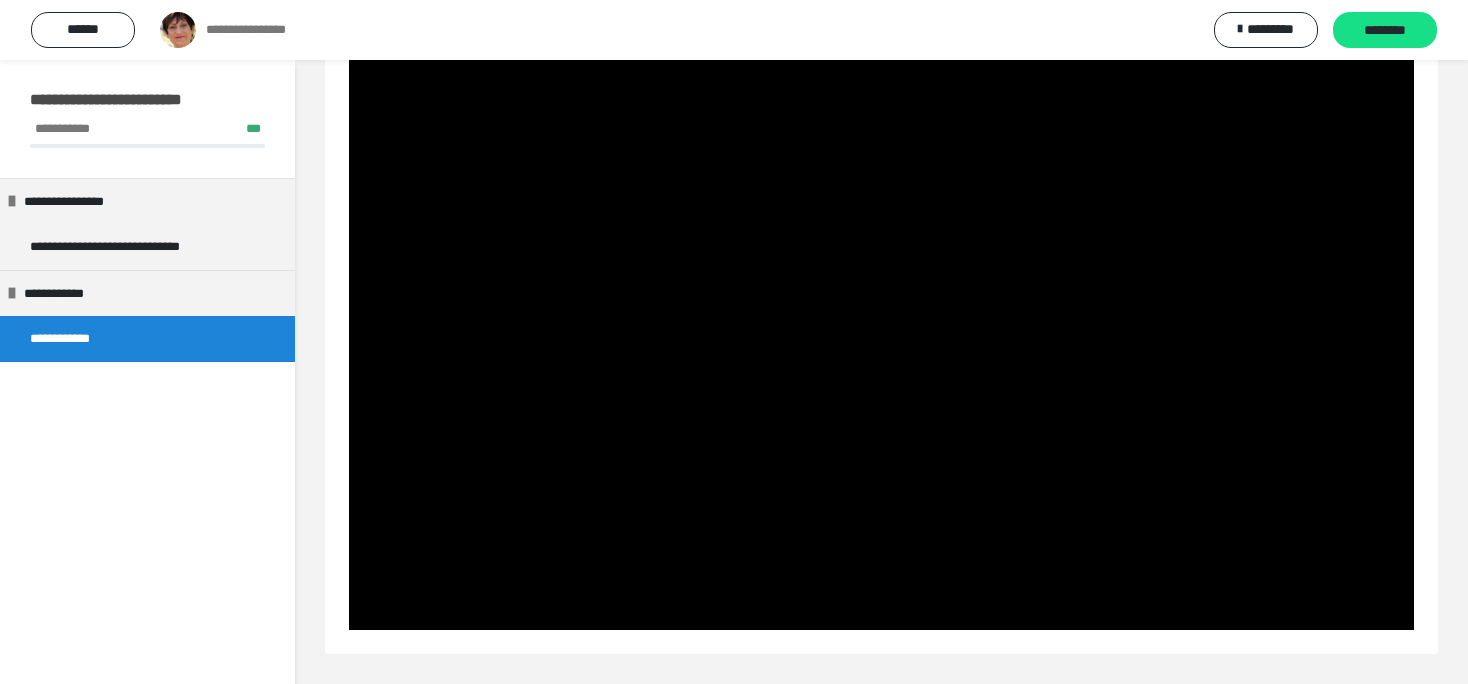 click at bounding box center [881, 330] 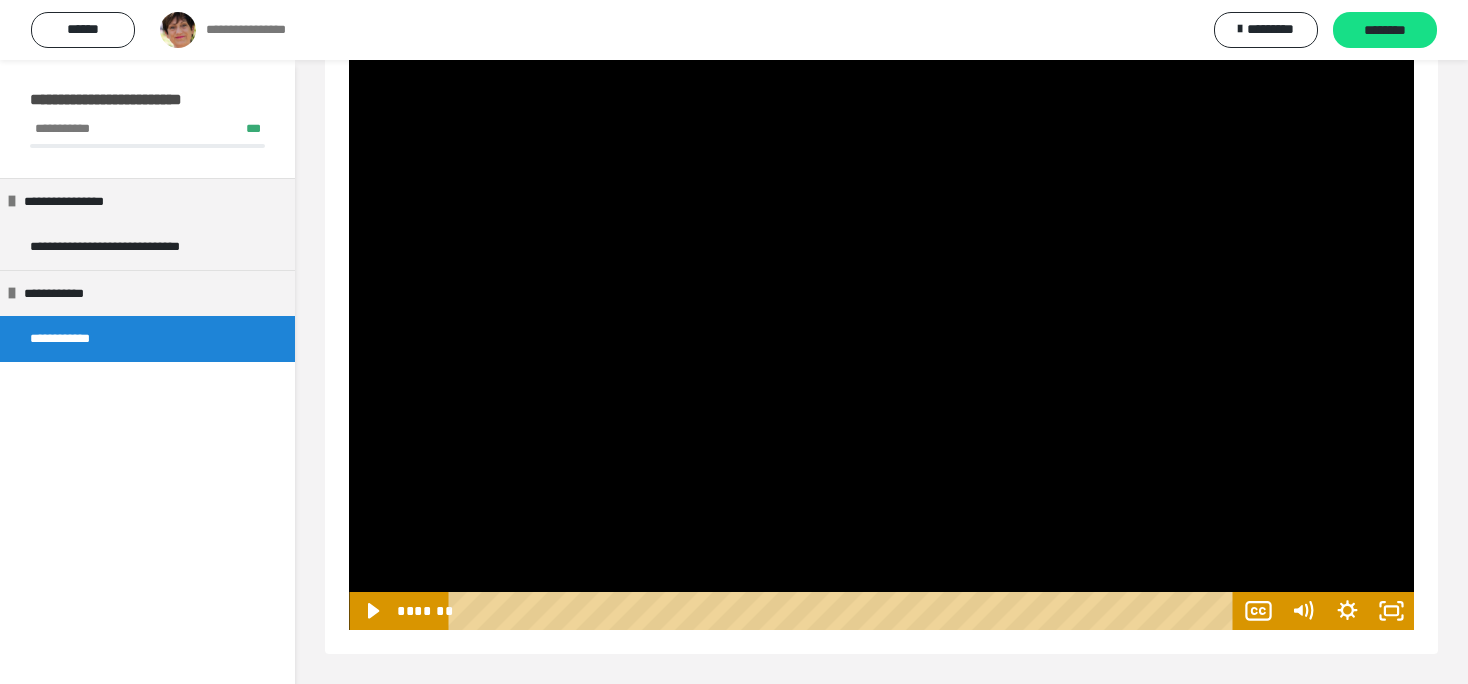 click at bounding box center [881, 330] 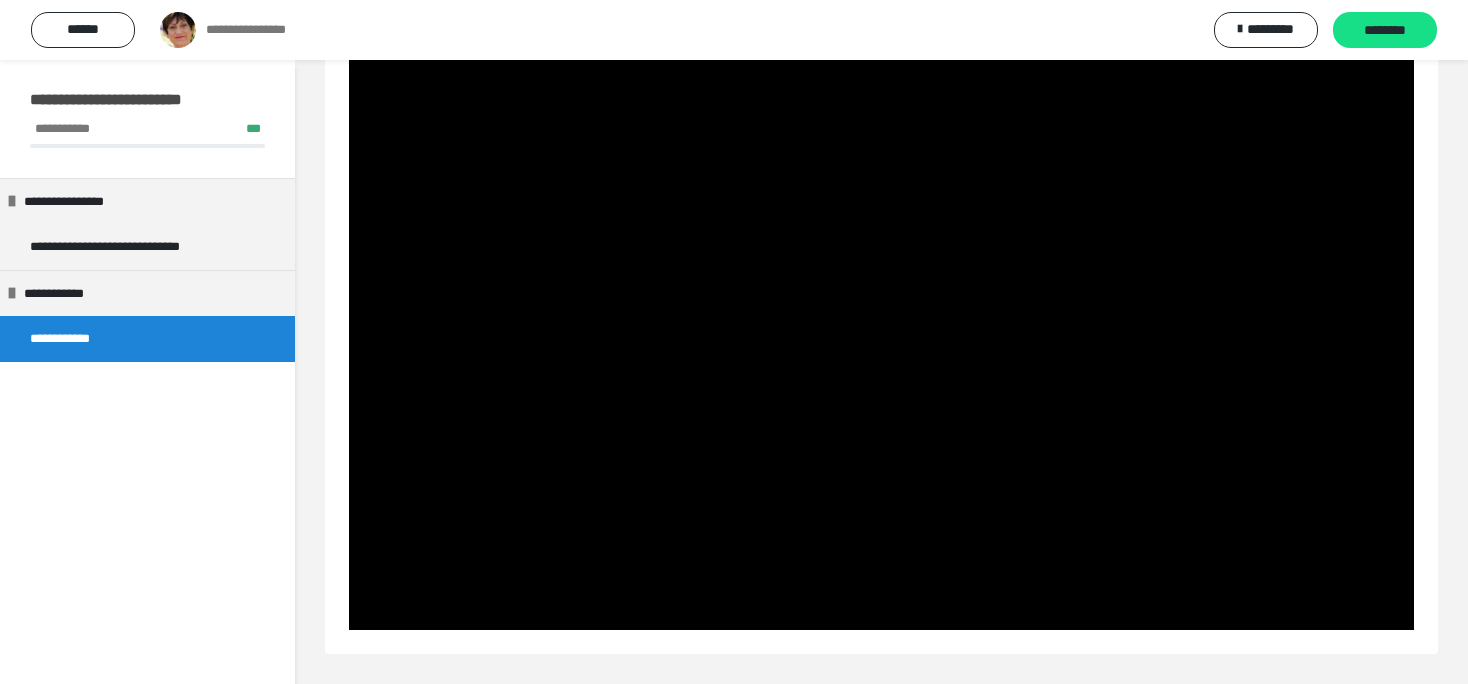 click at bounding box center [881, 330] 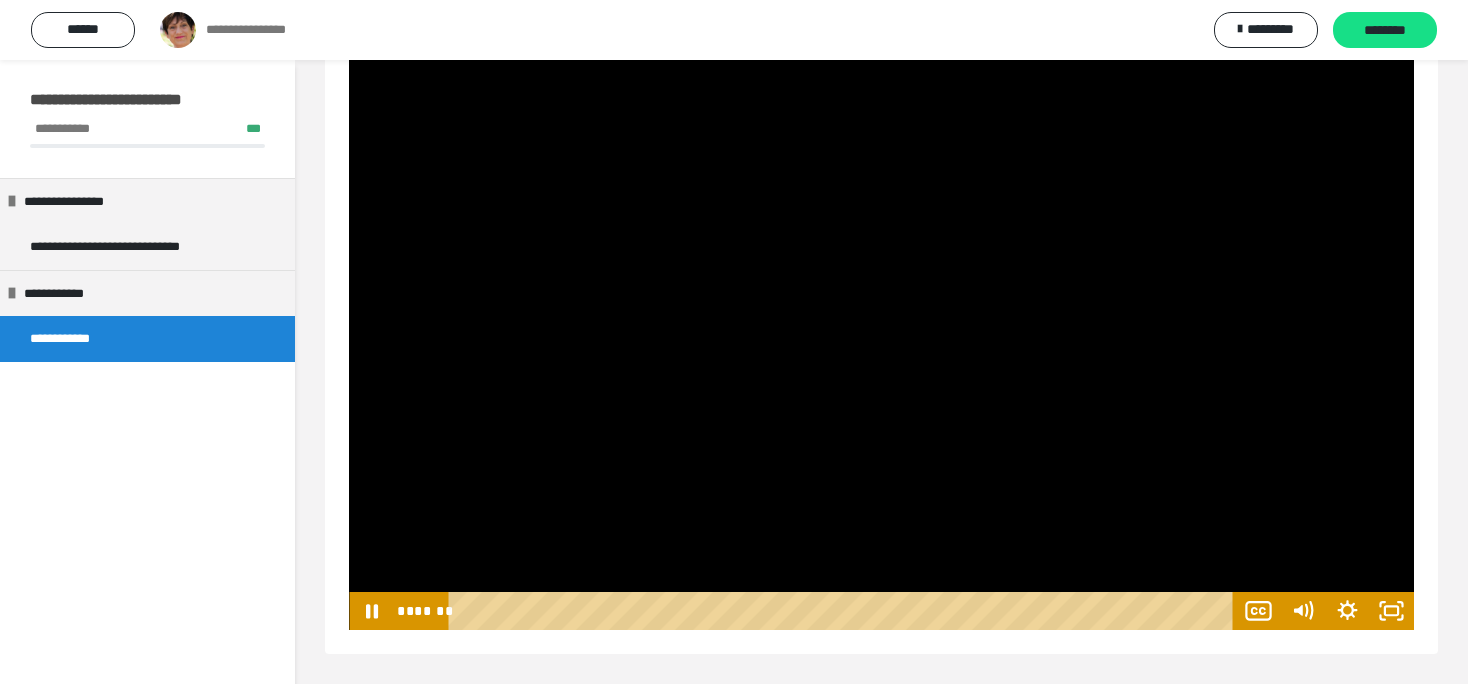 click at bounding box center [881, 330] 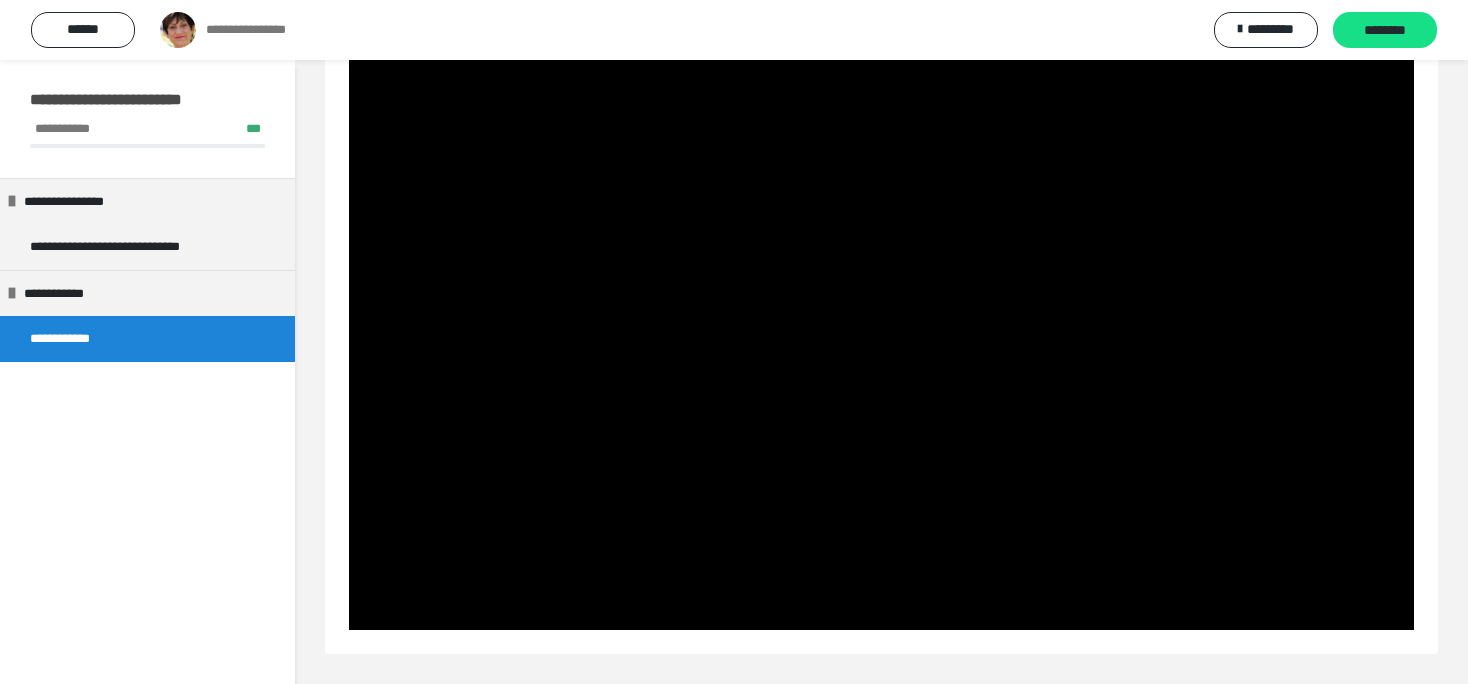 click at bounding box center [881, 330] 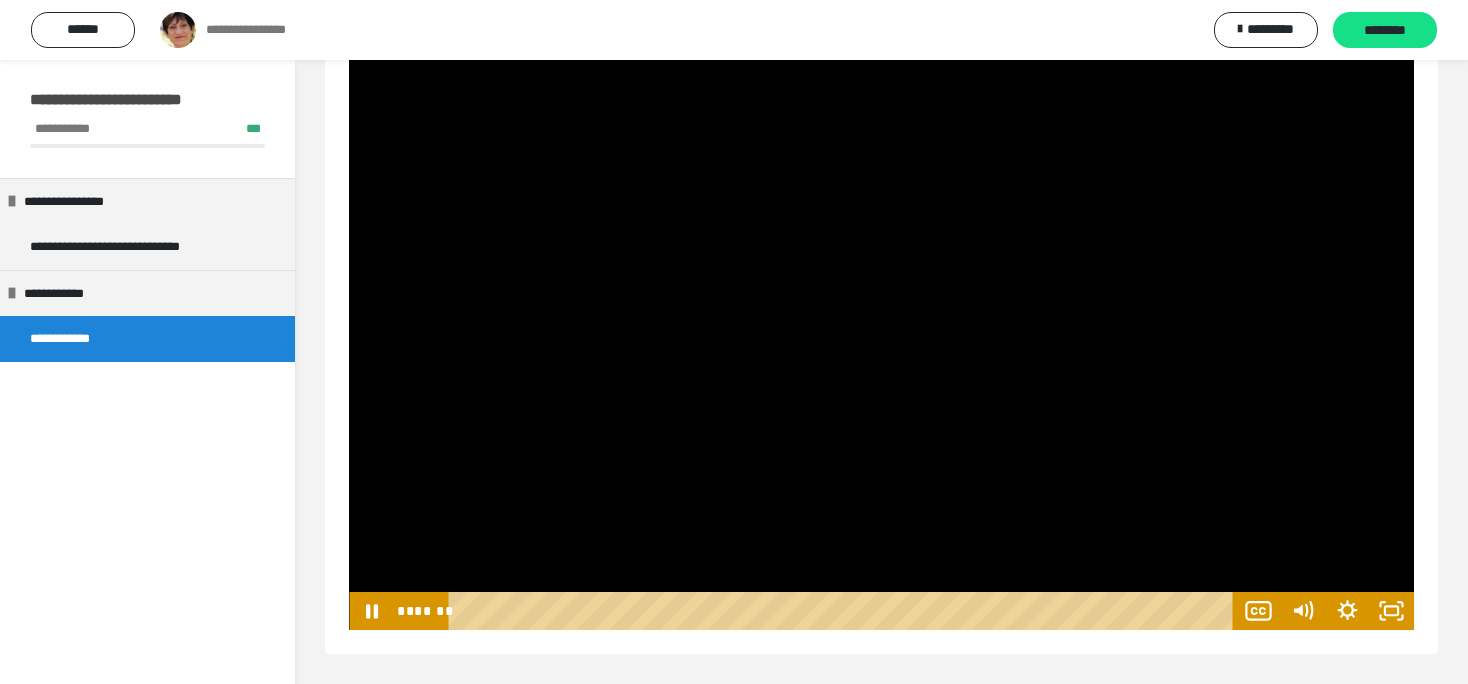click at bounding box center [881, 330] 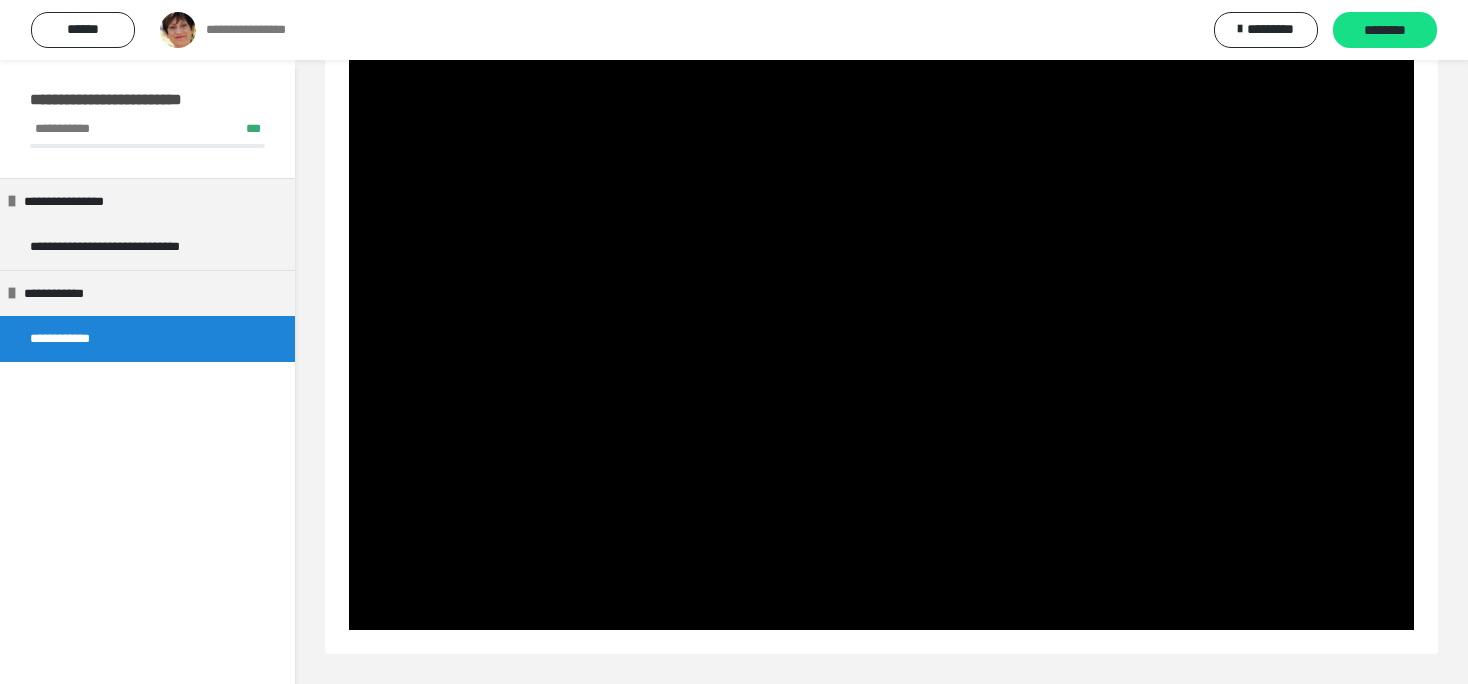 click at bounding box center [881, 330] 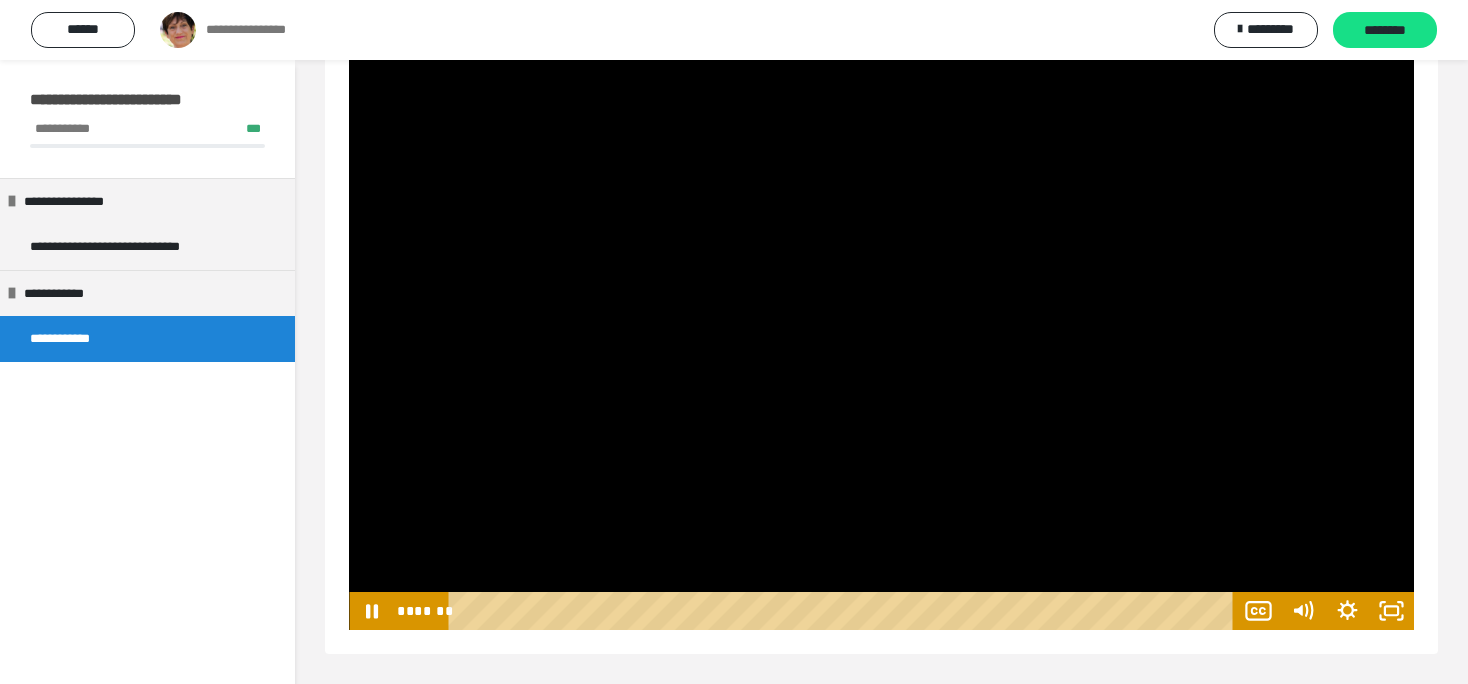 click at bounding box center (881, 330) 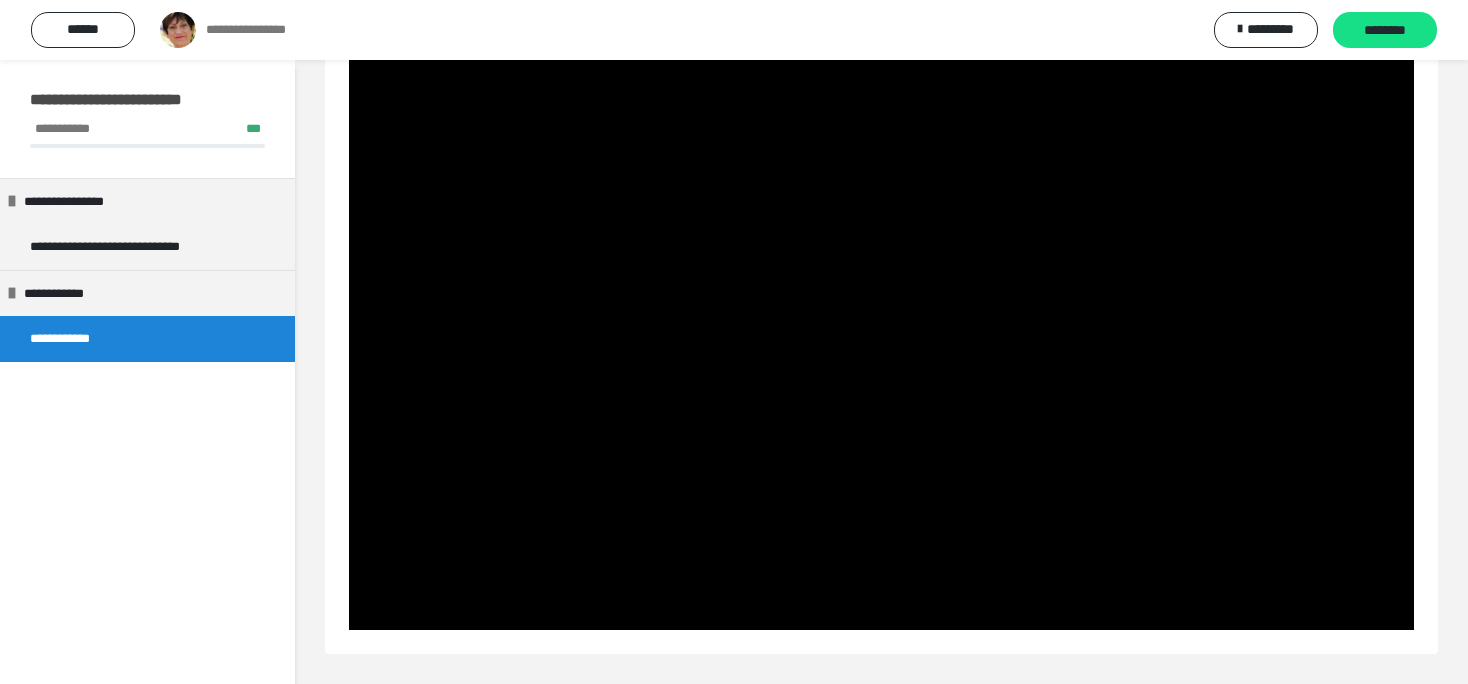 click at bounding box center (881, 330) 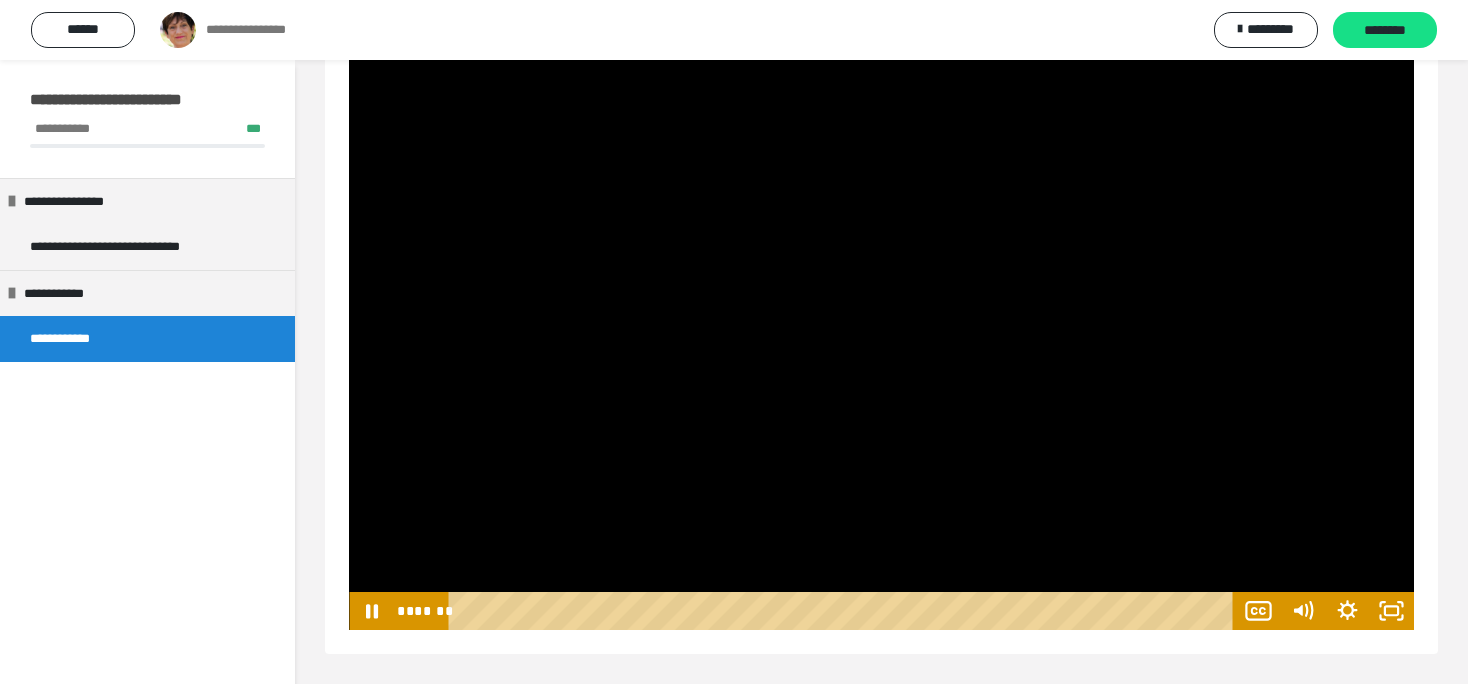 click at bounding box center (881, 330) 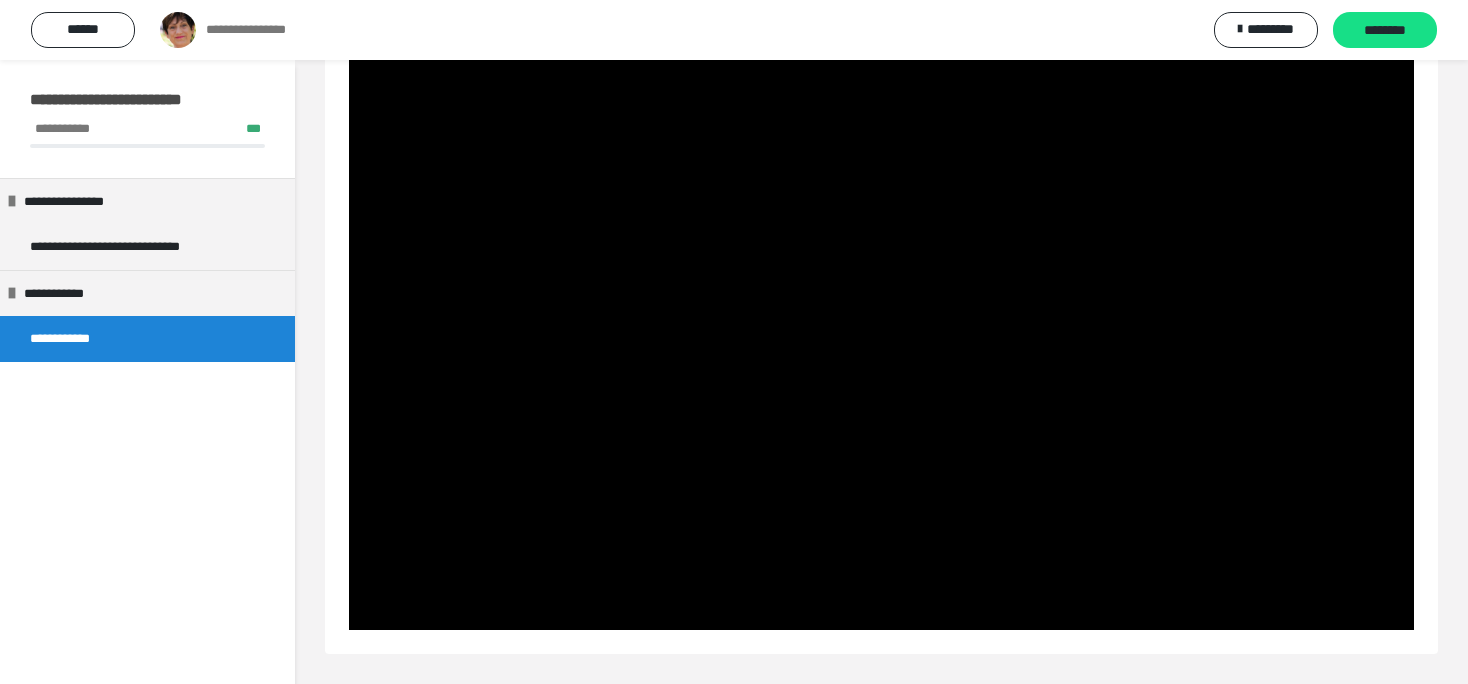 click at bounding box center [881, 330] 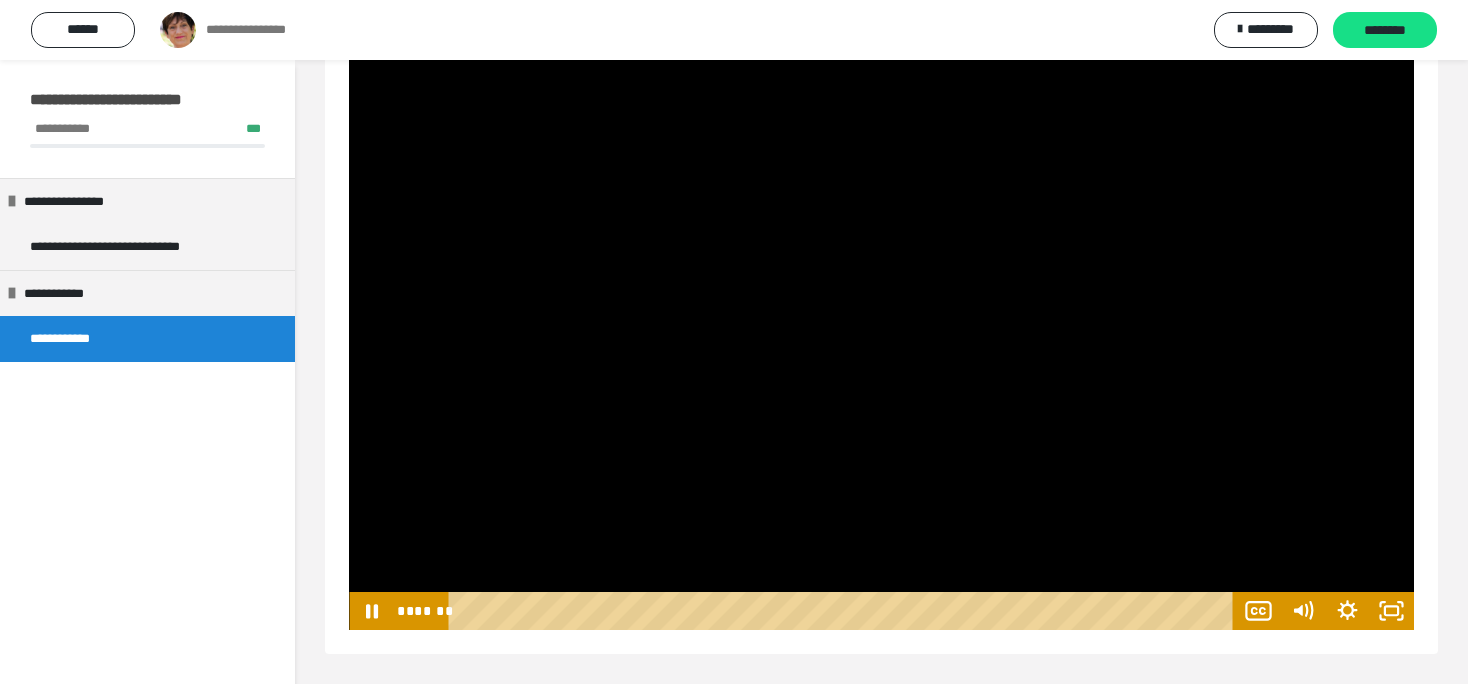 click at bounding box center [881, 330] 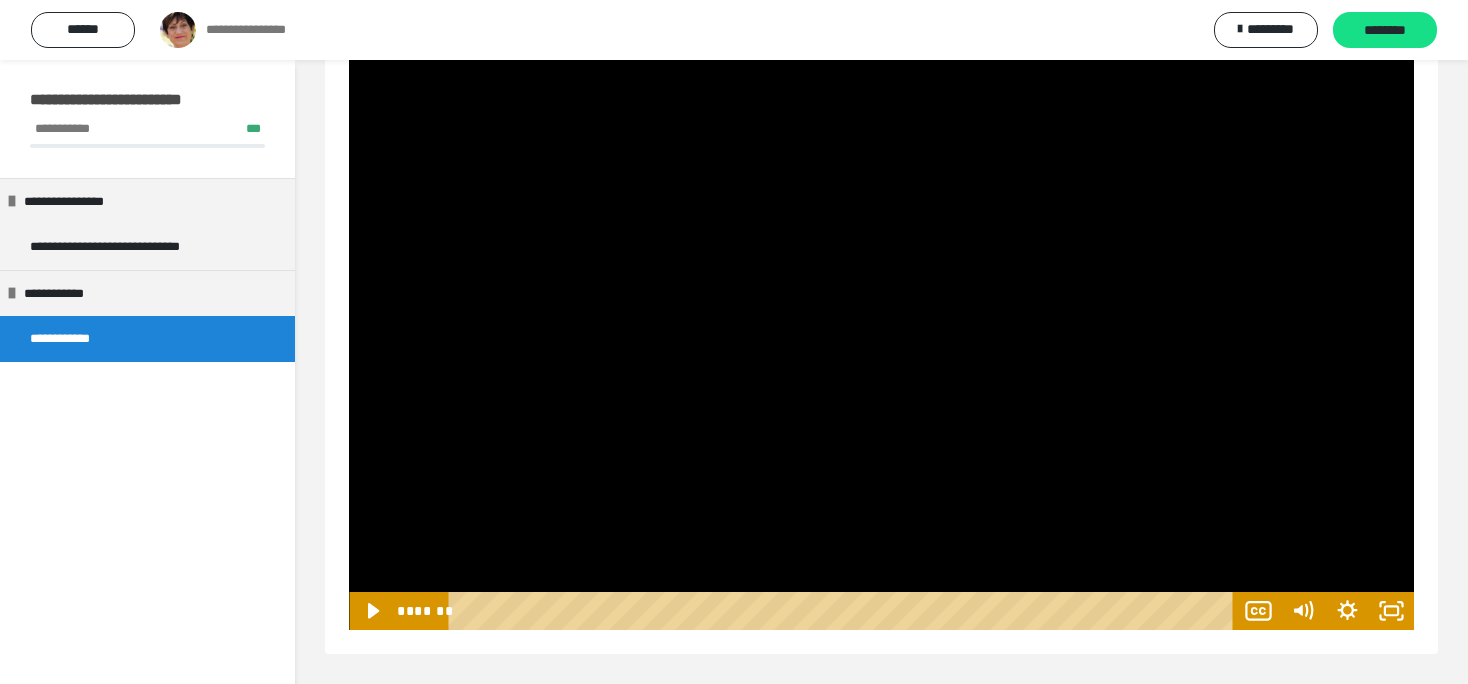 click at bounding box center (881, 330) 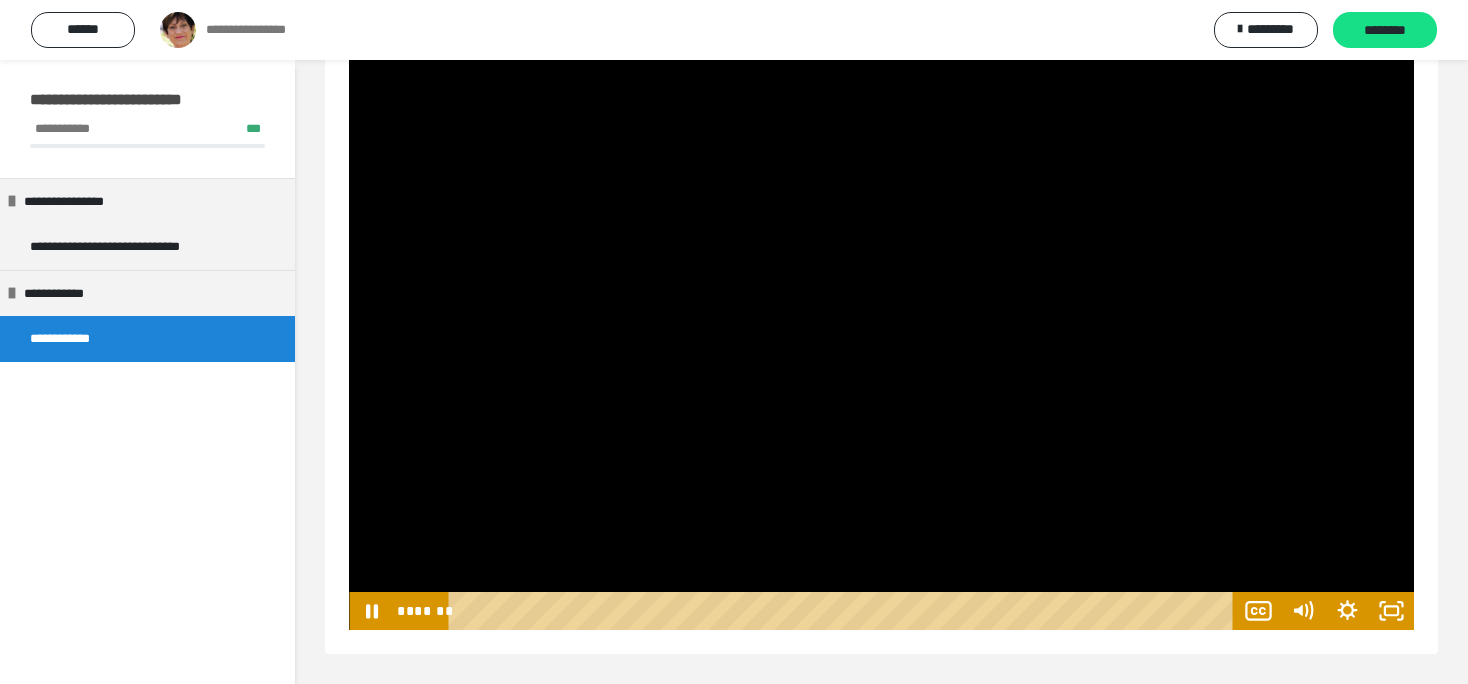 click at bounding box center [881, 330] 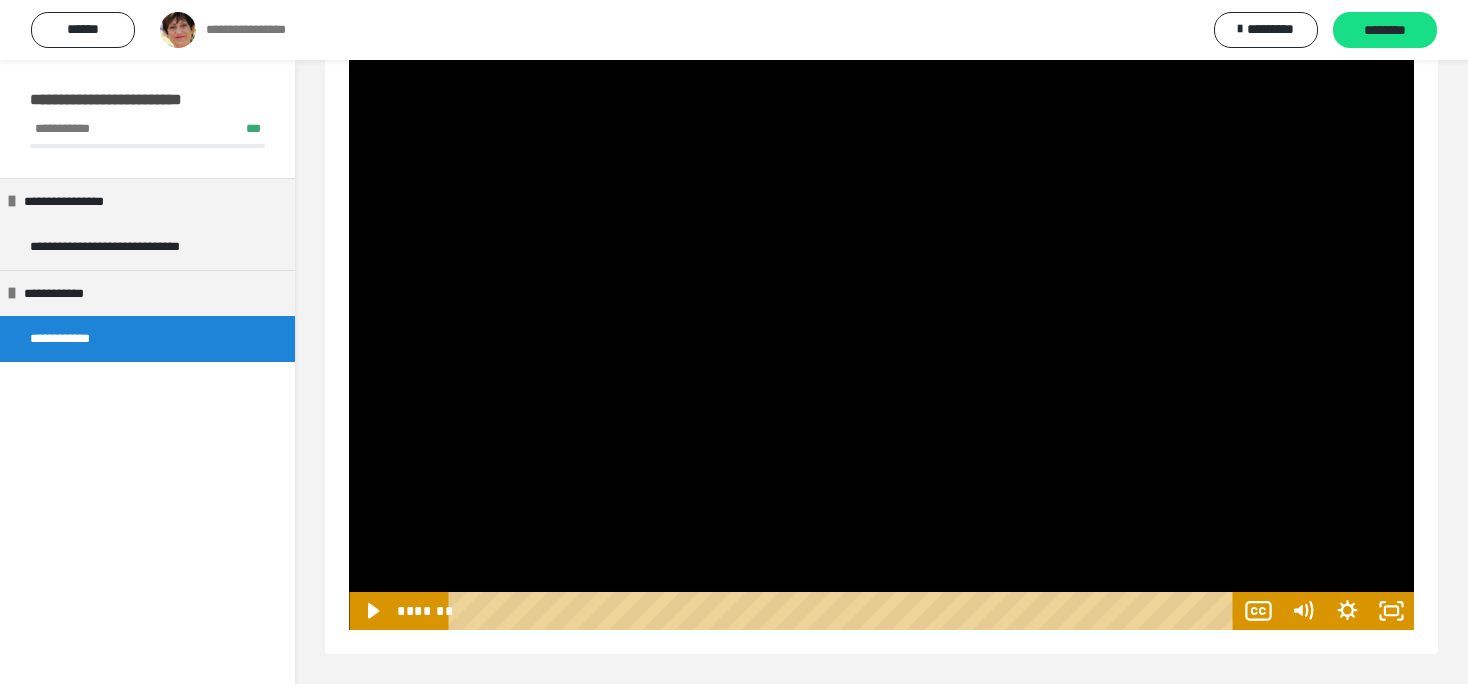 click at bounding box center [881, 330] 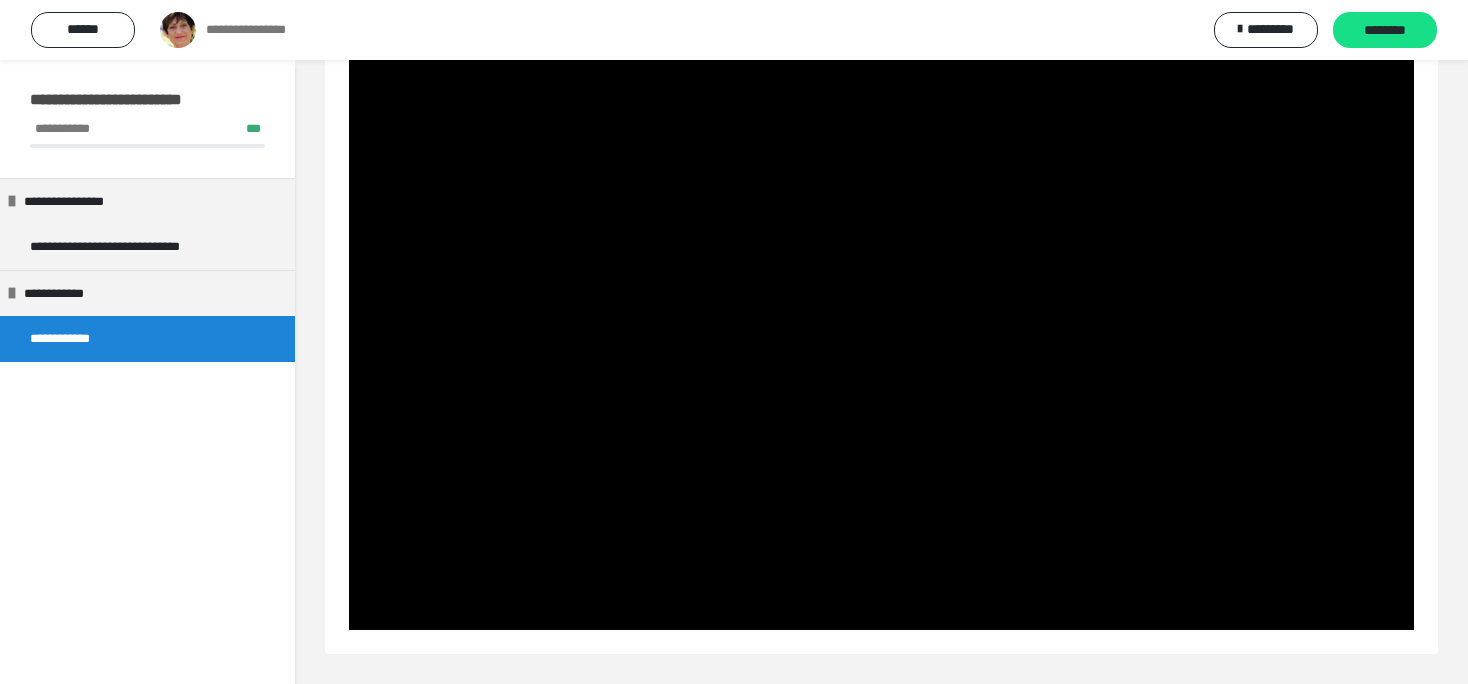 click at bounding box center [881, 330] 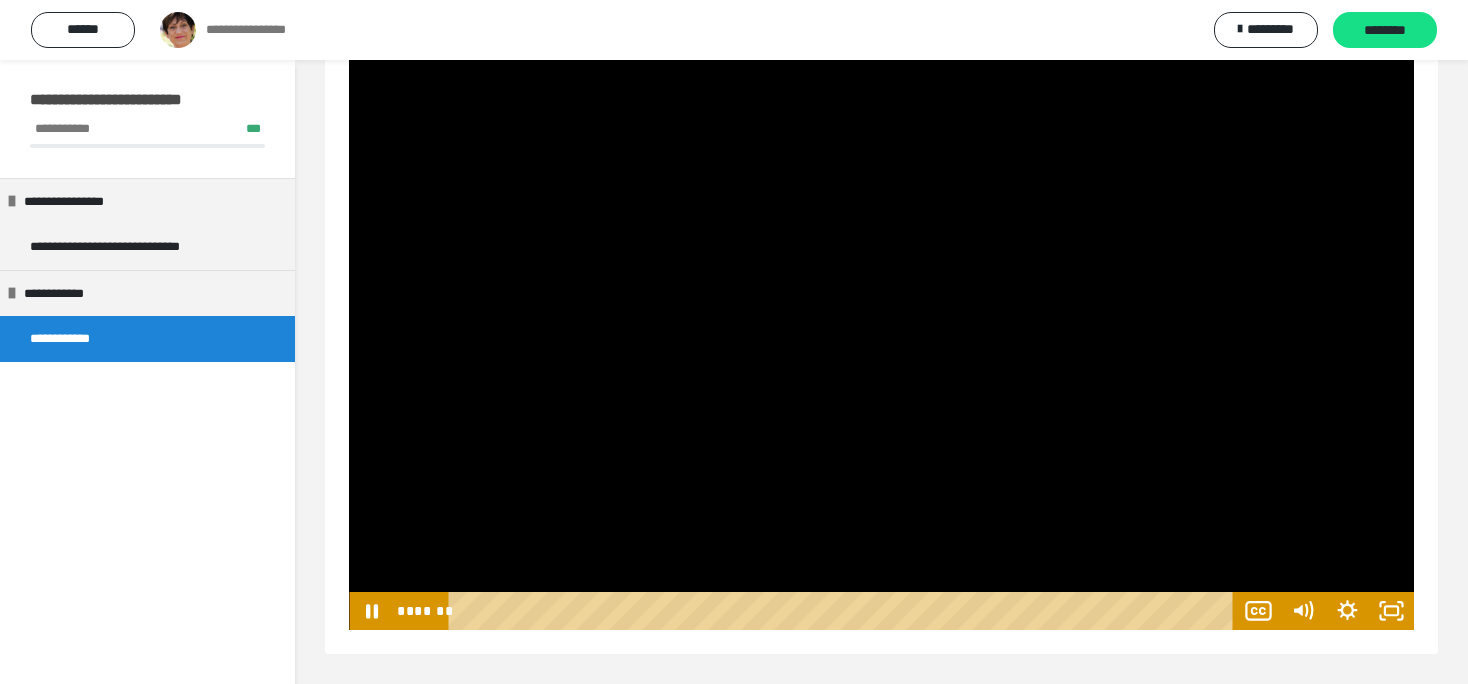 click at bounding box center (881, 330) 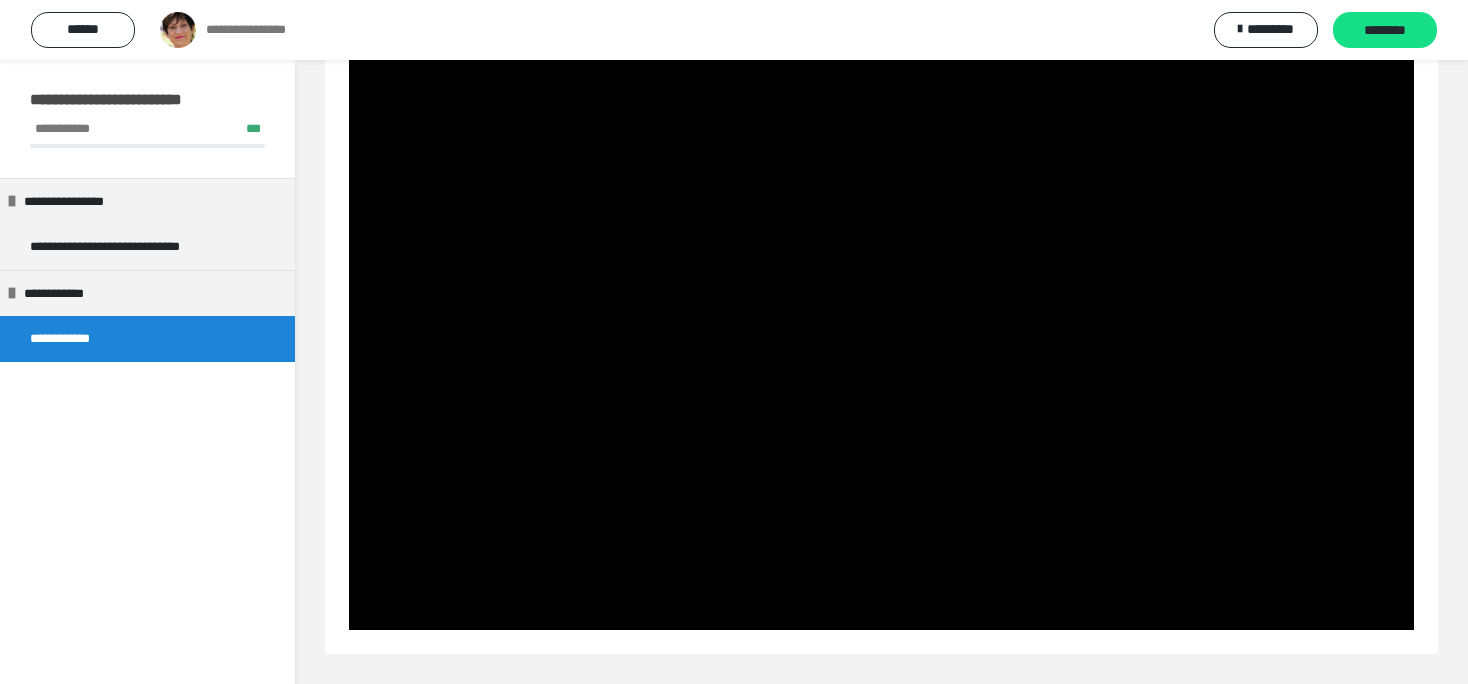 click at bounding box center [881, 330] 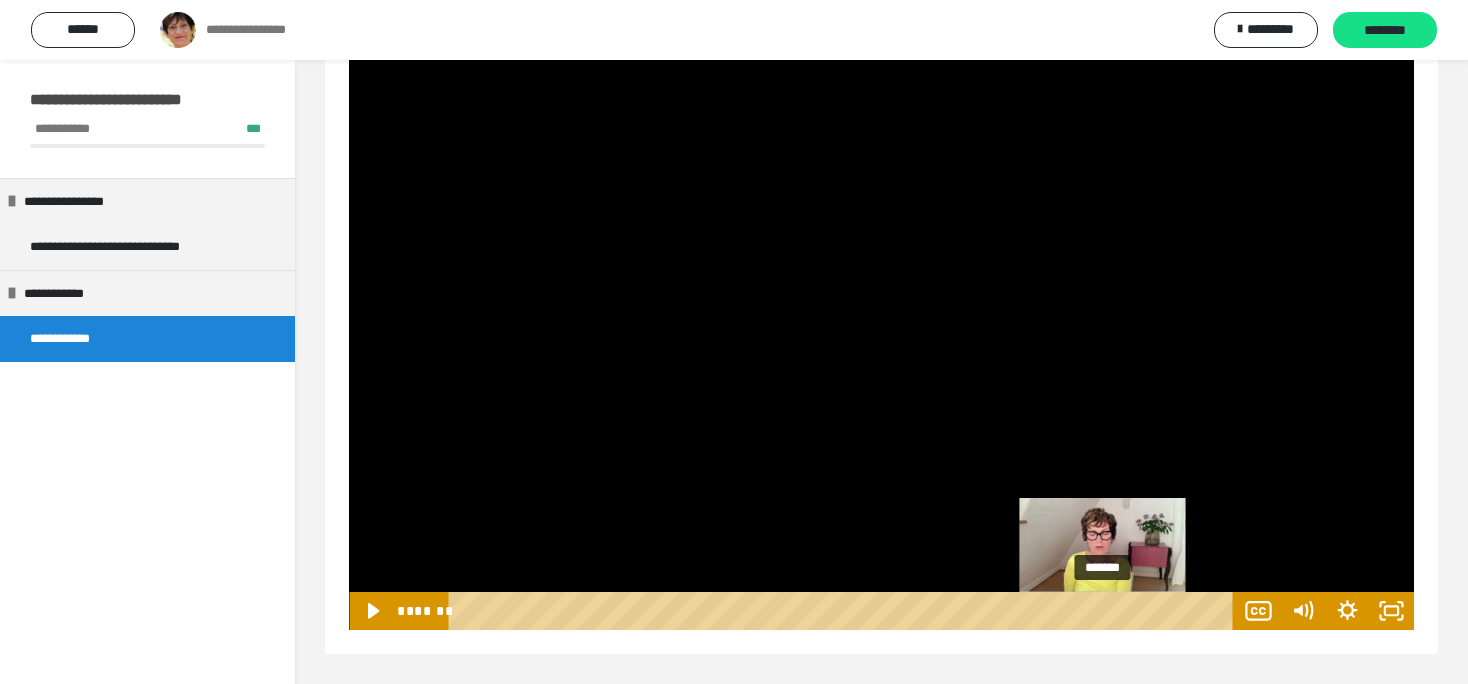 click on "*******" at bounding box center [844, 611] 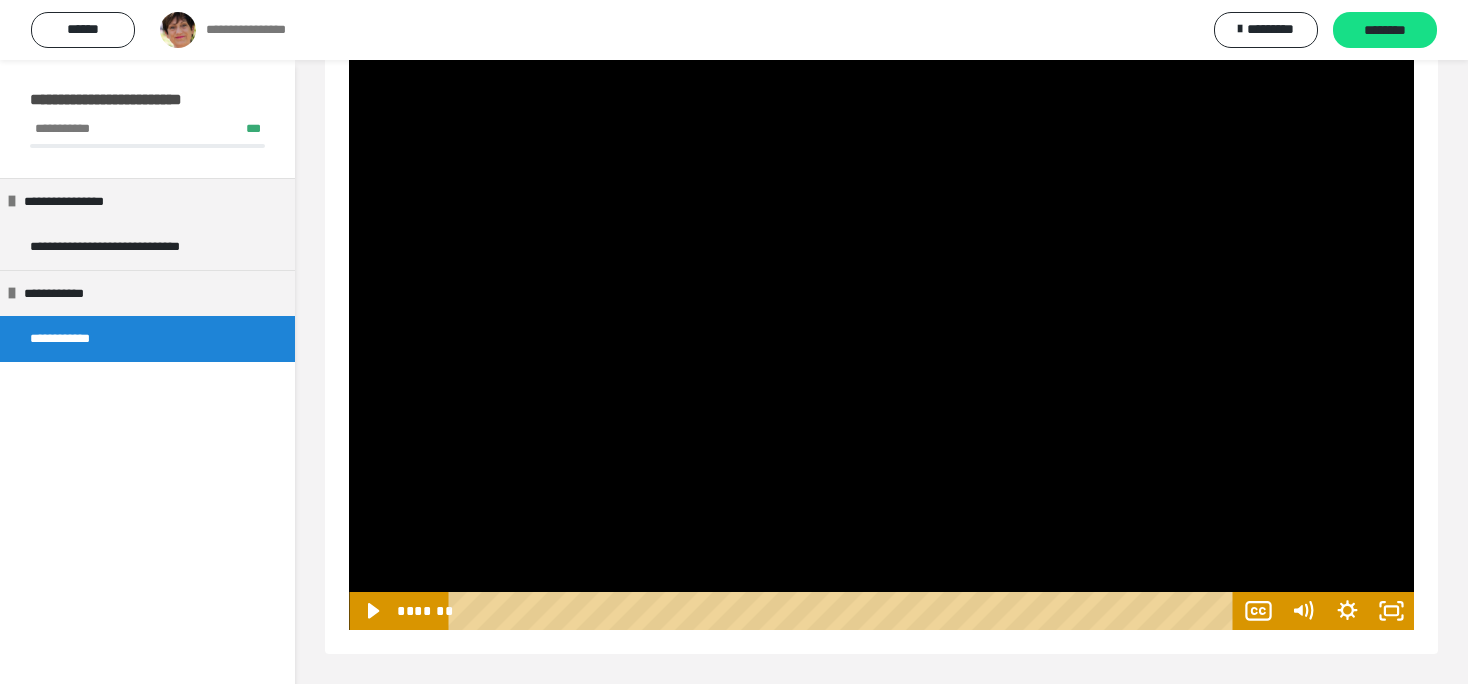 click at bounding box center (881, 330) 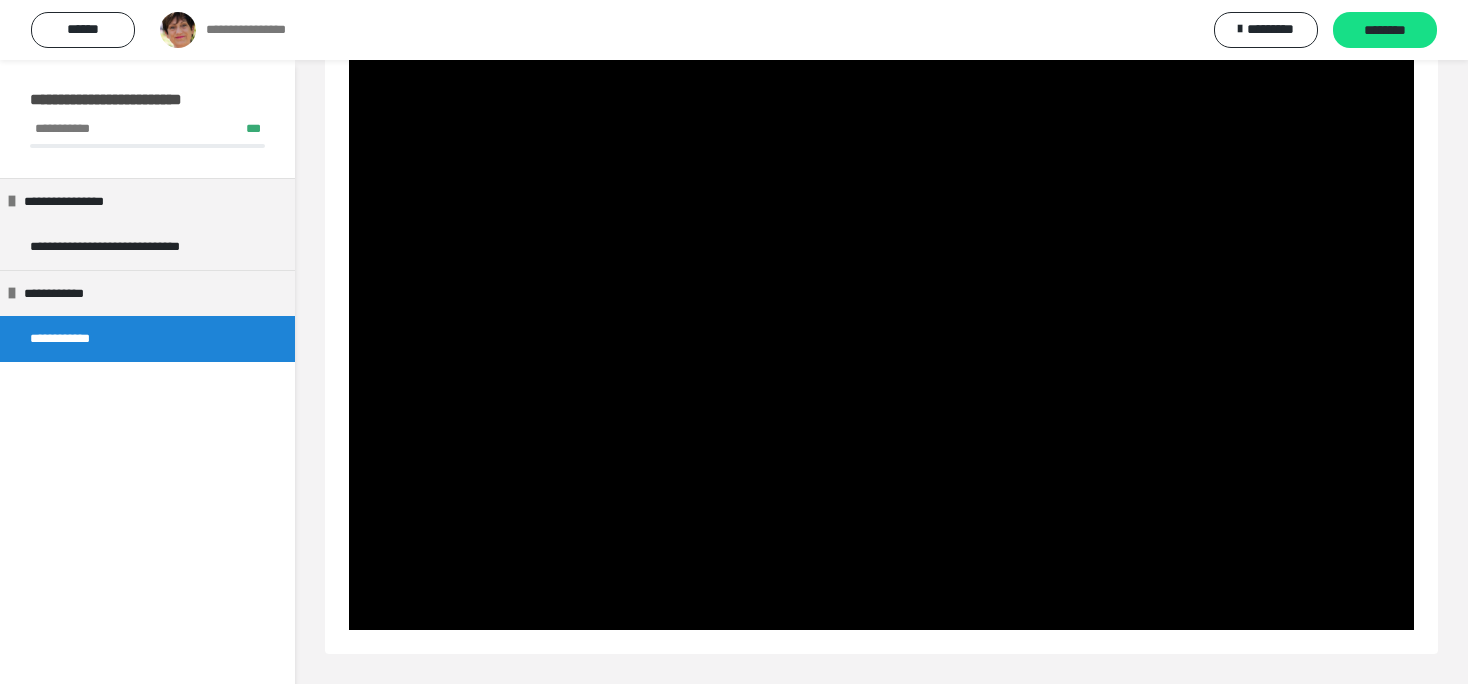 click at bounding box center (881, 330) 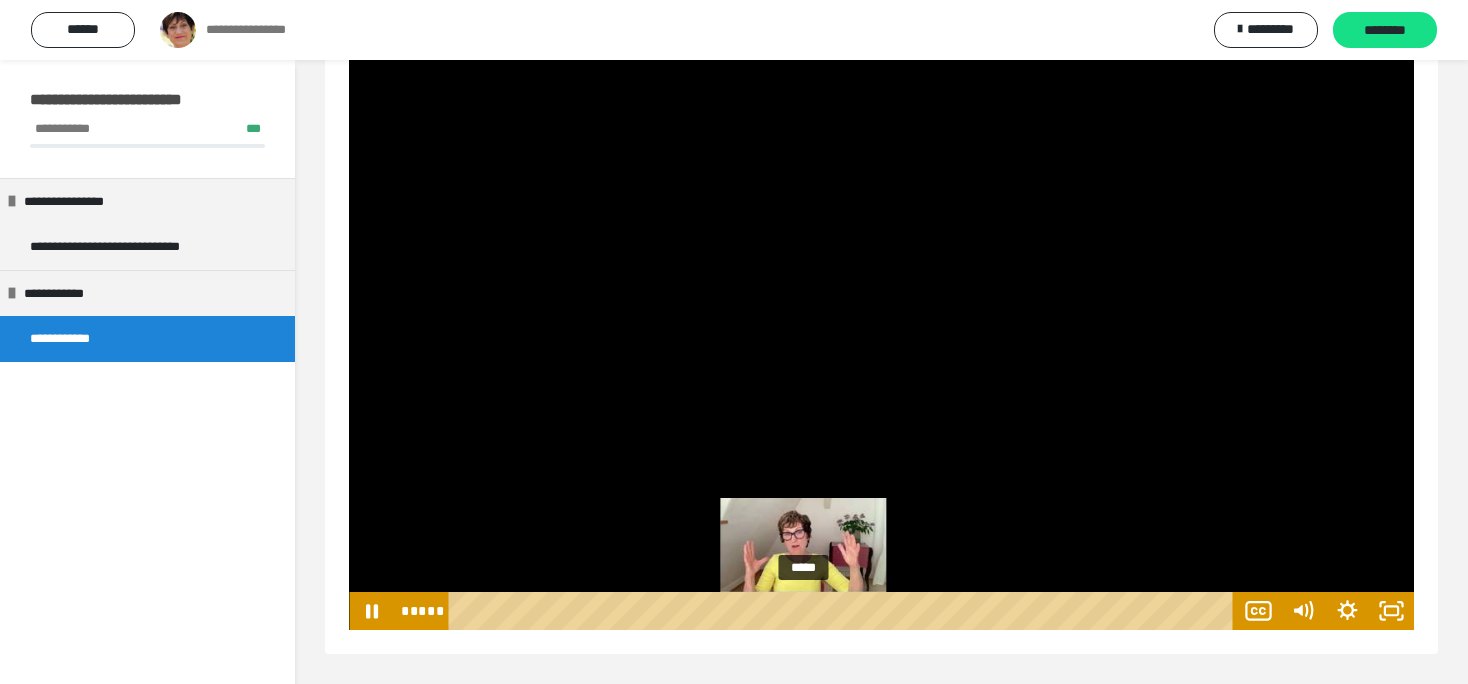 click on "*****" at bounding box center (844, 611) 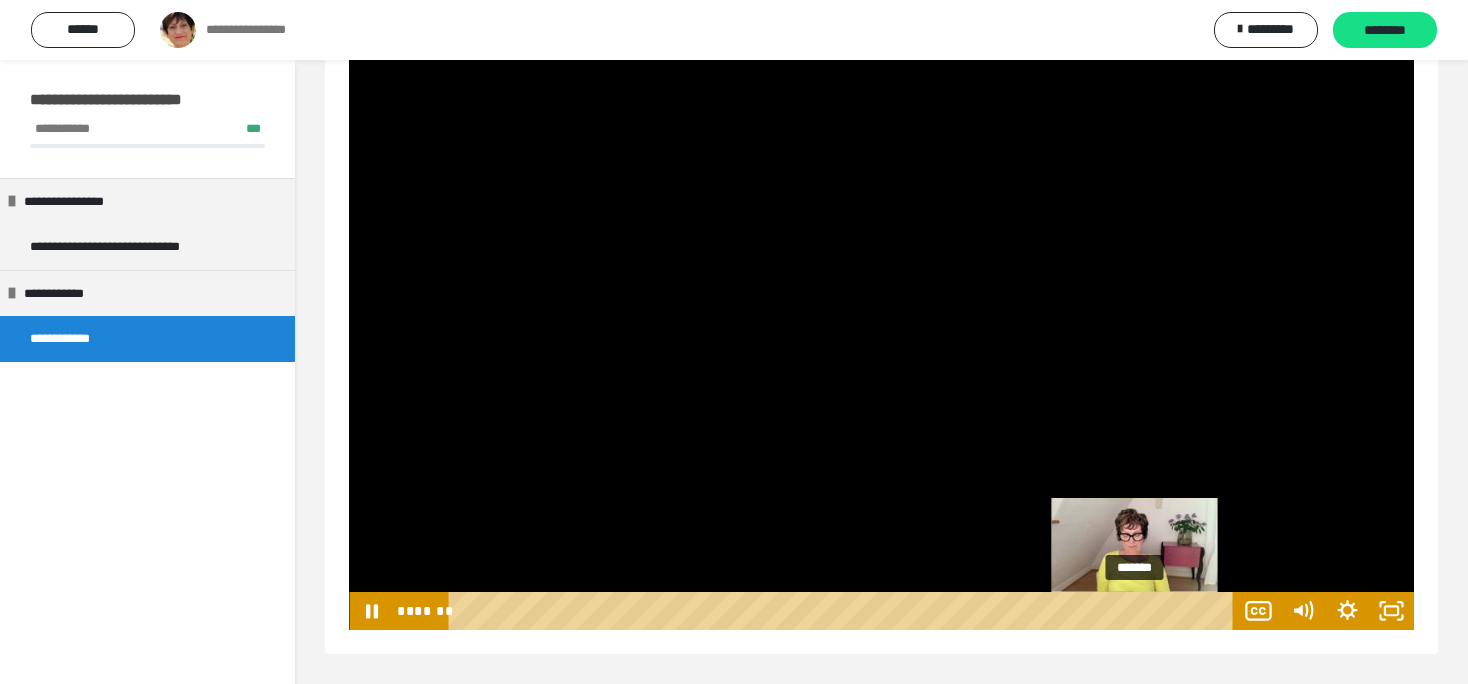 click on "*******" at bounding box center [844, 611] 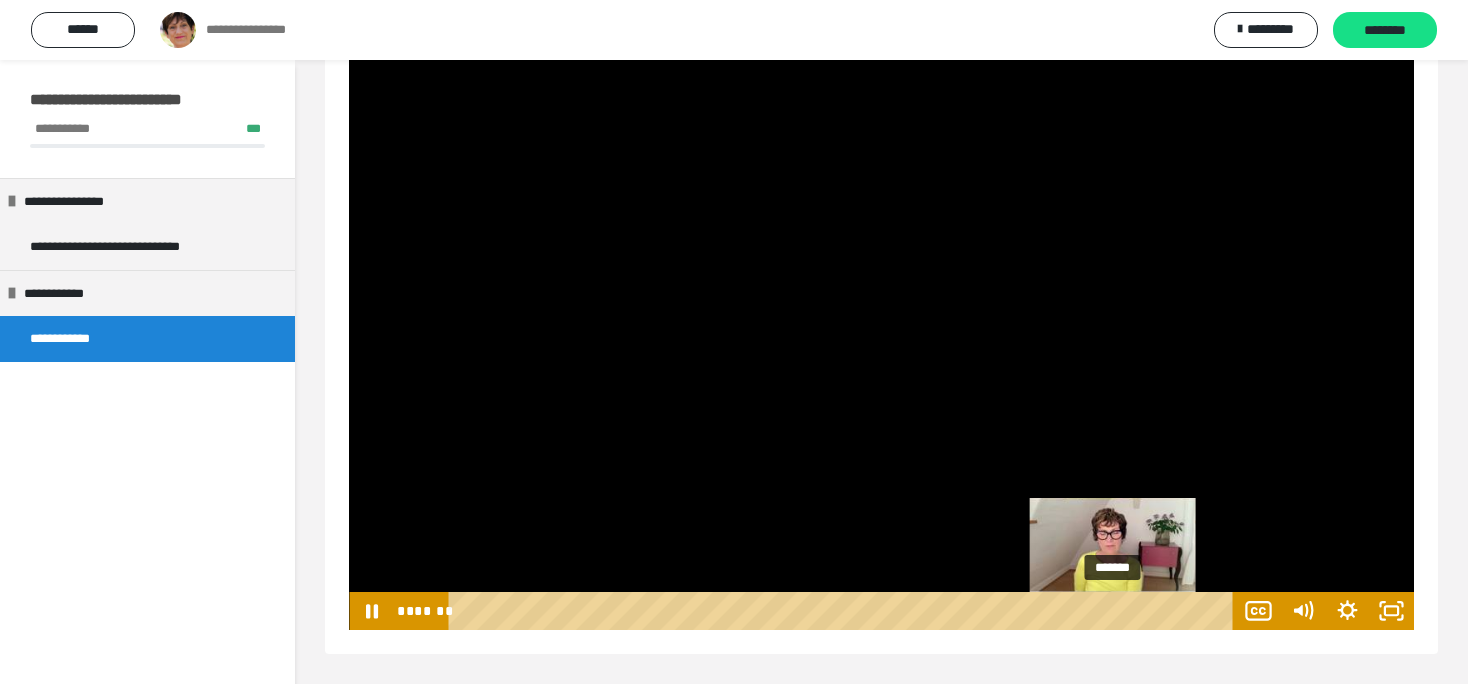 click on "*******" at bounding box center (844, 611) 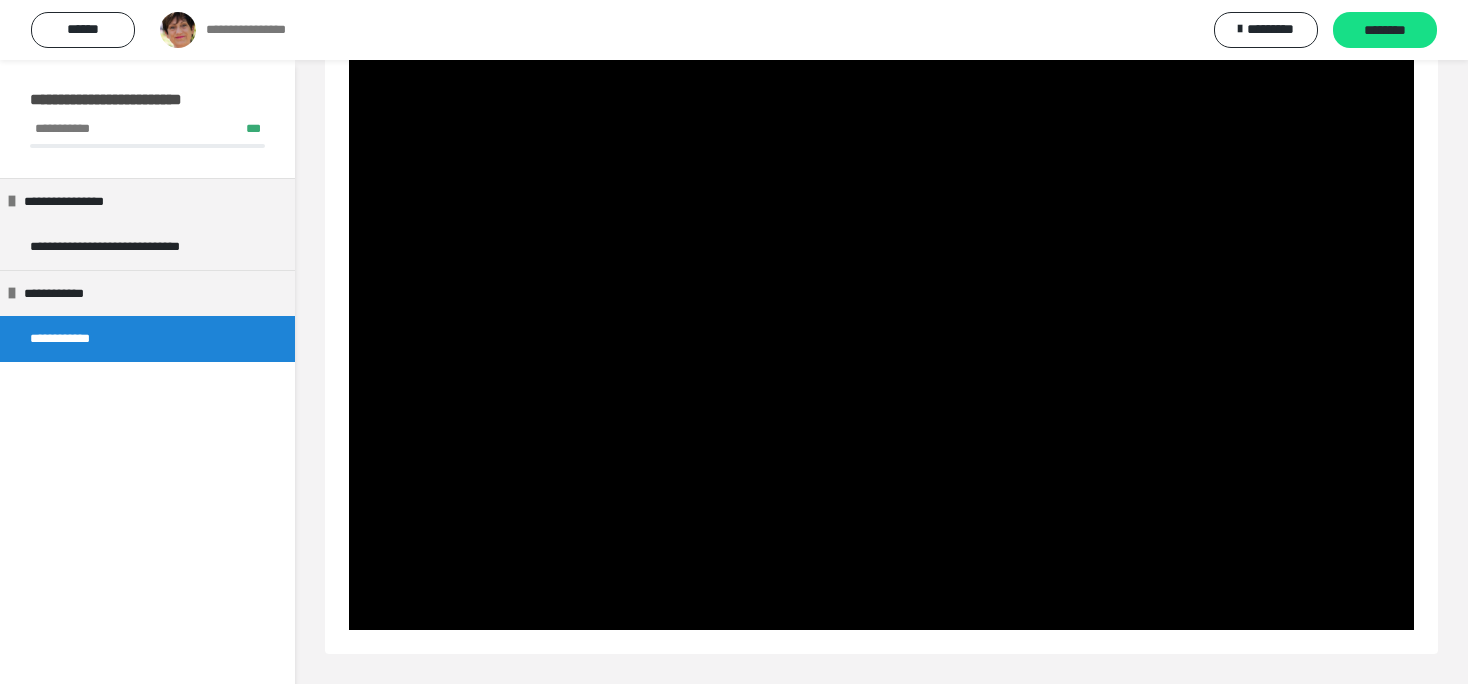 click at bounding box center (881, 330) 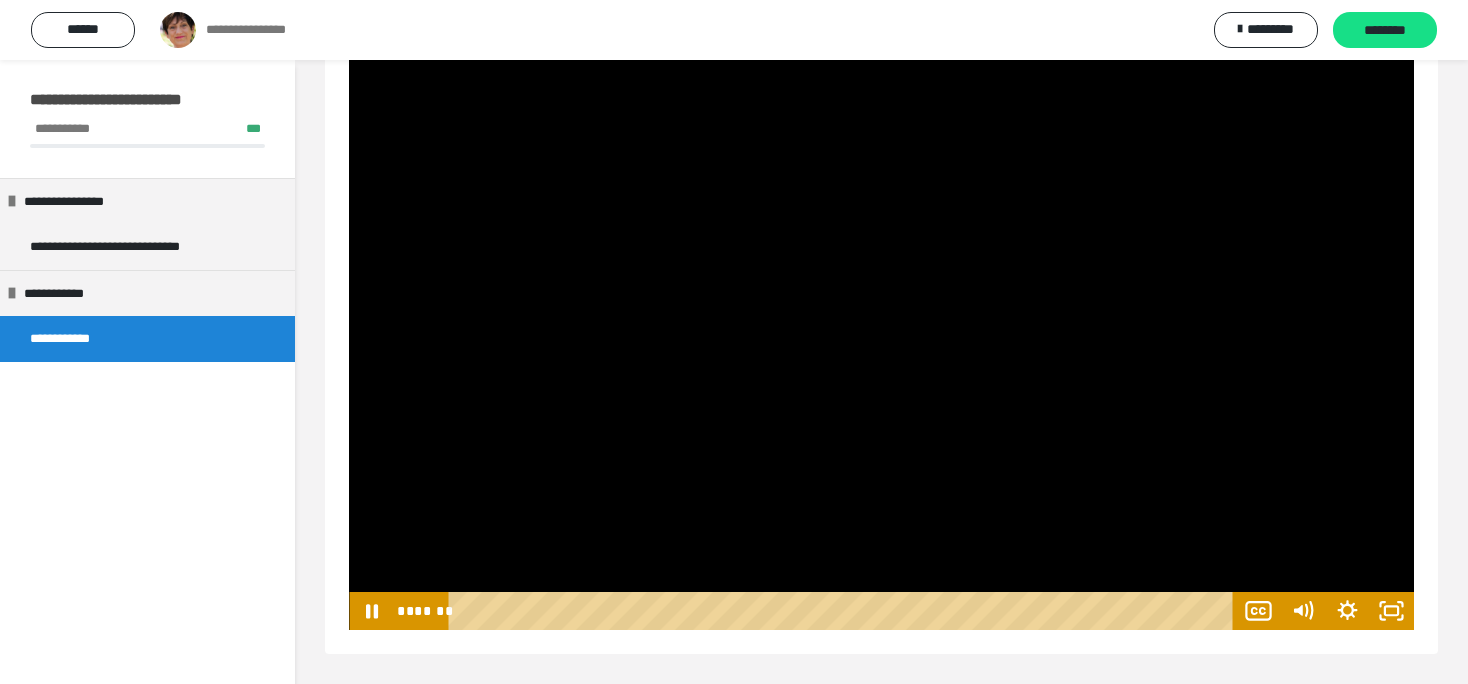 click at bounding box center [881, 330] 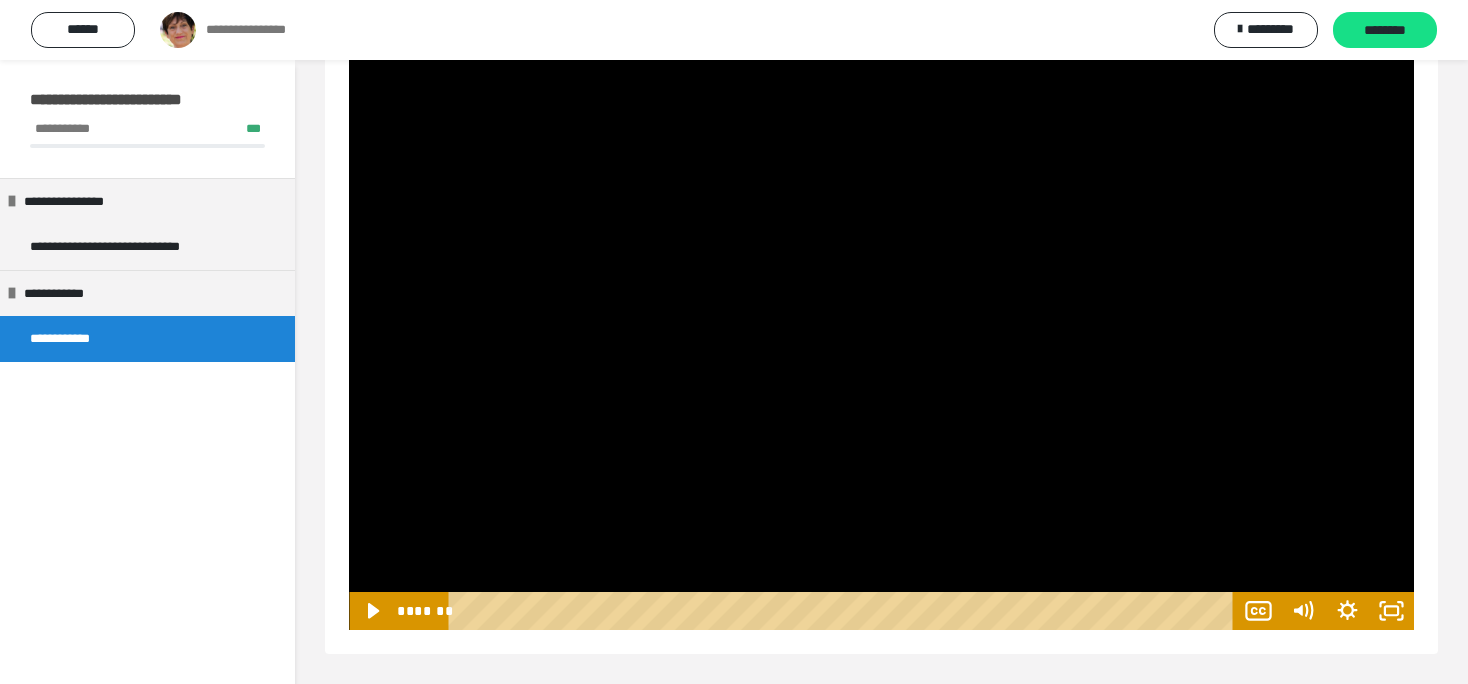 click at bounding box center (881, 330) 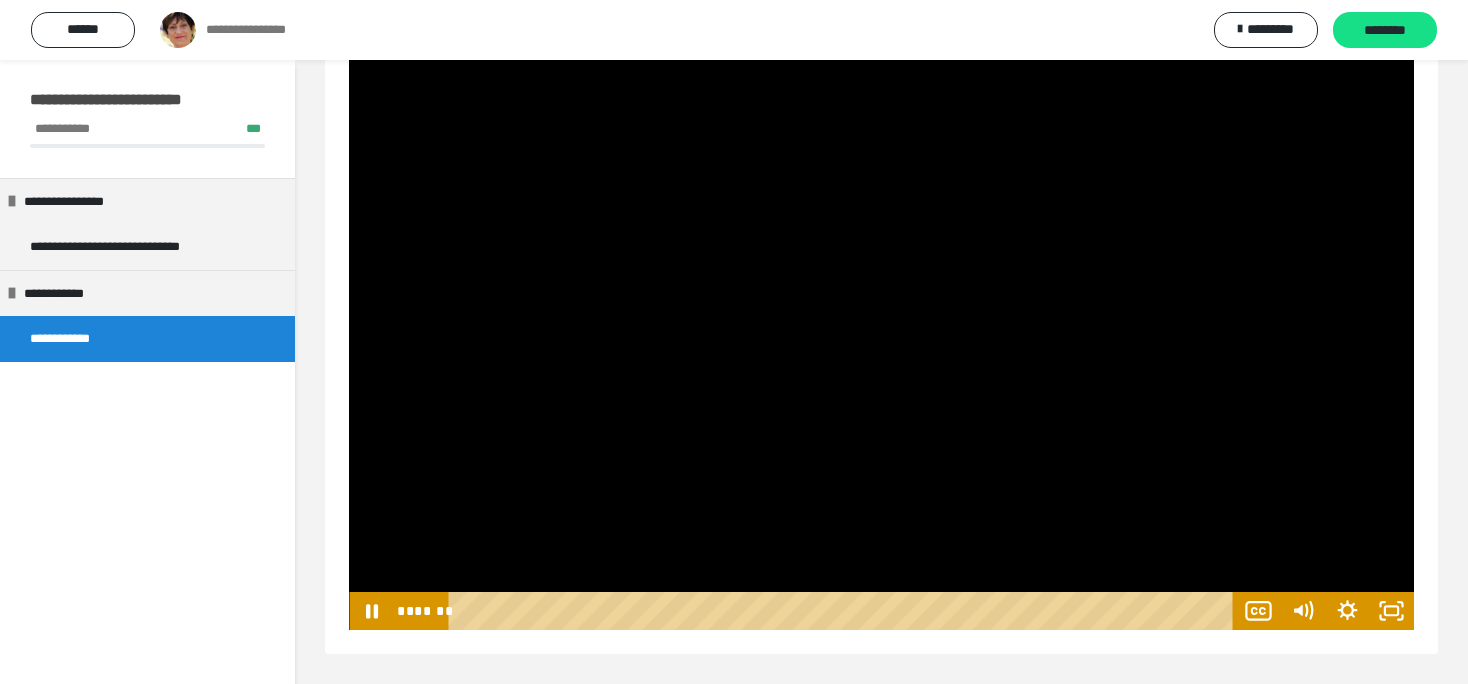 click at bounding box center (881, 330) 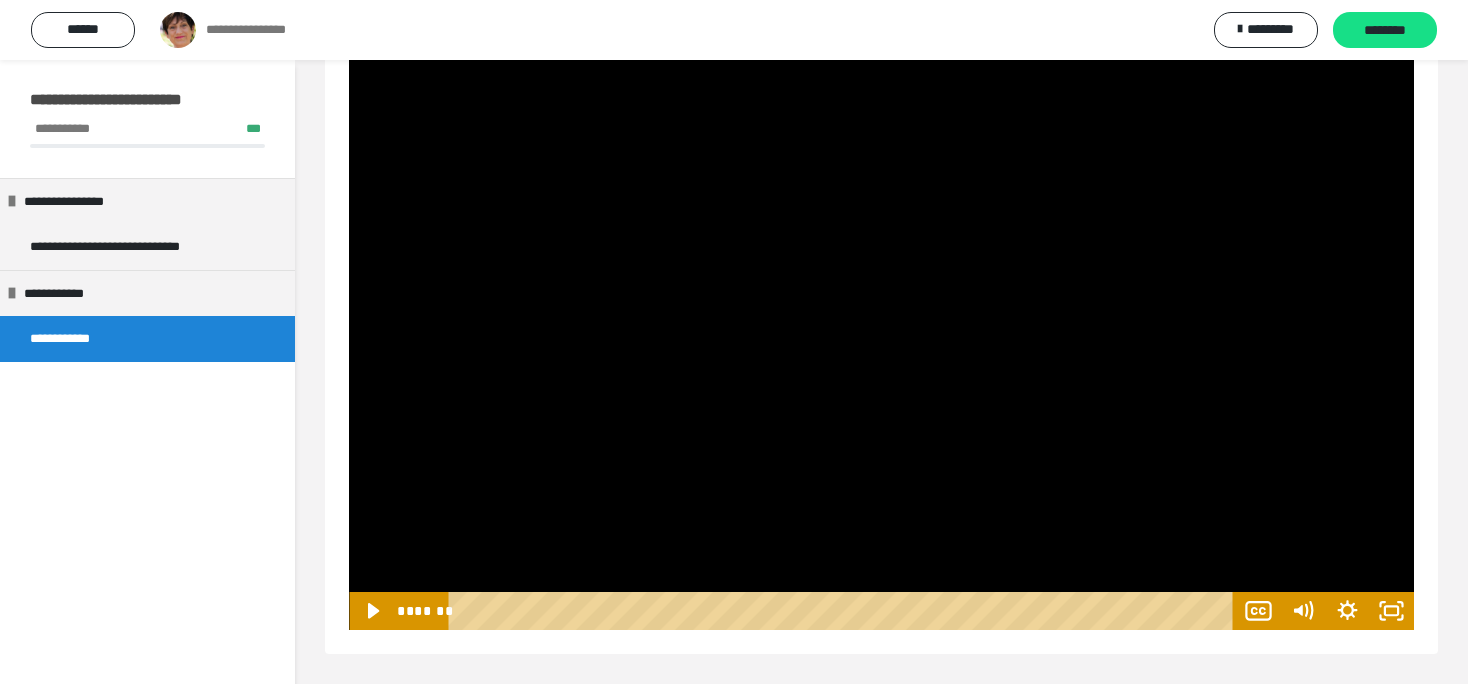click at bounding box center [881, 330] 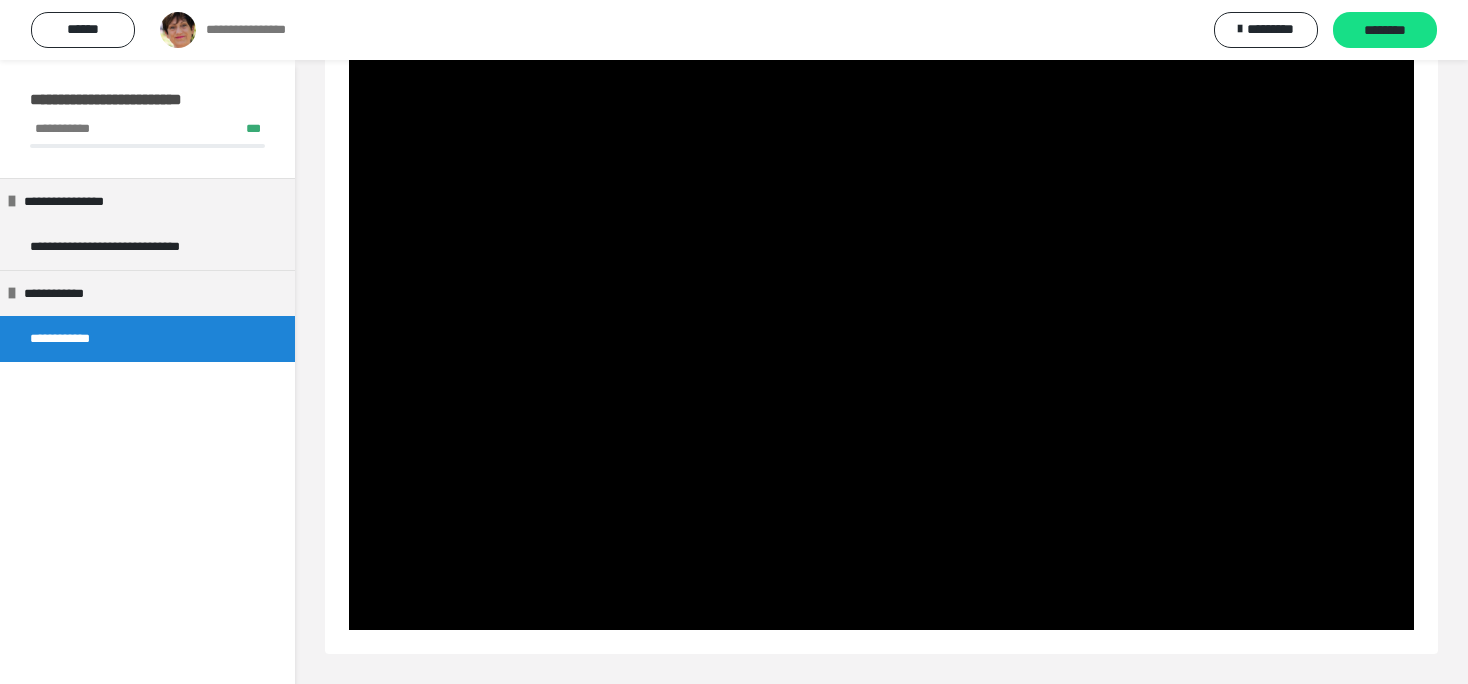 click at bounding box center (881, 330) 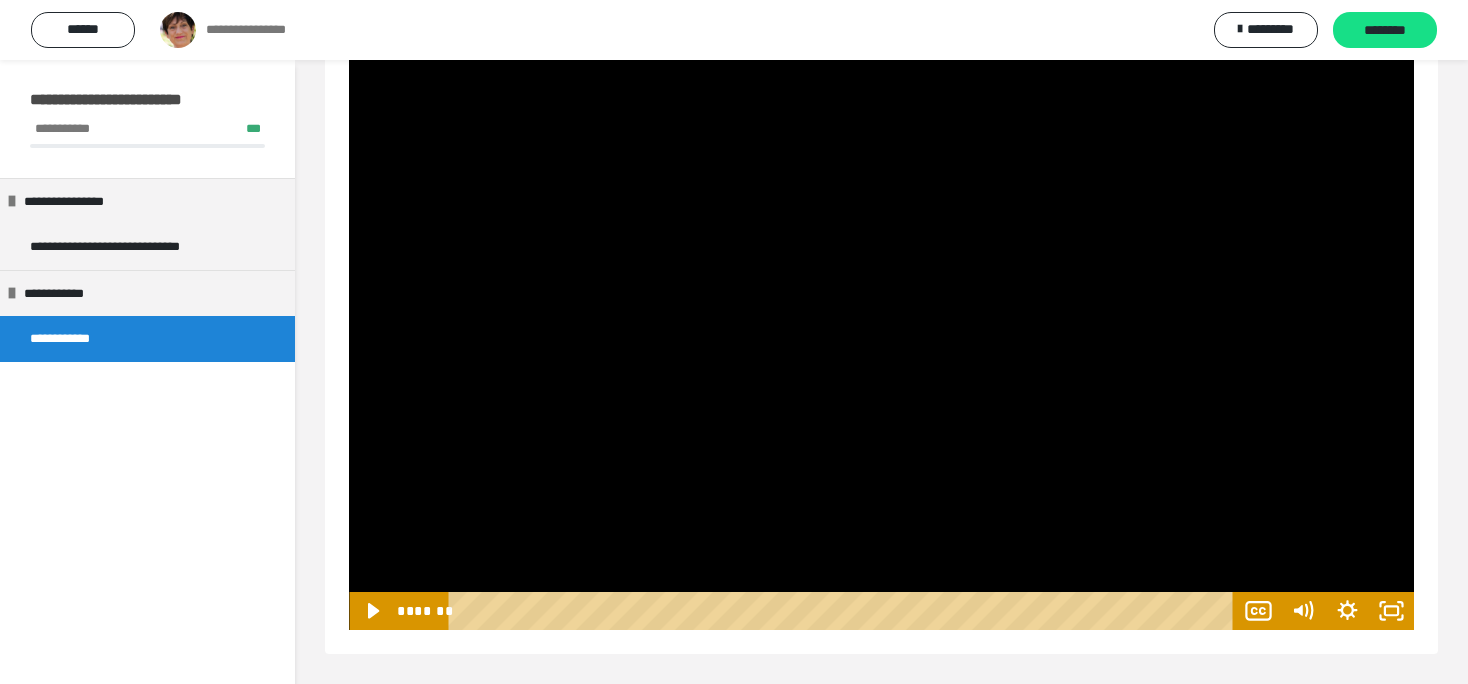 click at bounding box center (881, 330) 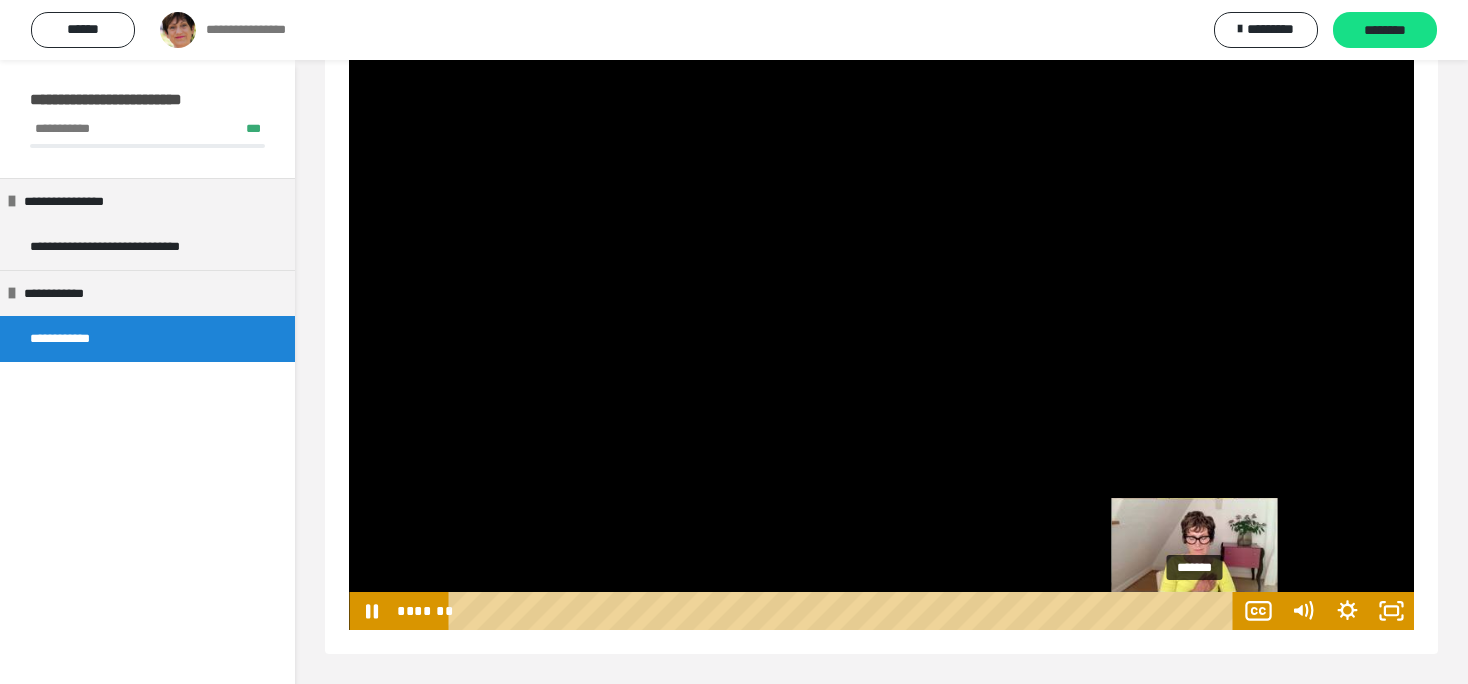 click on "*******" at bounding box center [844, 611] 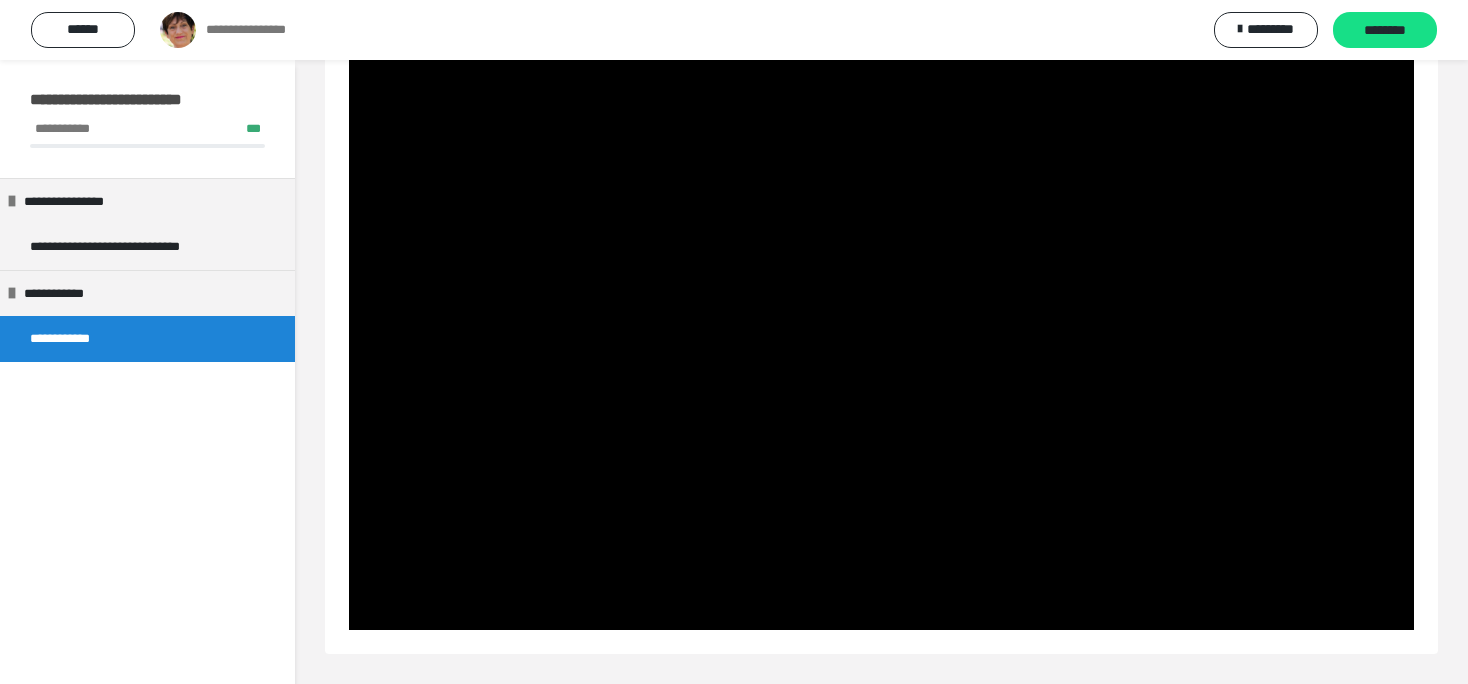 click at bounding box center (881, 330) 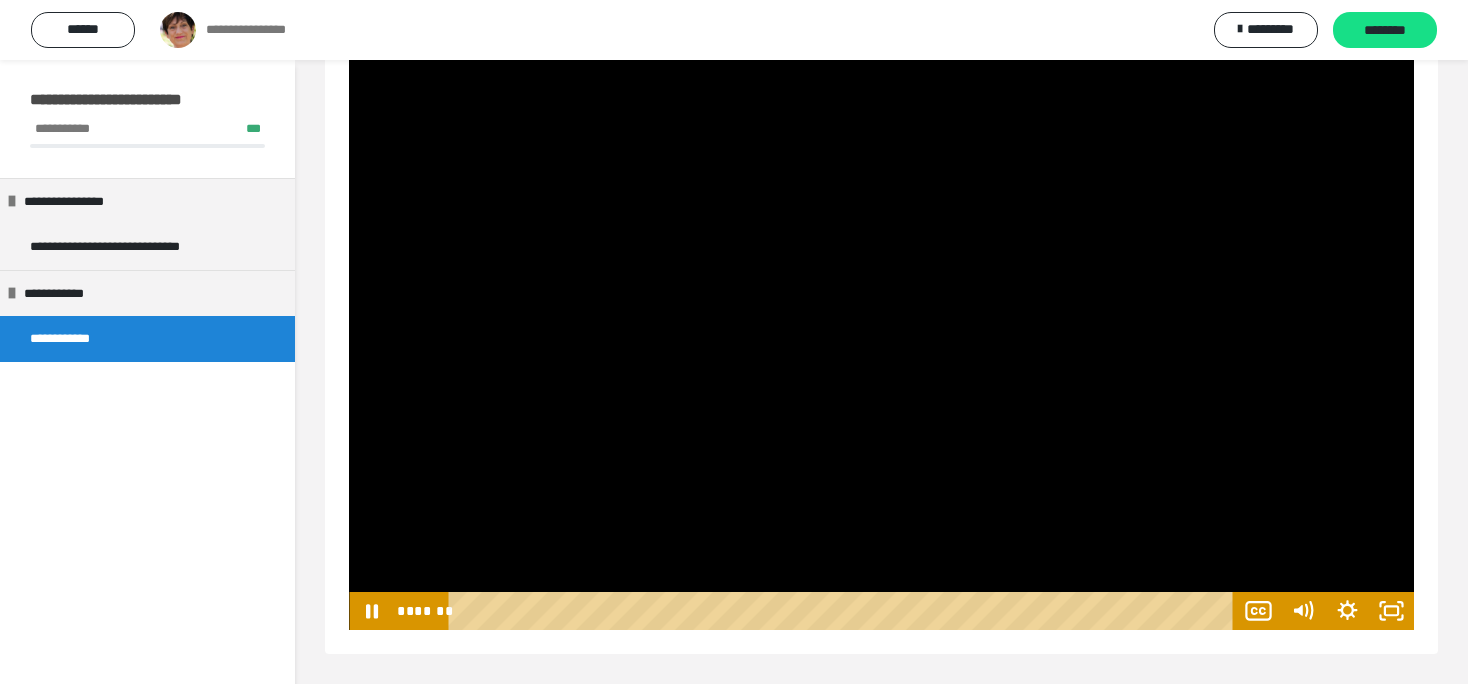 click at bounding box center (881, 330) 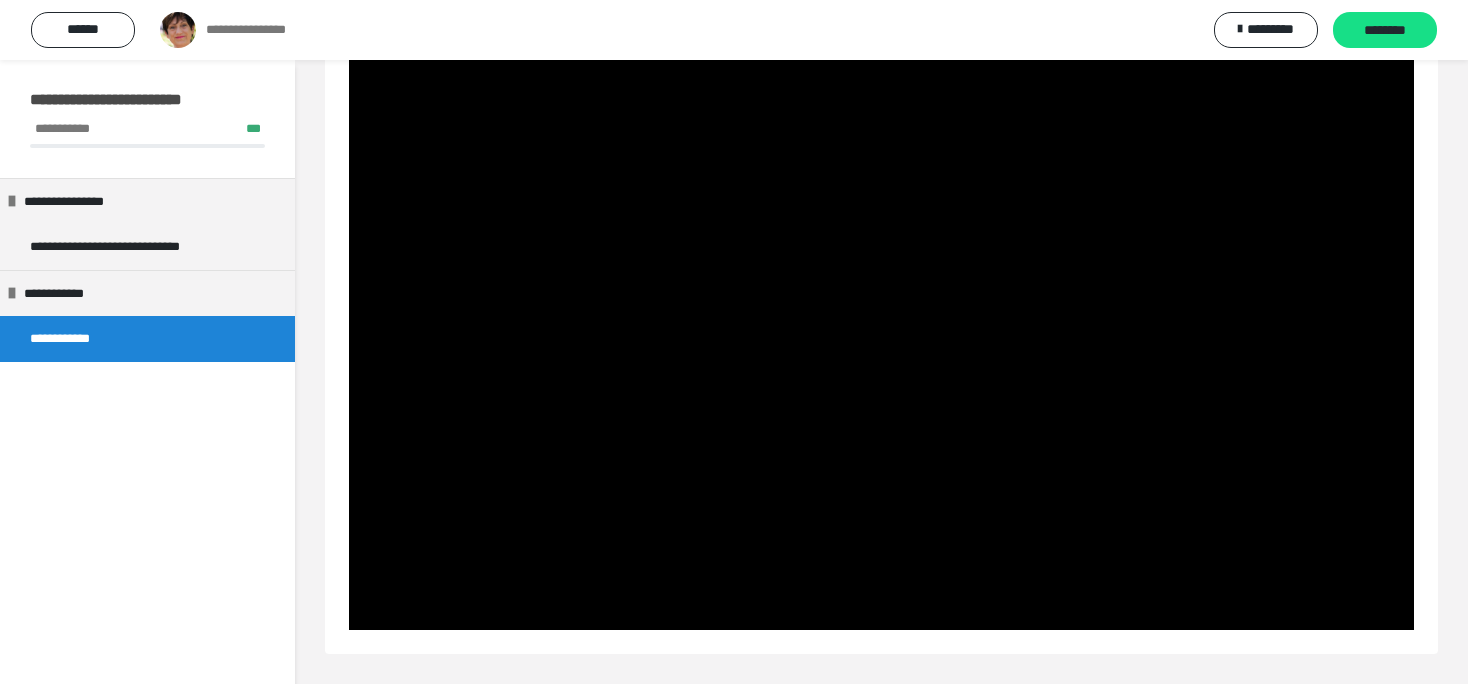 click at bounding box center [881, 330] 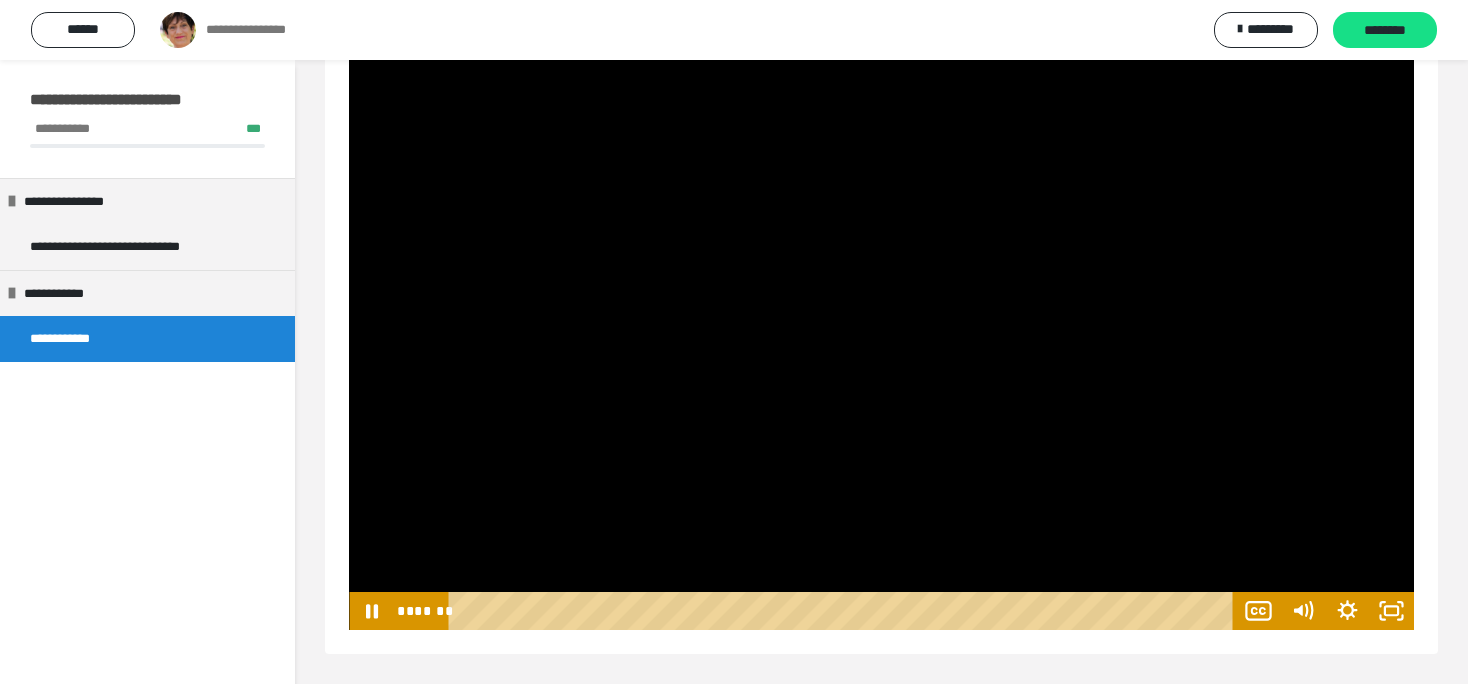 click at bounding box center (881, 330) 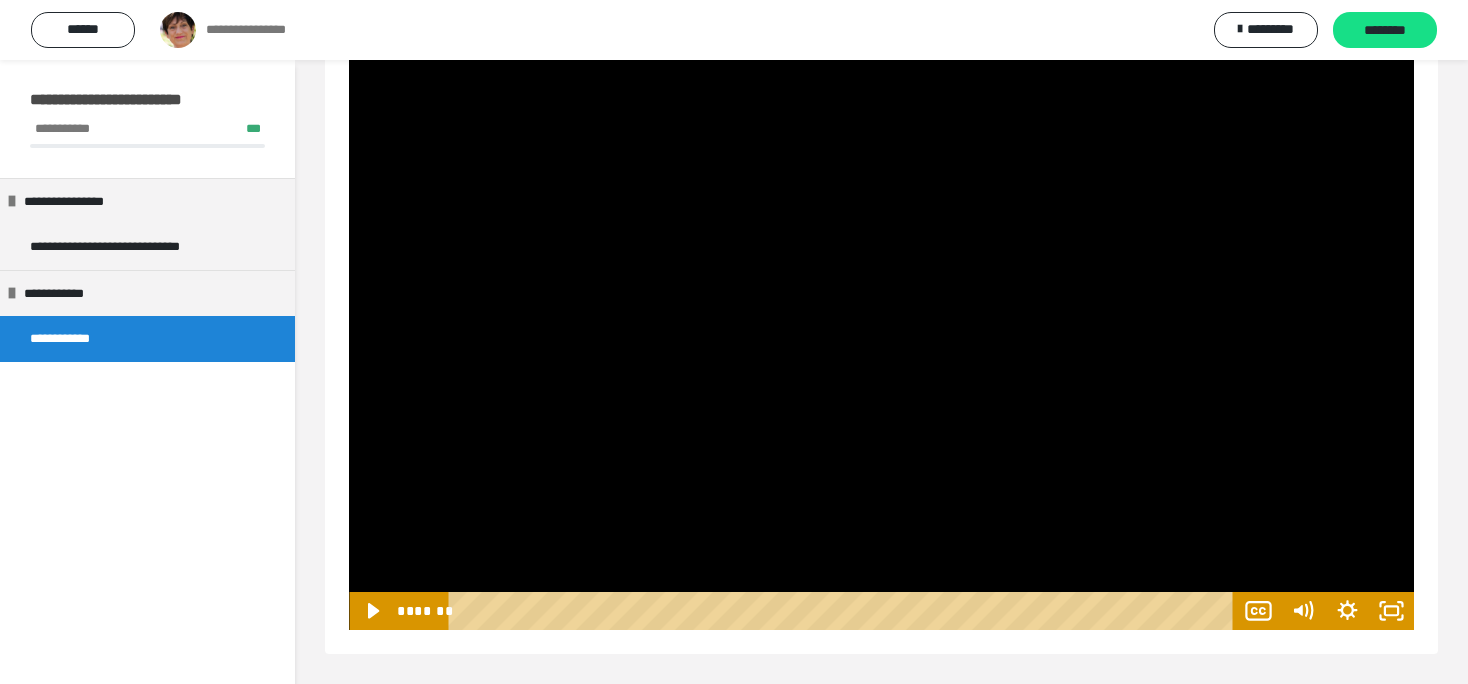 click at bounding box center [881, 330] 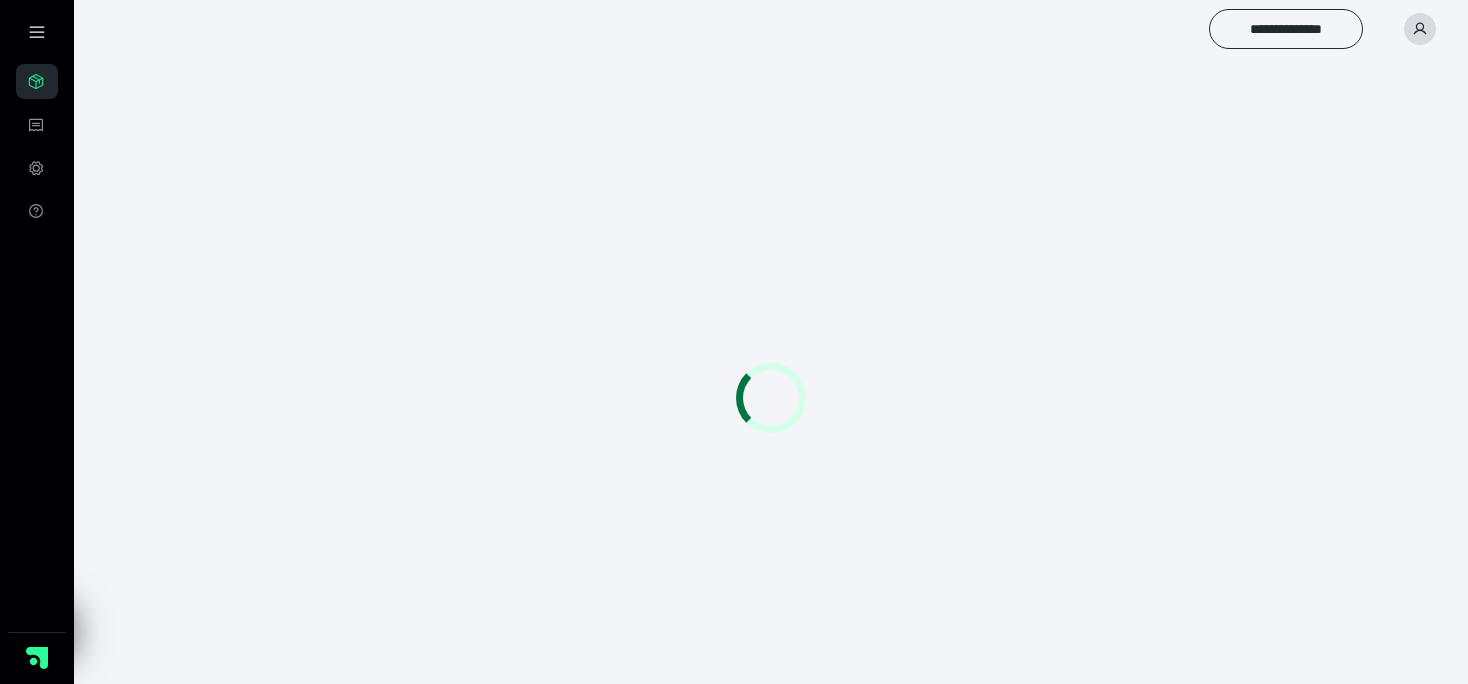 scroll, scrollTop: 0, scrollLeft: 0, axis: both 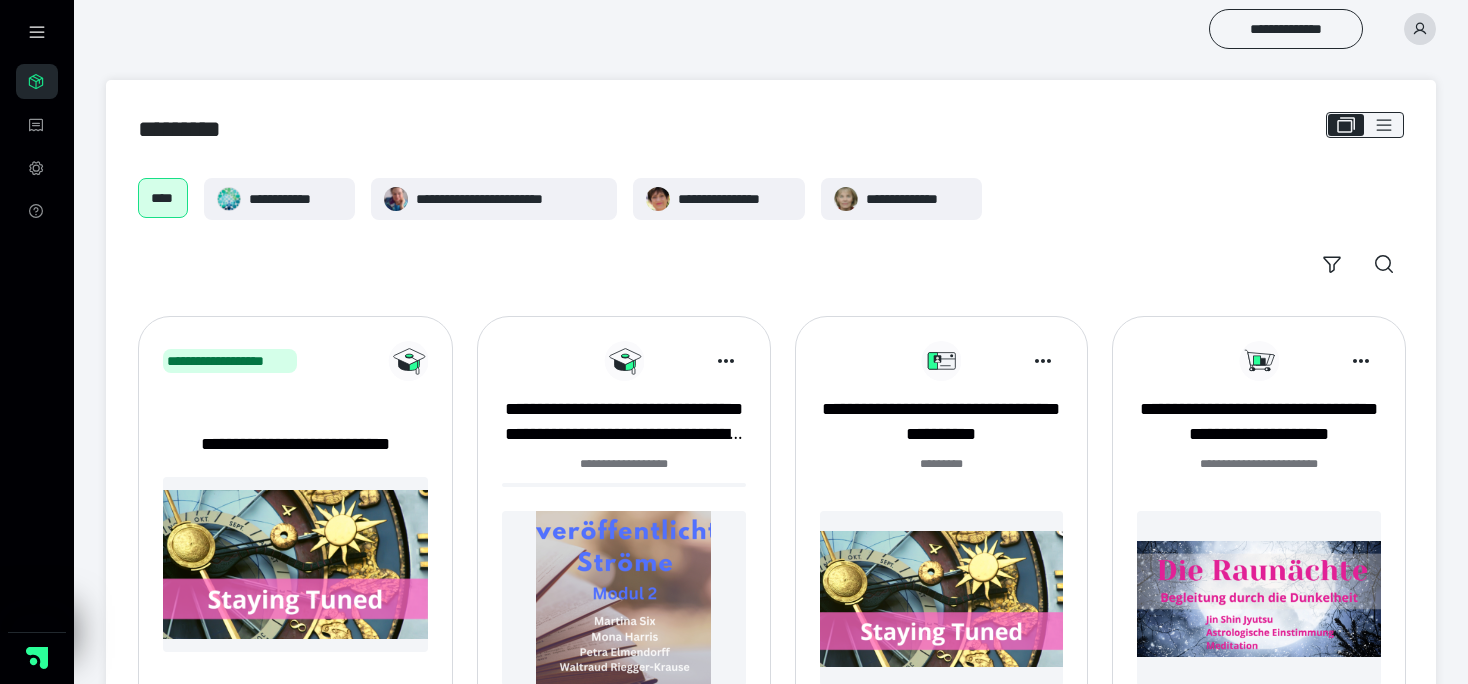 click at bounding box center [295, 564] 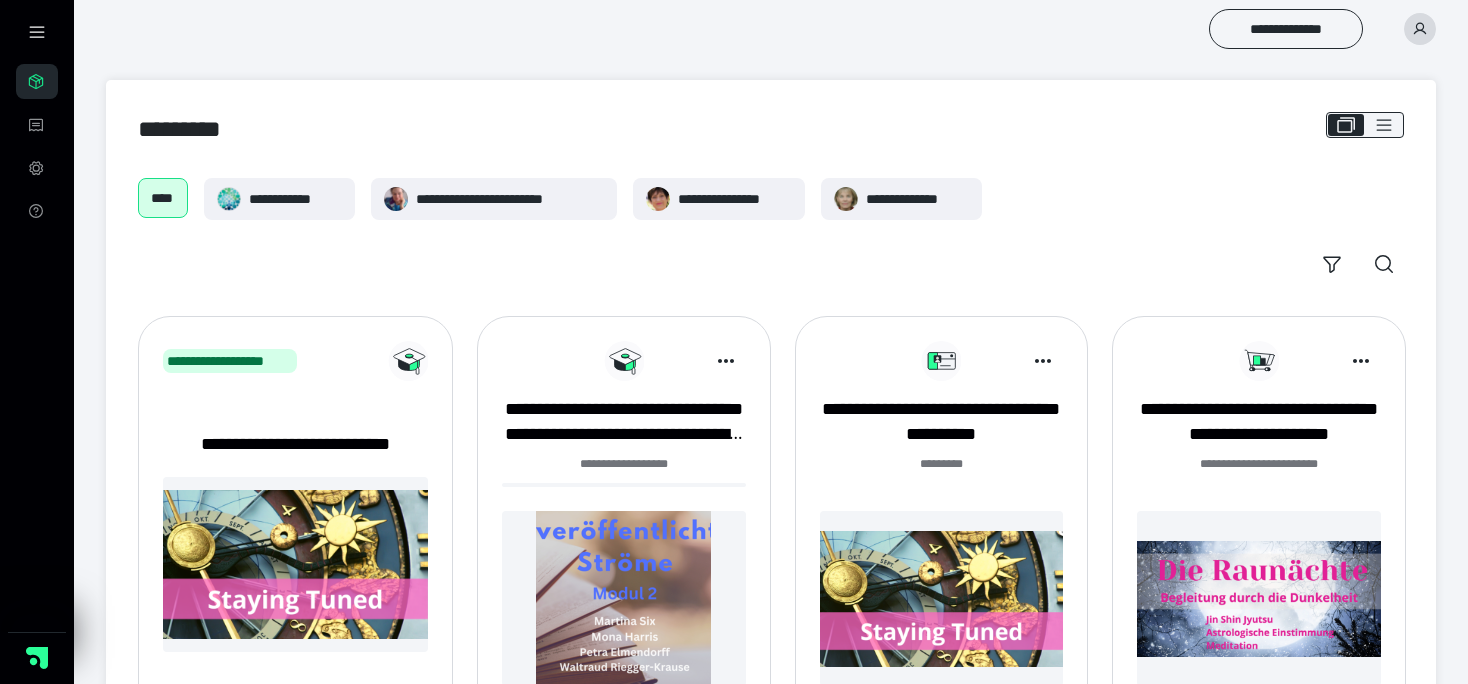 click at bounding box center (295, 564) 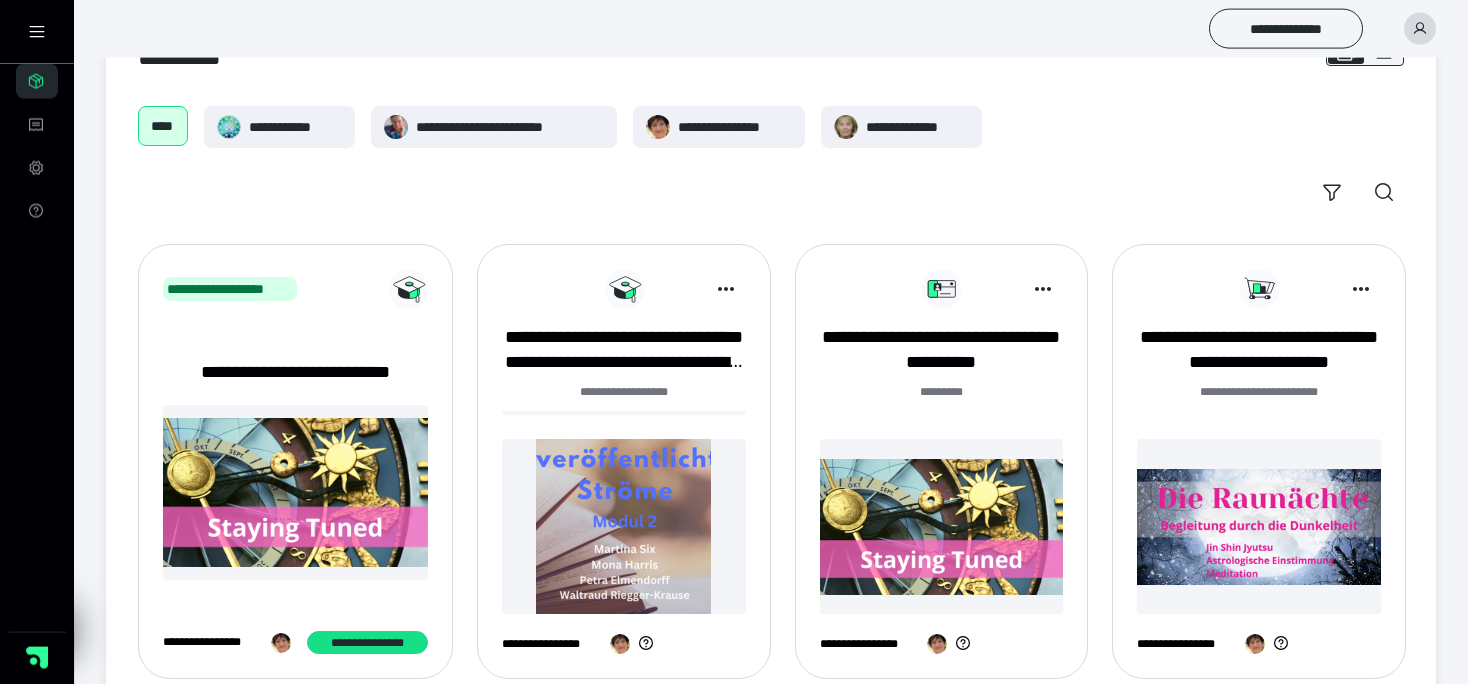 scroll, scrollTop: 67, scrollLeft: 0, axis: vertical 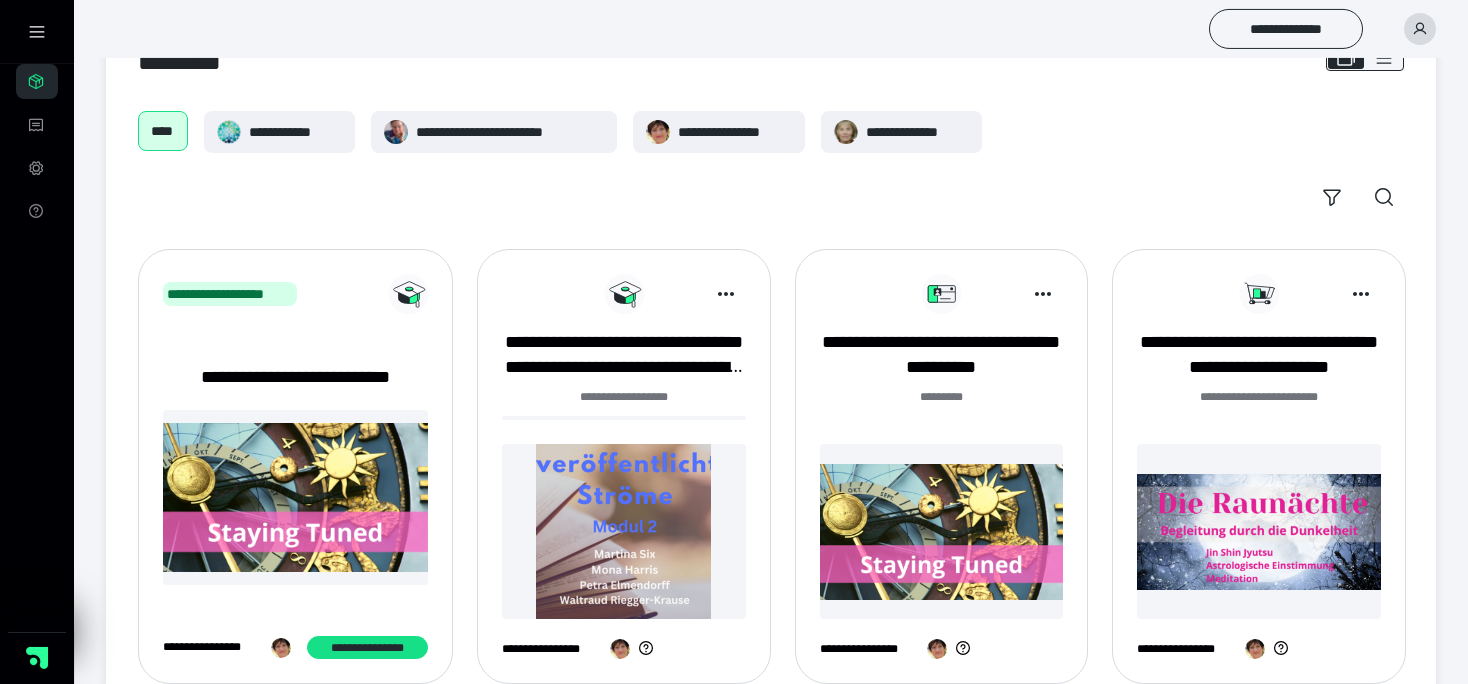 click at bounding box center (295, 497) 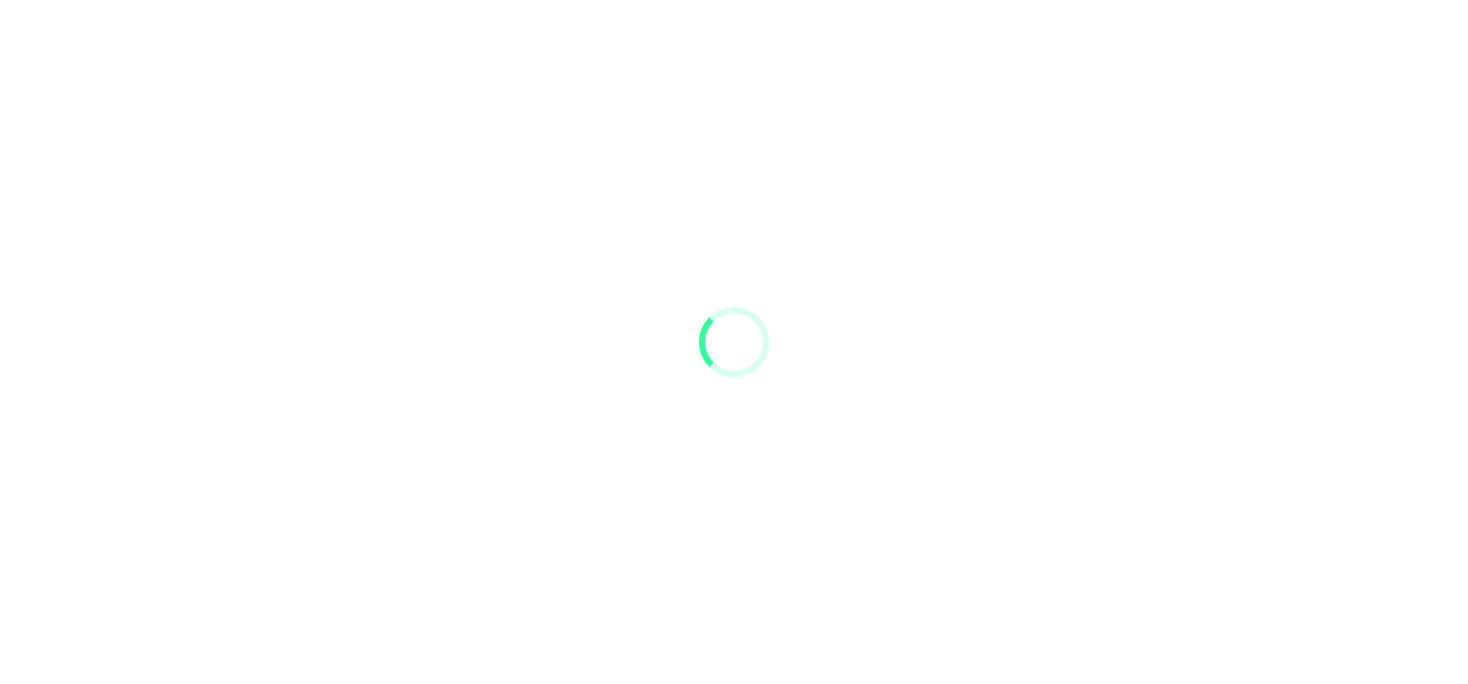 scroll, scrollTop: 0, scrollLeft: 0, axis: both 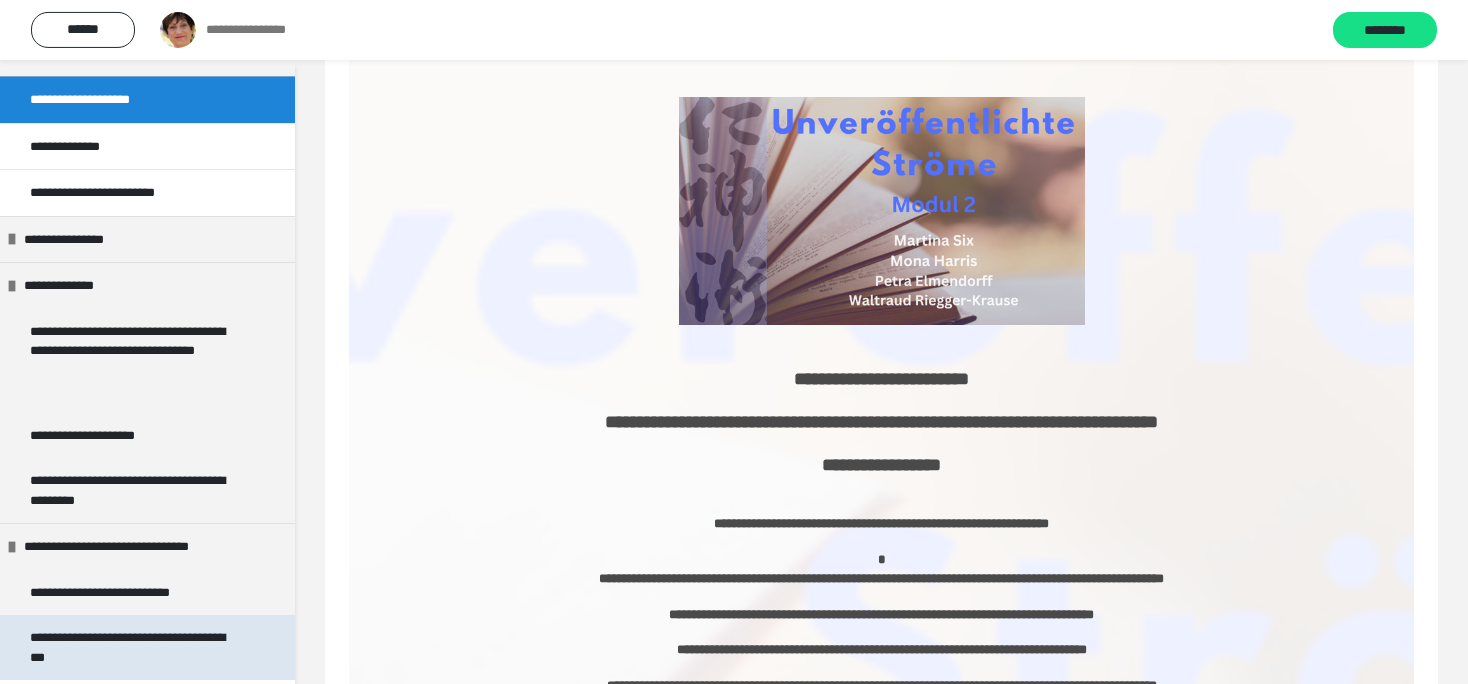 click on "**********" at bounding box center [131, 647] 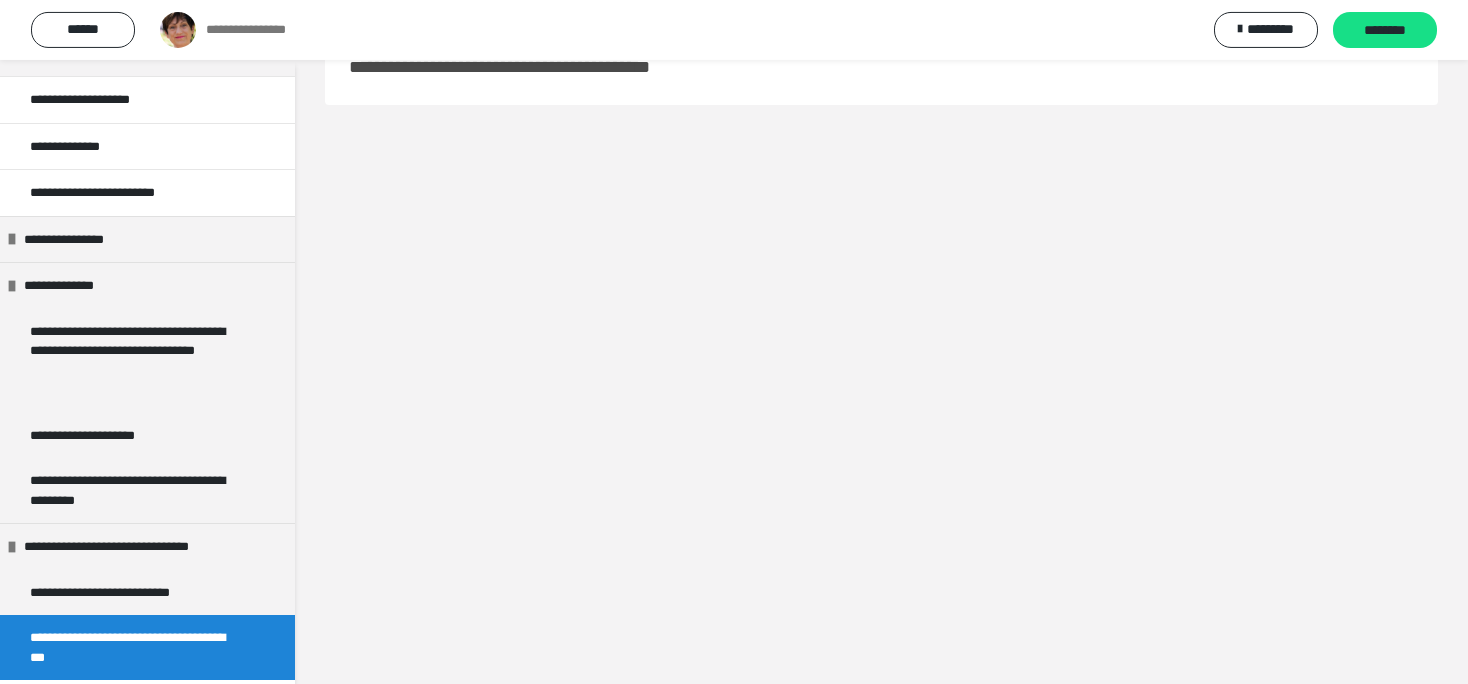 scroll, scrollTop: 60, scrollLeft: 0, axis: vertical 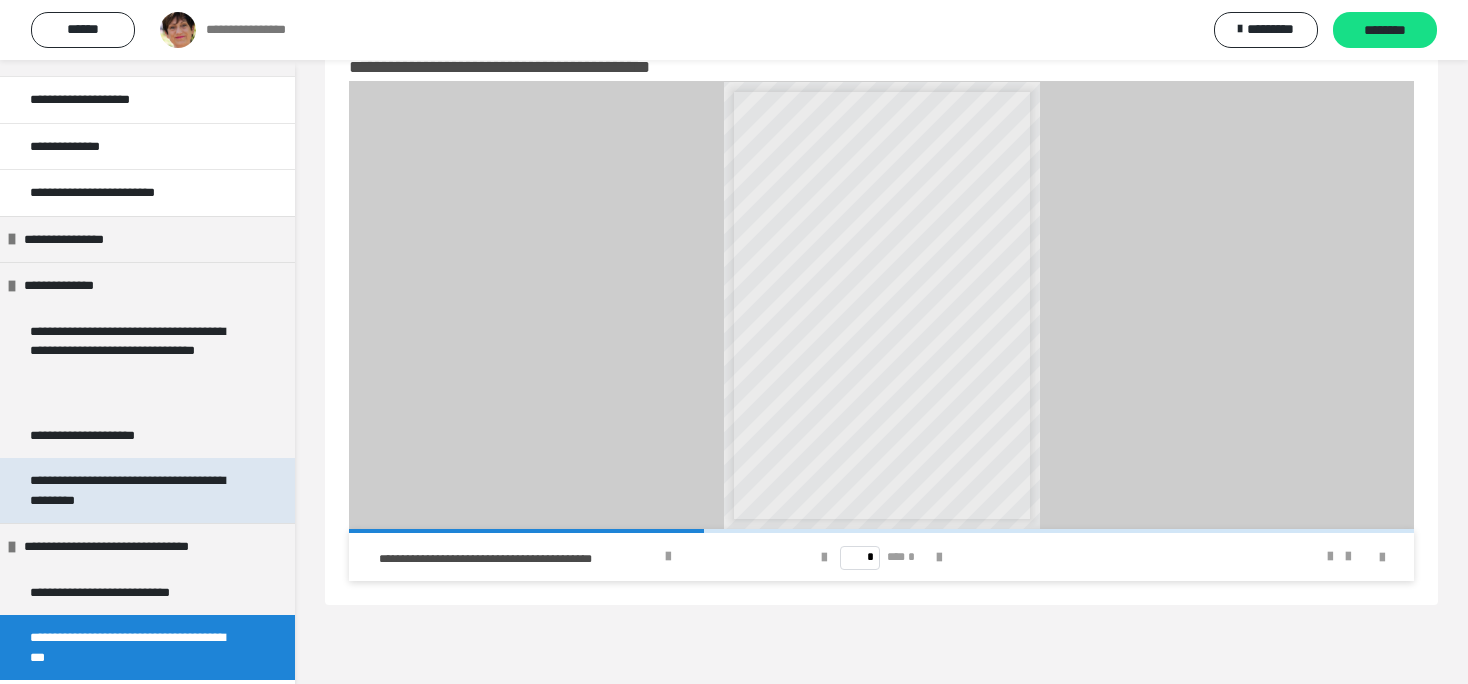 click on "**********" at bounding box center [131, 490] 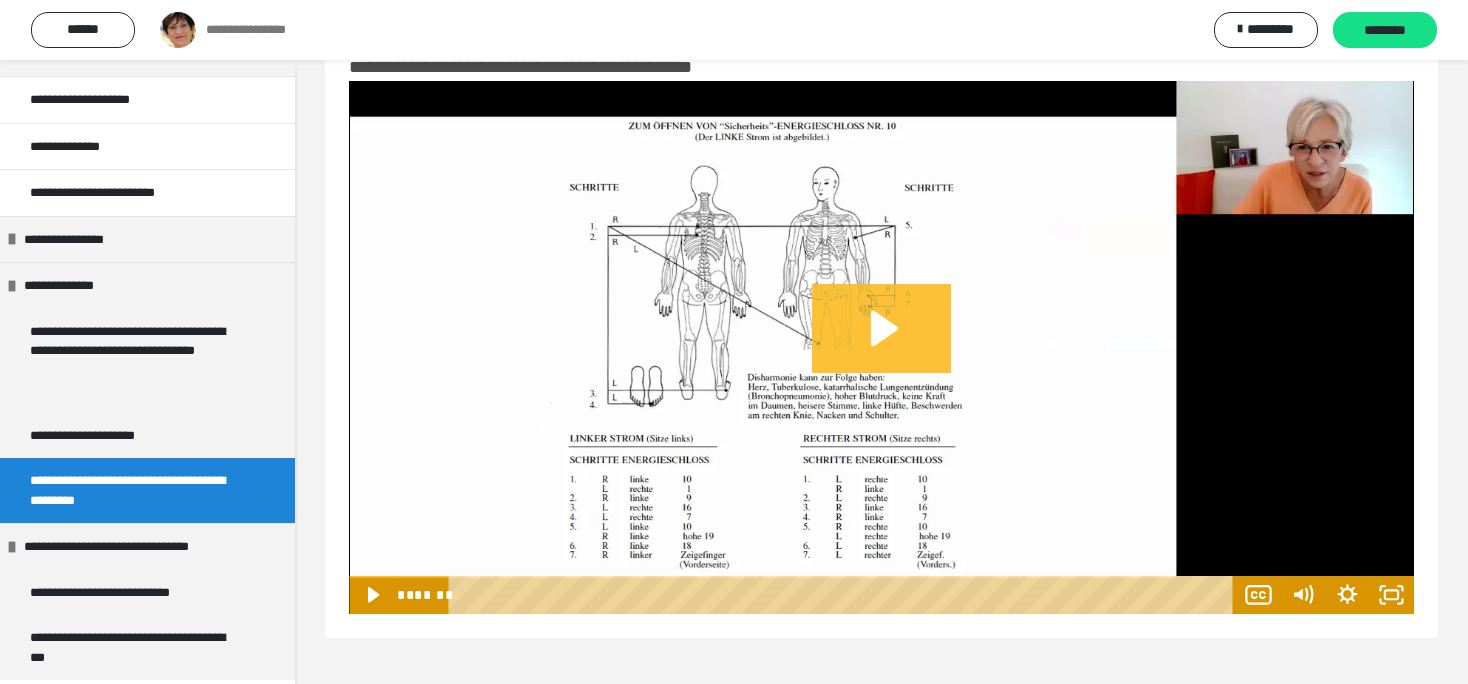 click 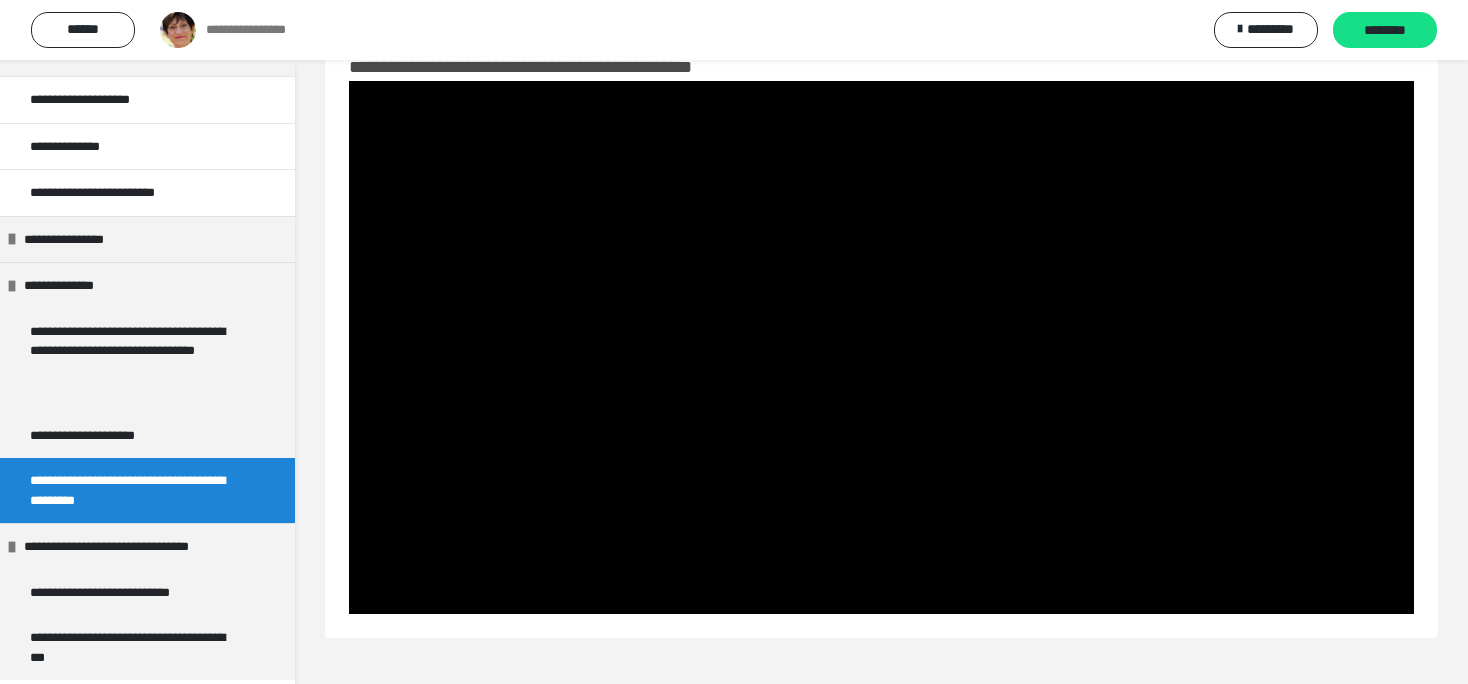 click at bounding box center [881, 347] 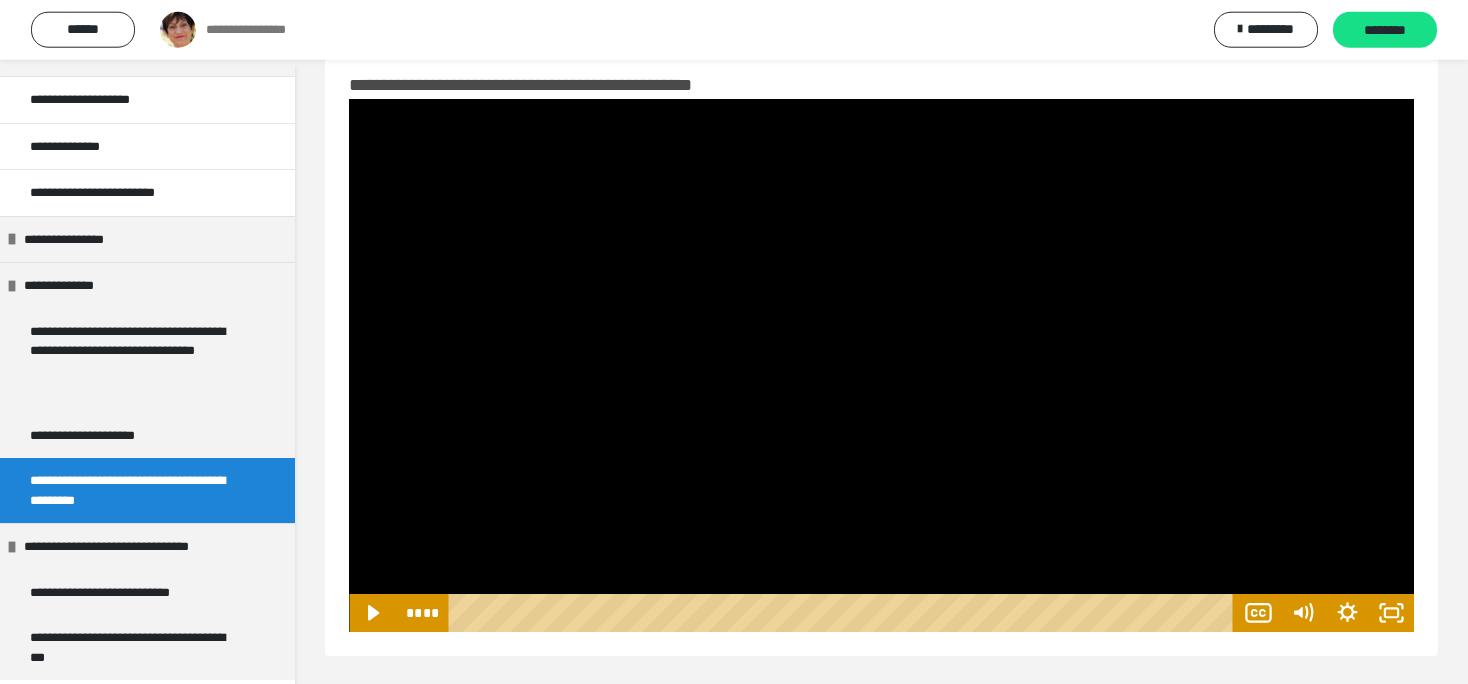 scroll, scrollTop: 41, scrollLeft: 0, axis: vertical 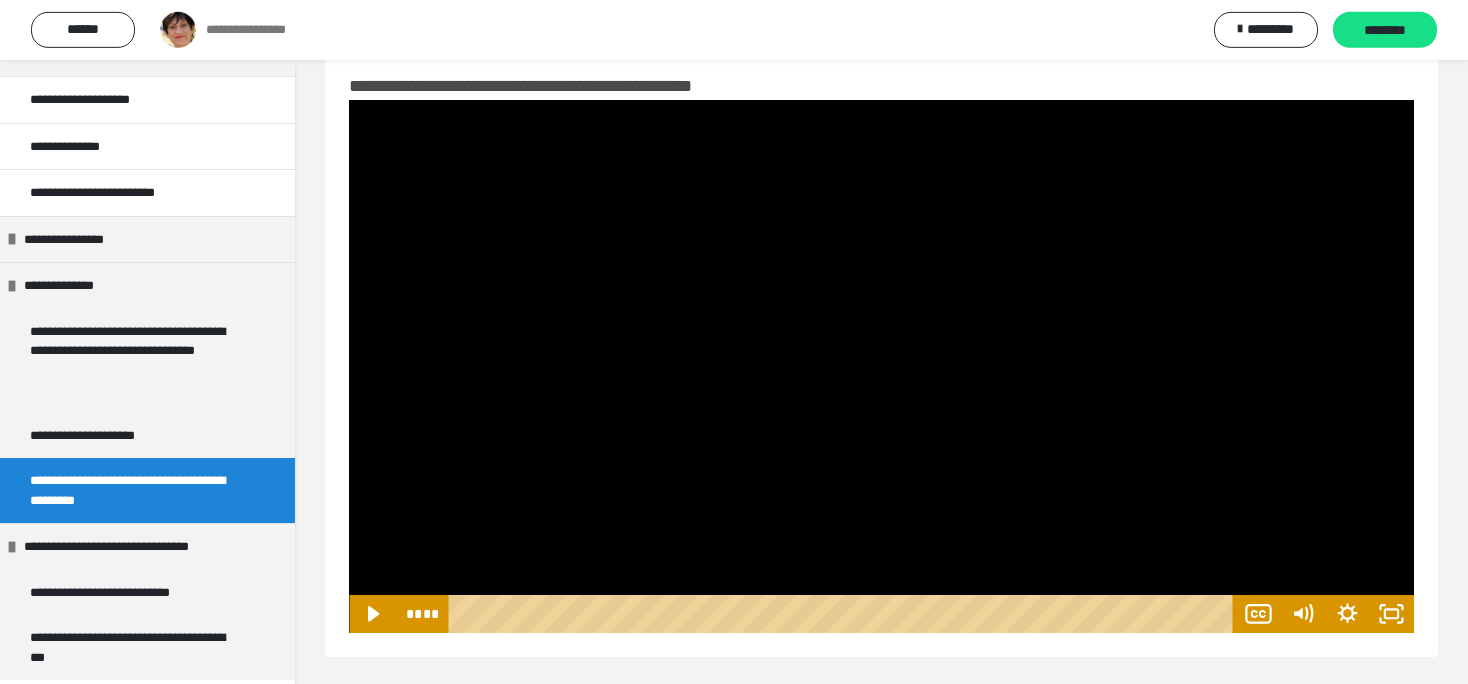 click at bounding box center [881, 366] 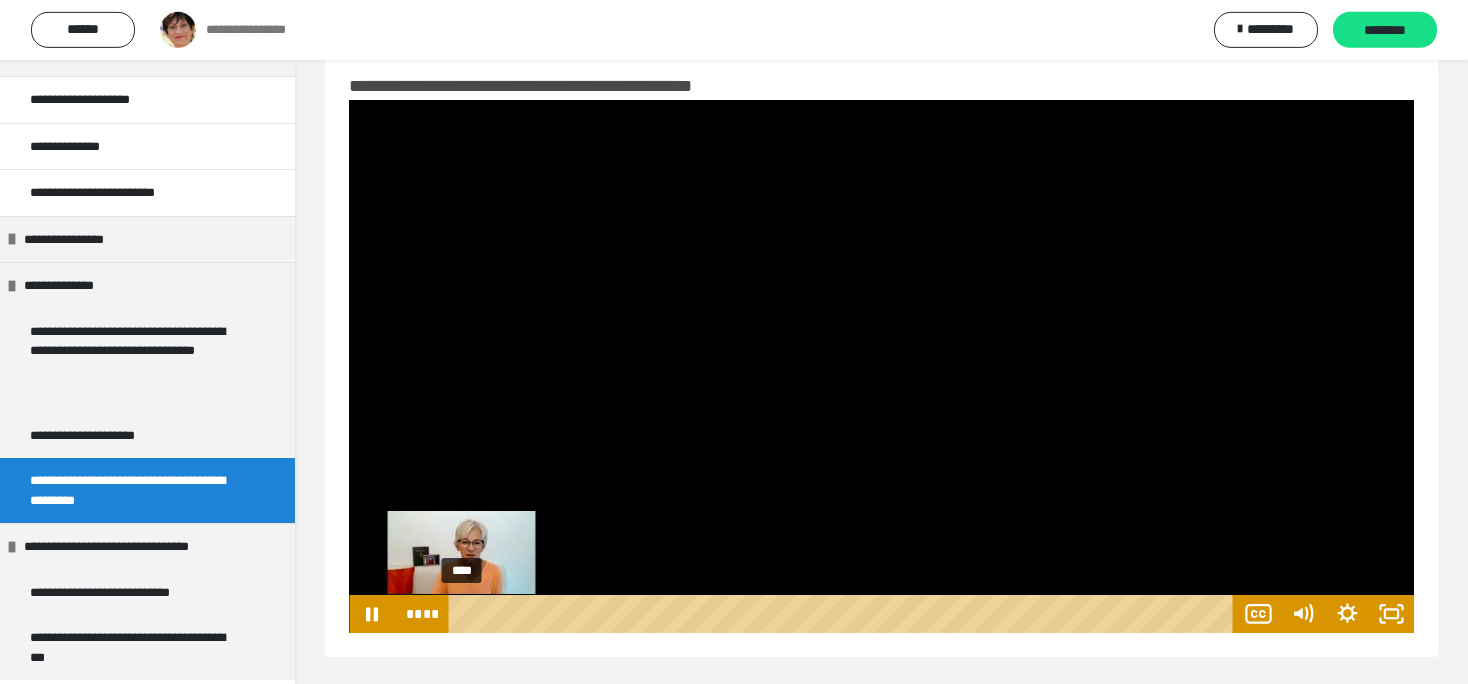 click at bounding box center (462, 613) 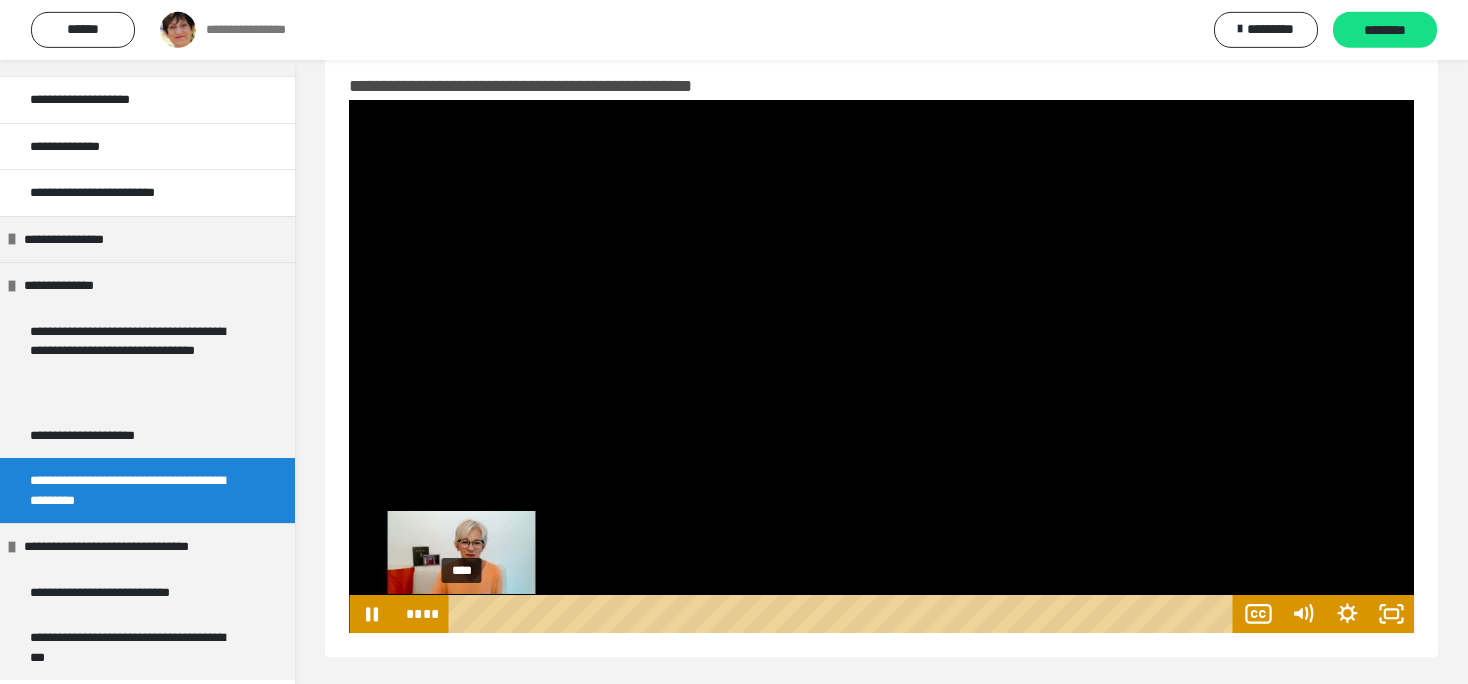 click at bounding box center [462, 613] 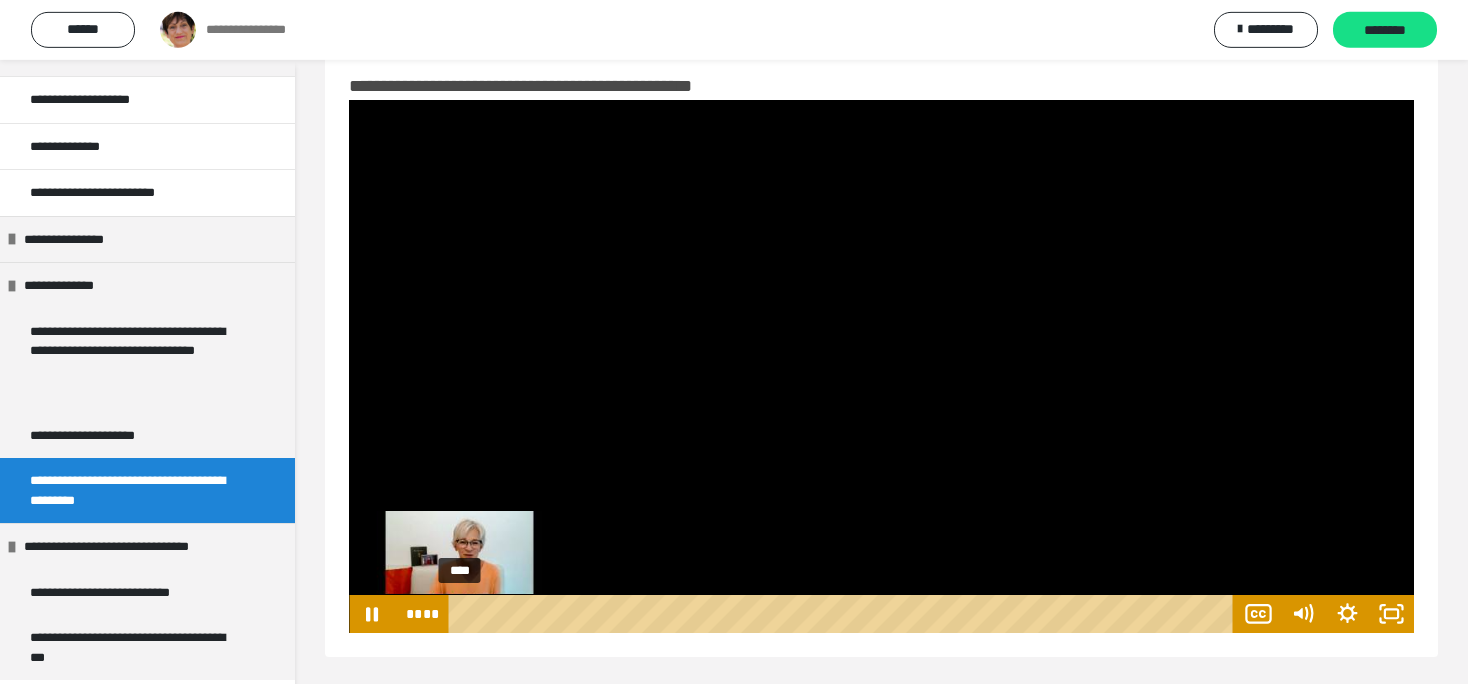 click on "****" at bounding box center (844, 614) 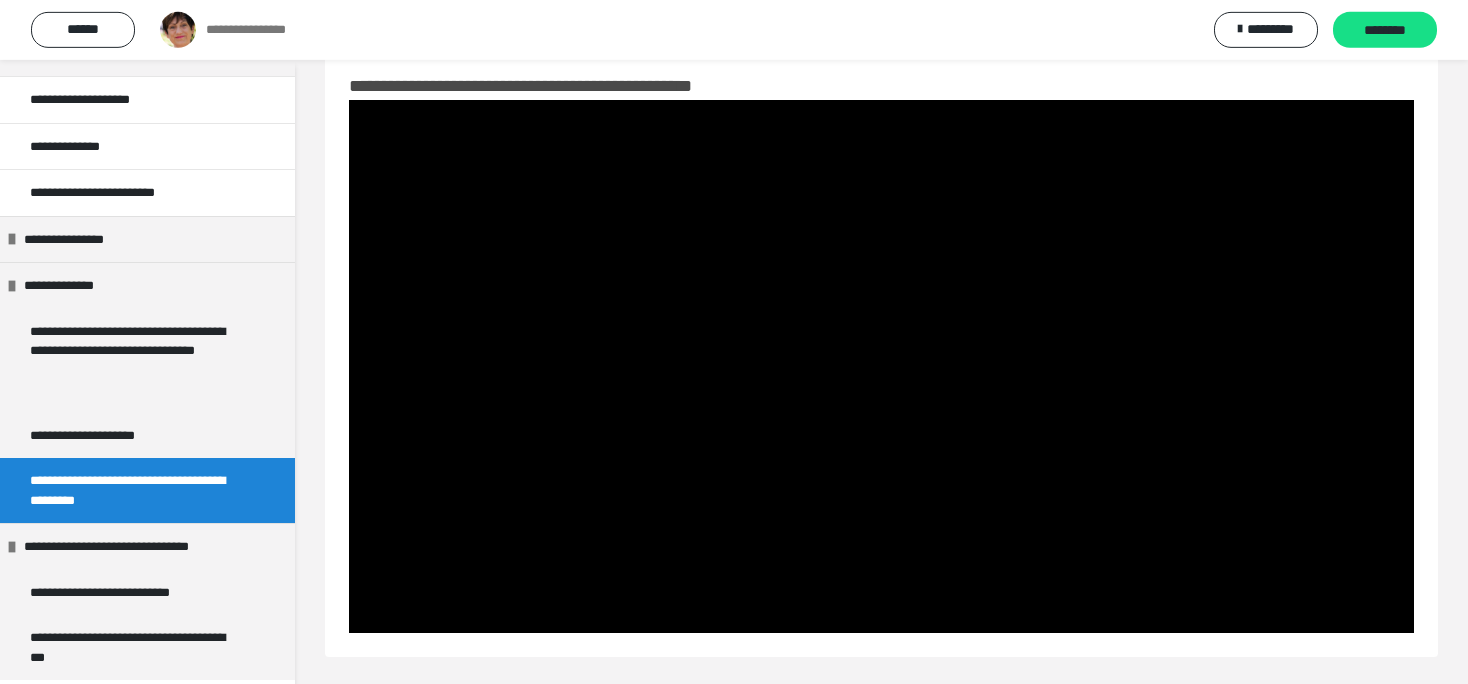 click at bounding box center [881, 366] 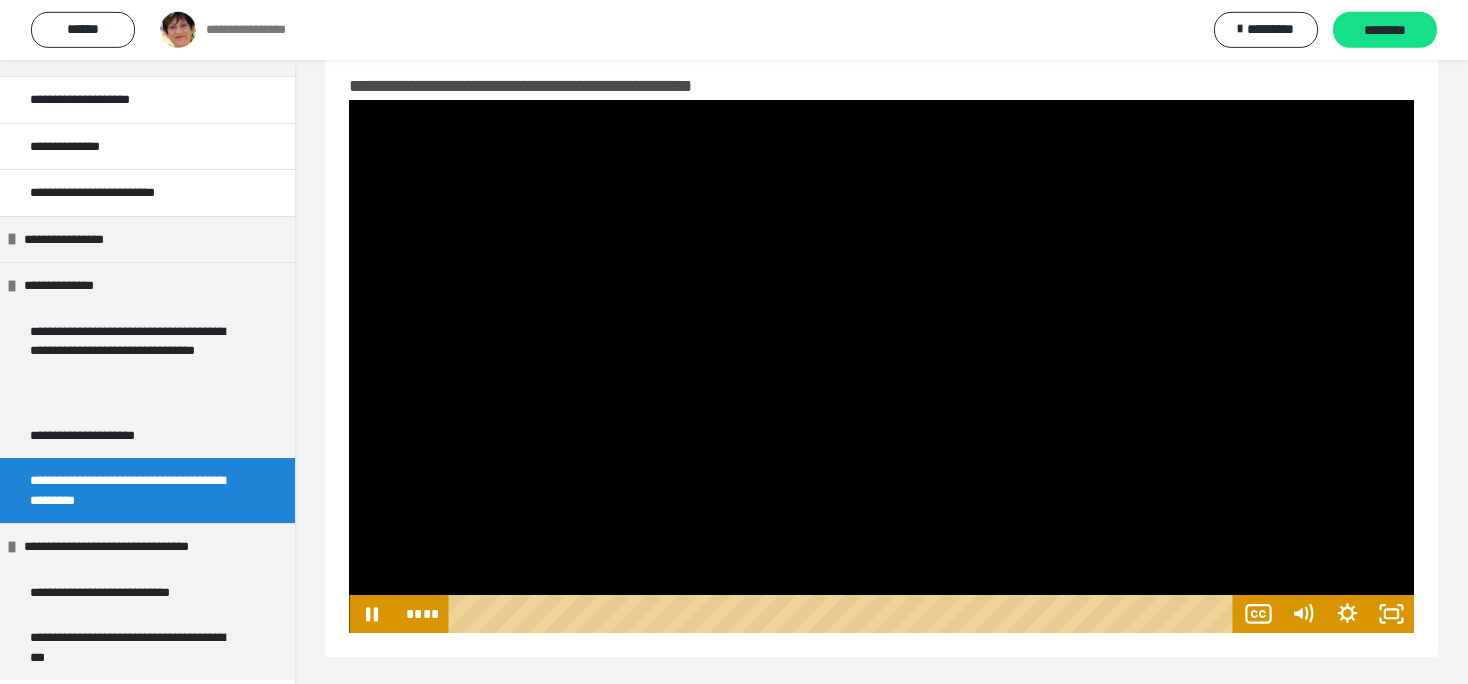 click at bounding box center (881, 366) 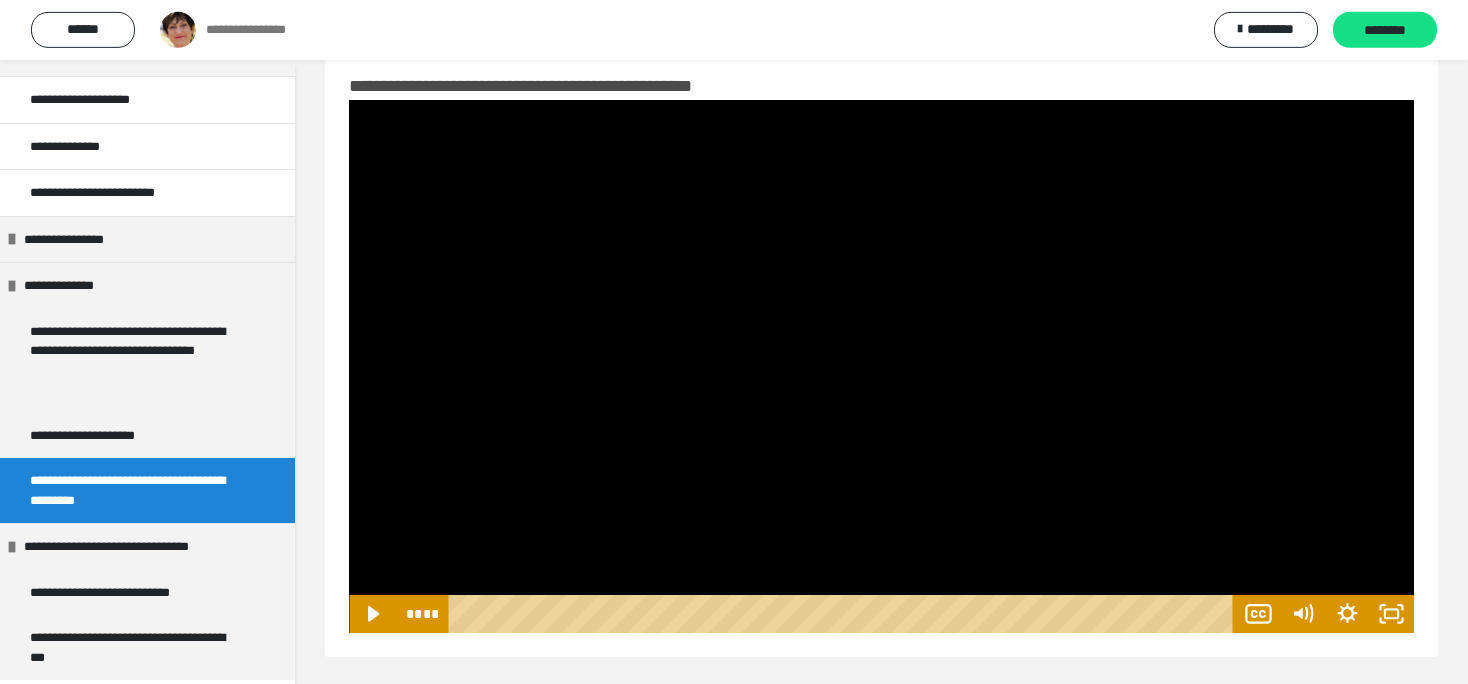 click at bounding box center (881, 366) 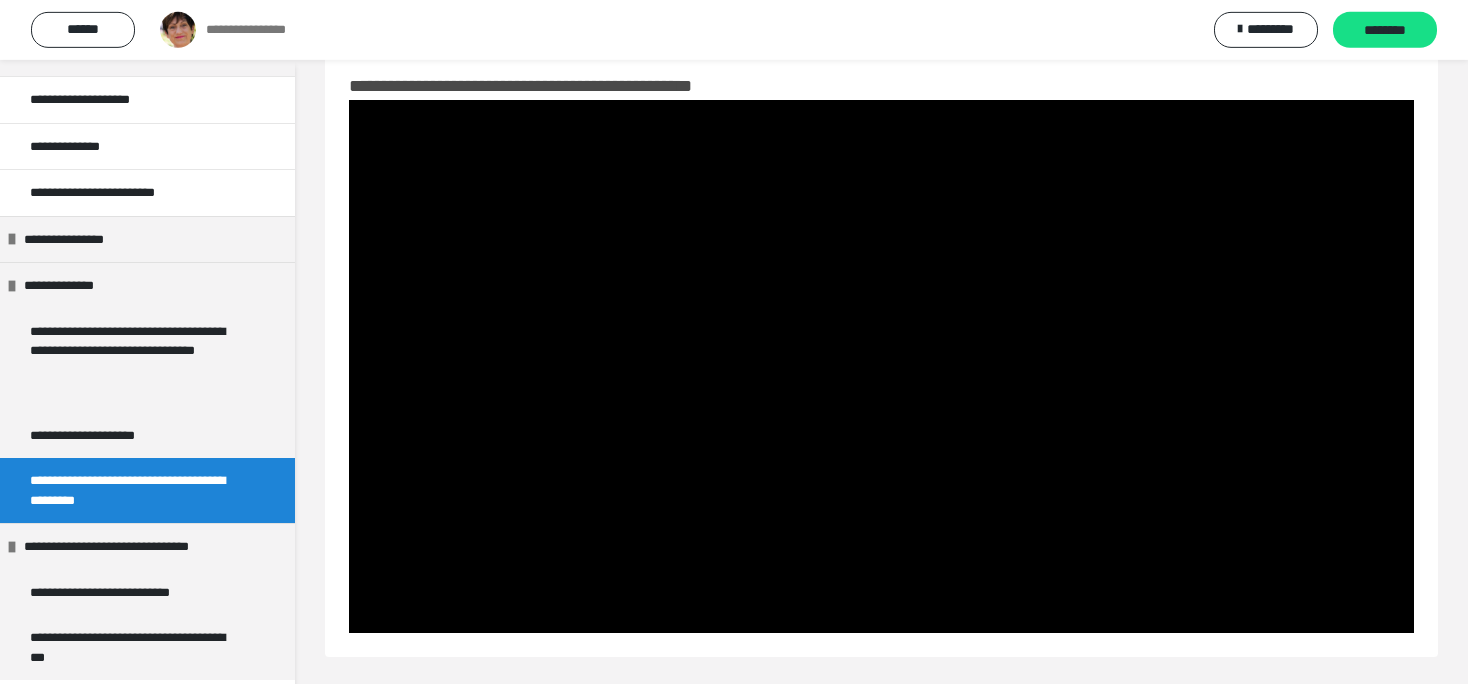 click at bounding box center (881, 366) 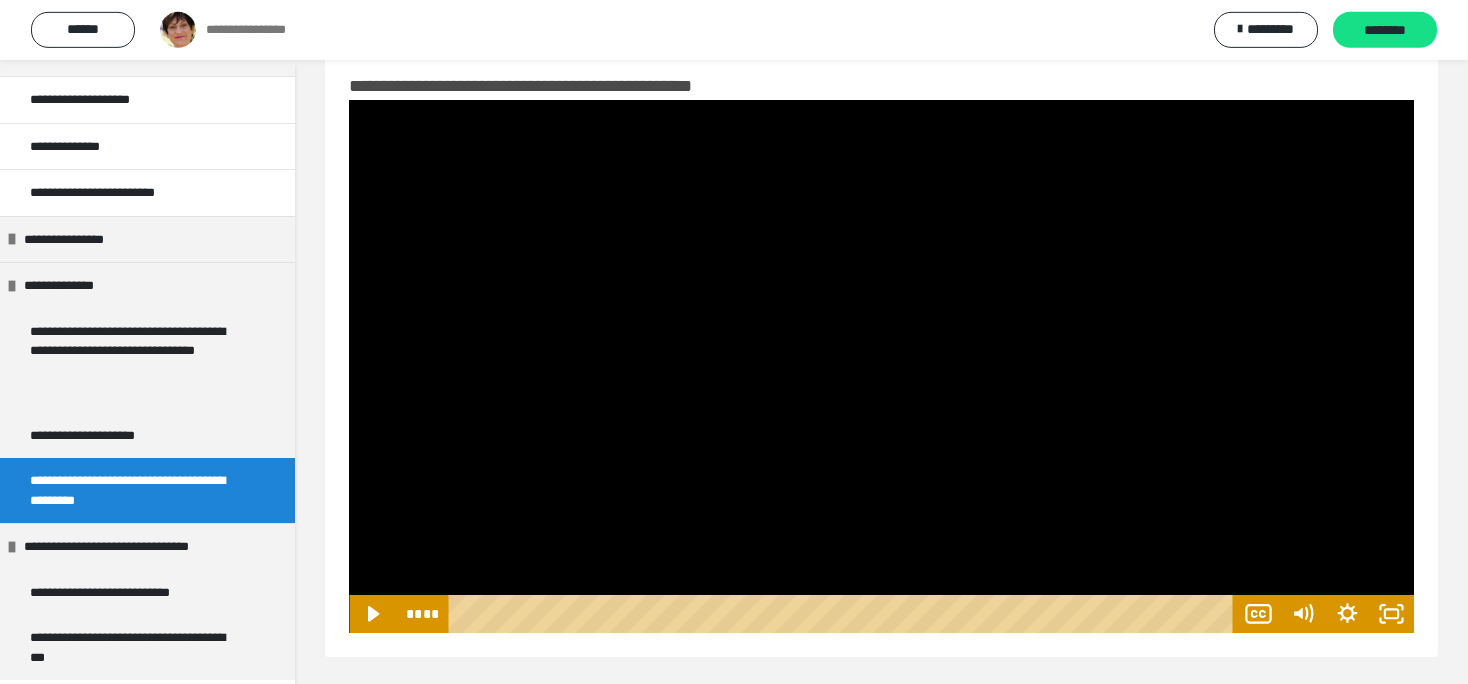 click at bounding box center [881, 366] 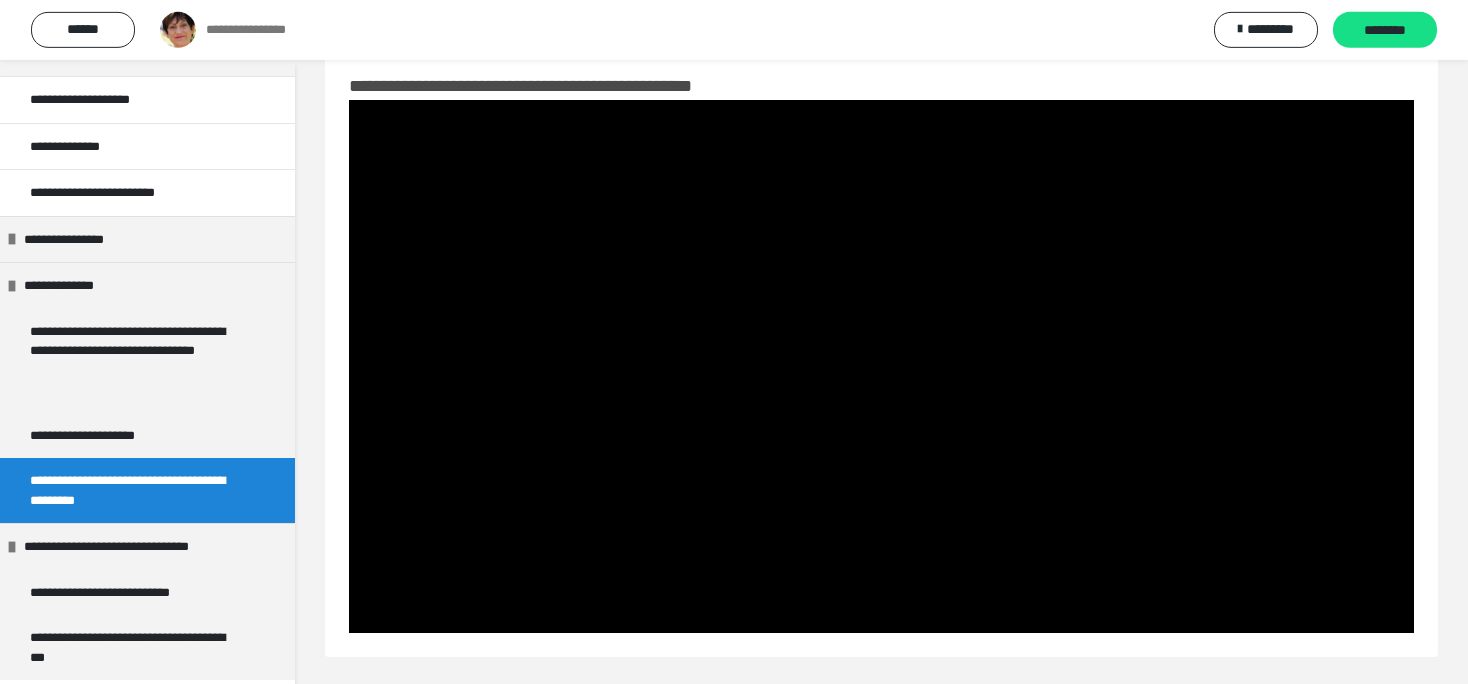 click at bounding box center [881, 366] 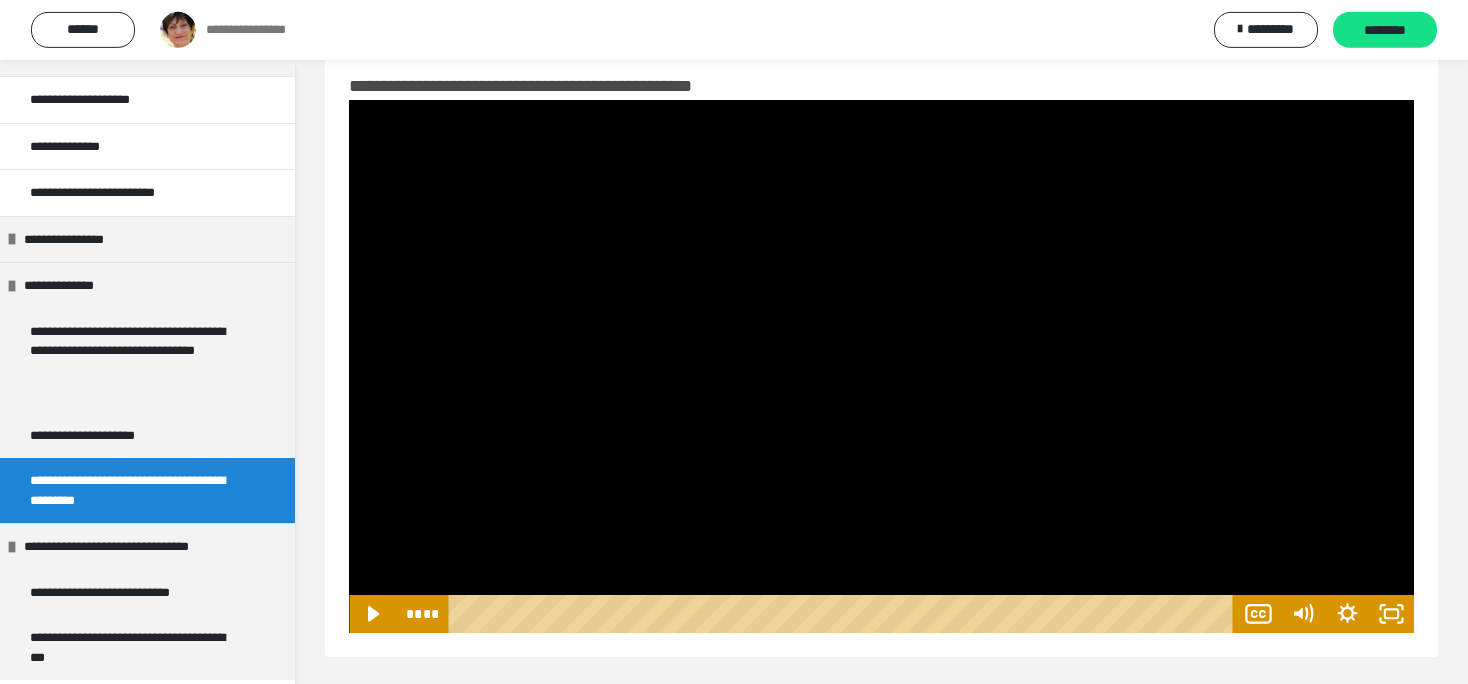 click at bounding box center [881, 366] 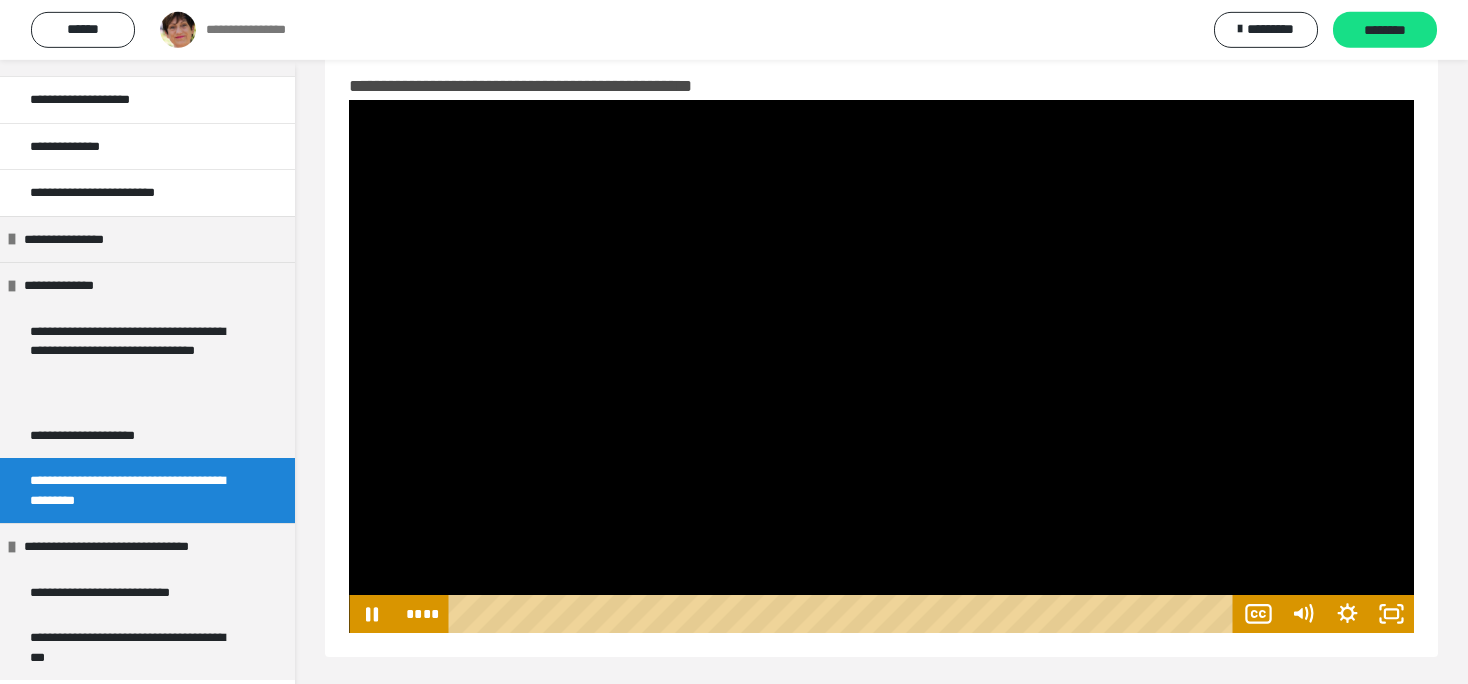 type 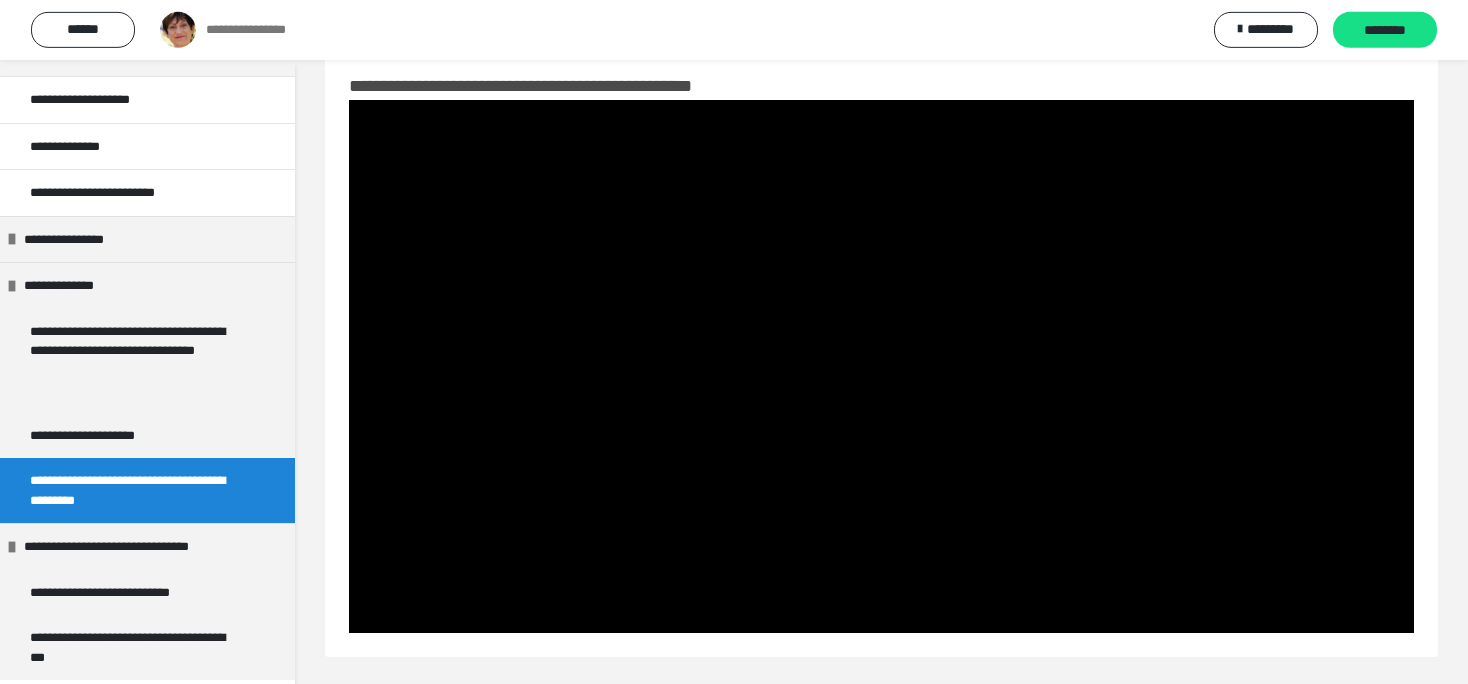 click at bounding box center [881, 366] 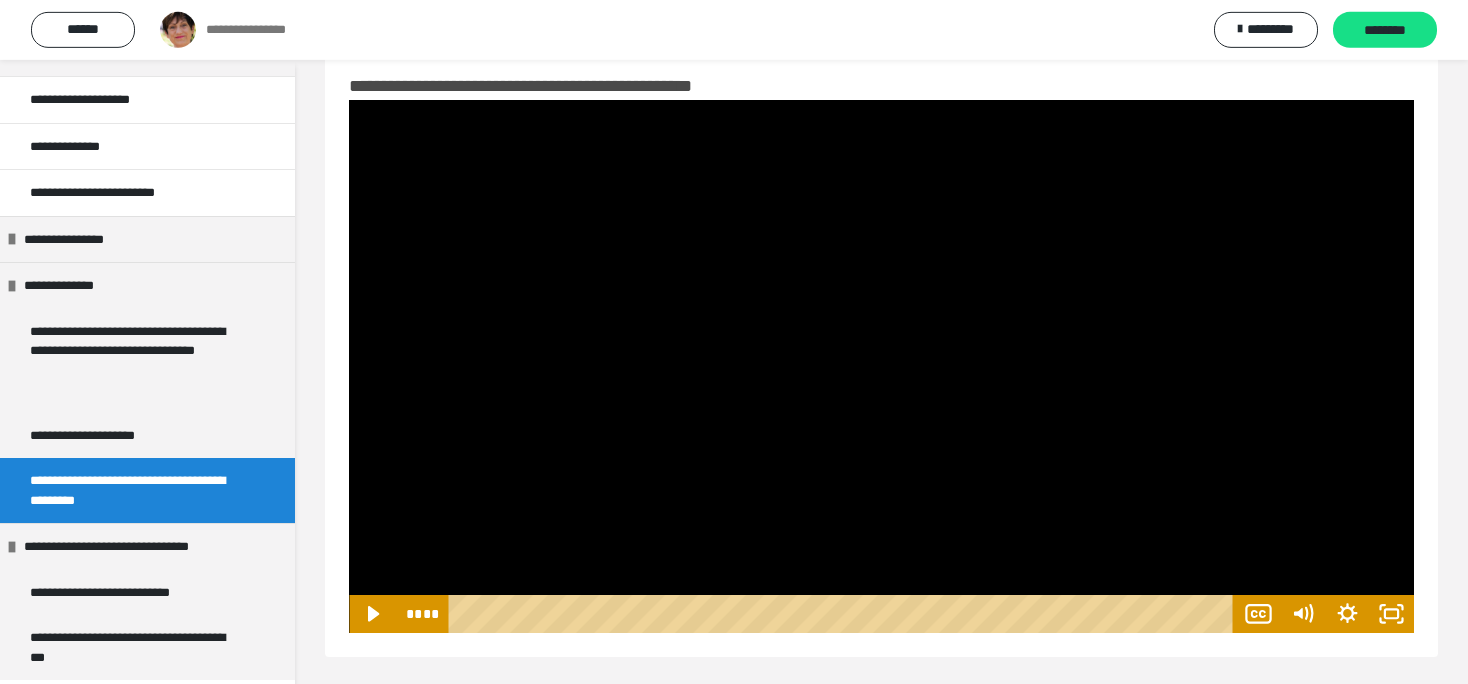 click at bounding box center [881, 366] 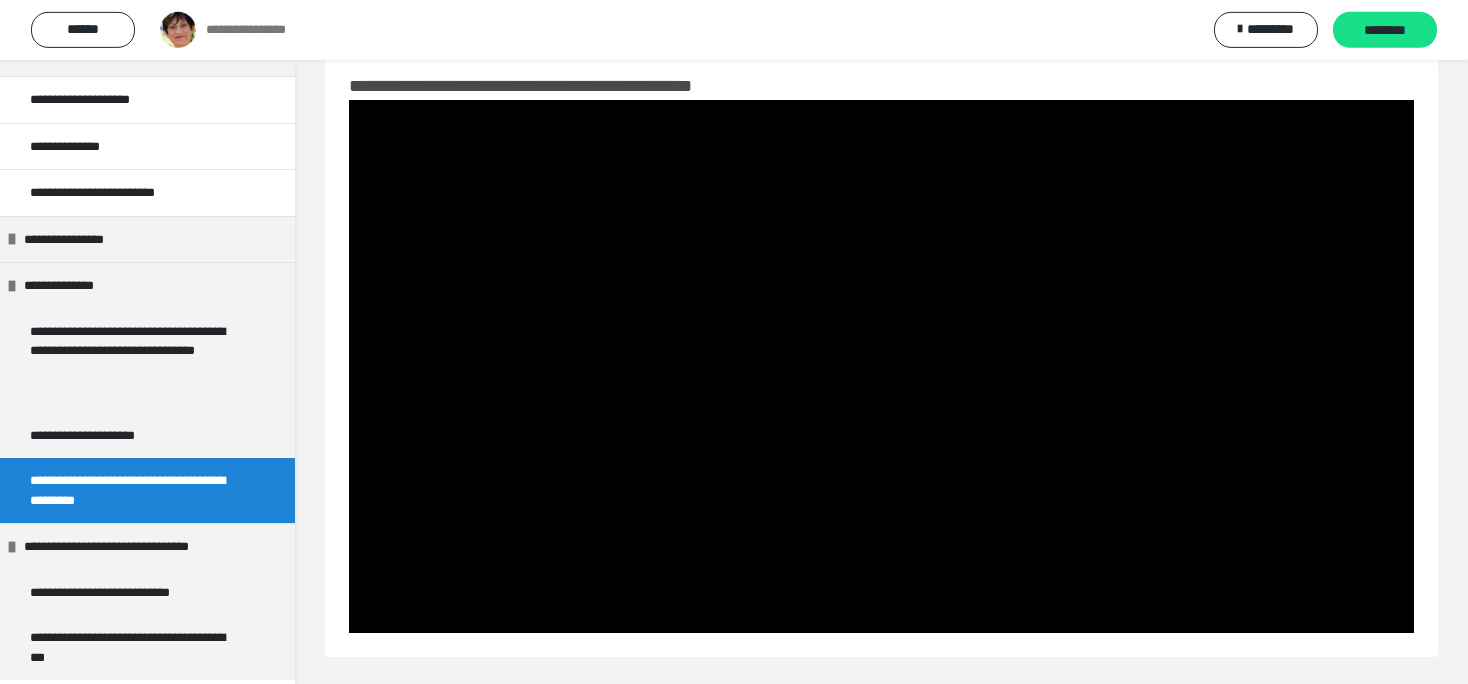 click at bounding box center (881, 366) 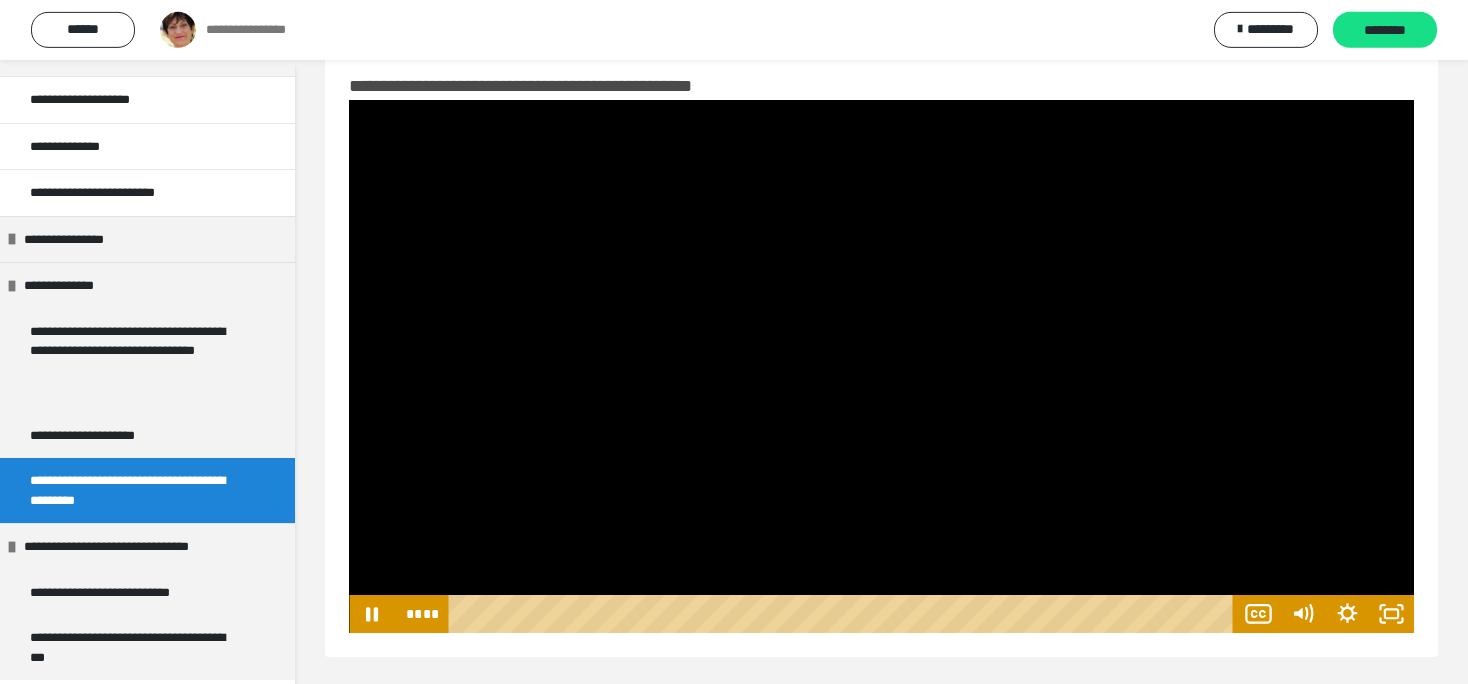 click at bounding box center (881, 366) 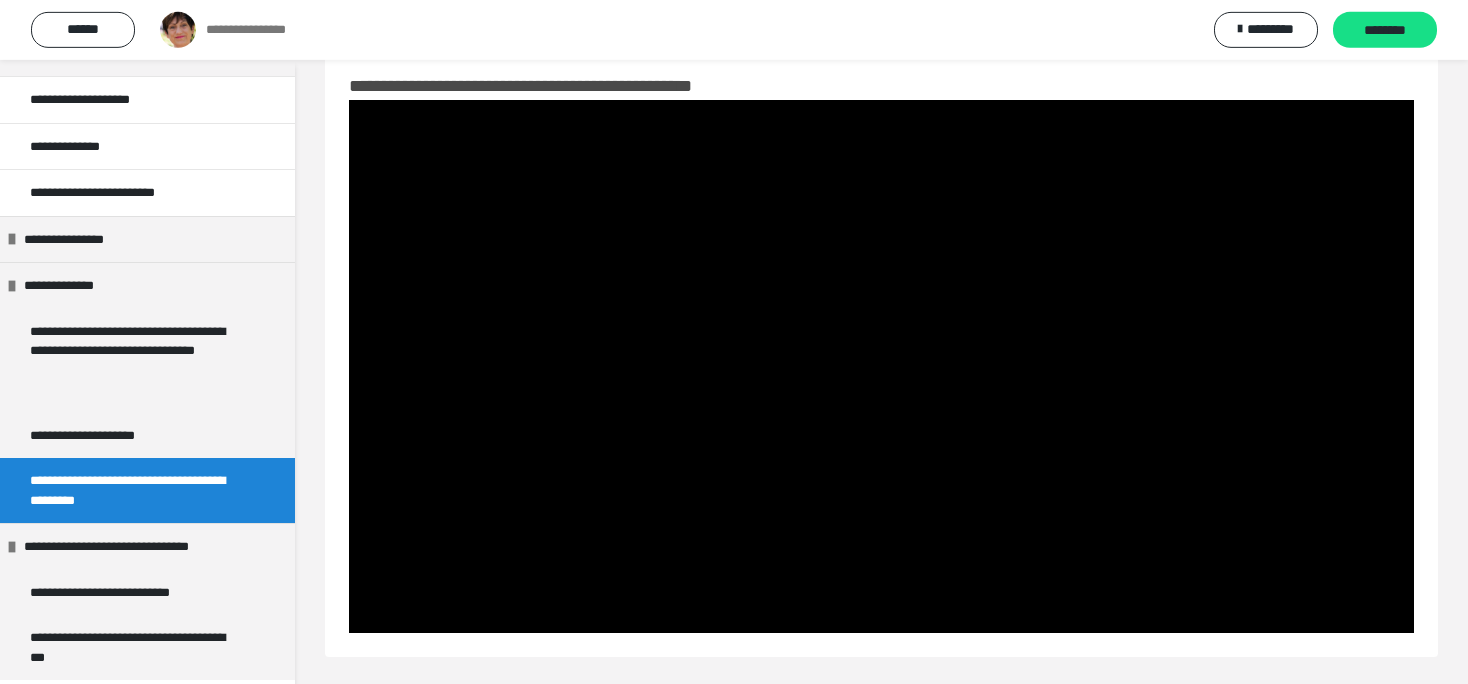 click at bounding box center (881, 366) 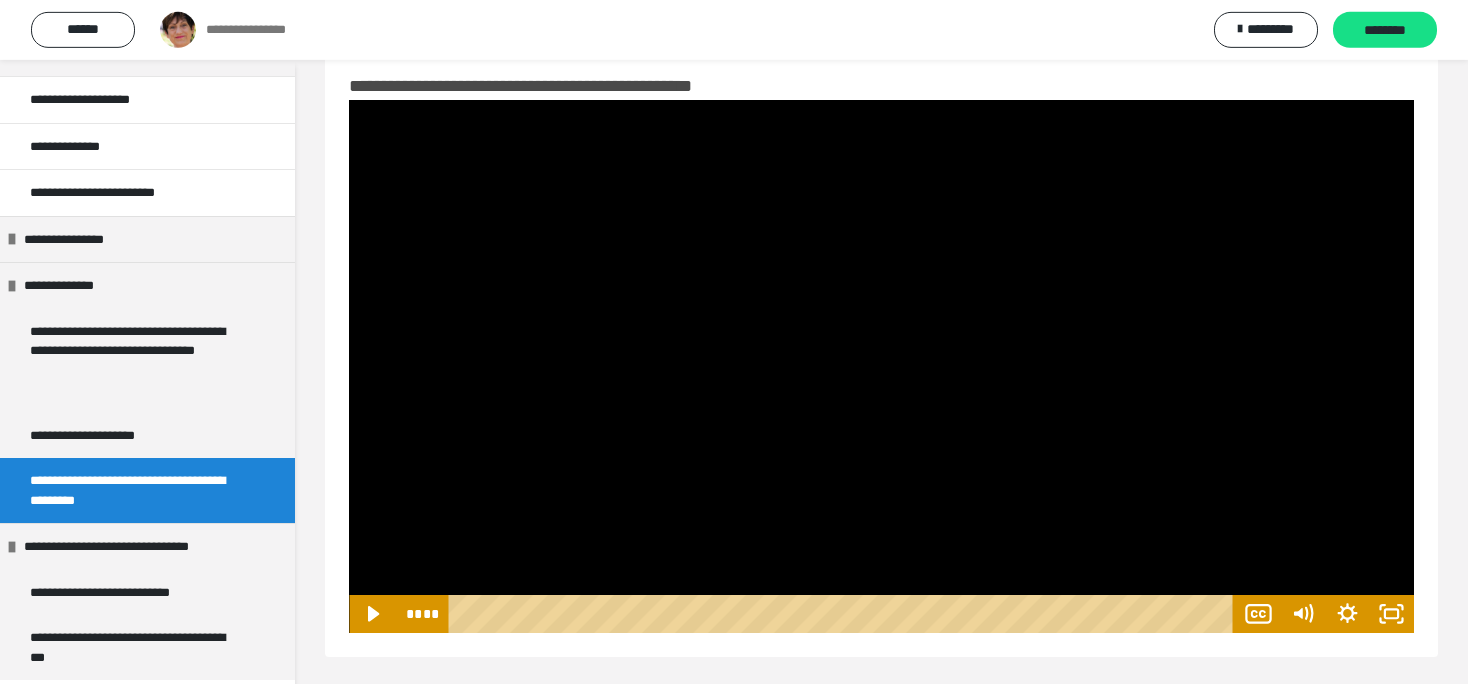 click at bounding box center (881, 366) 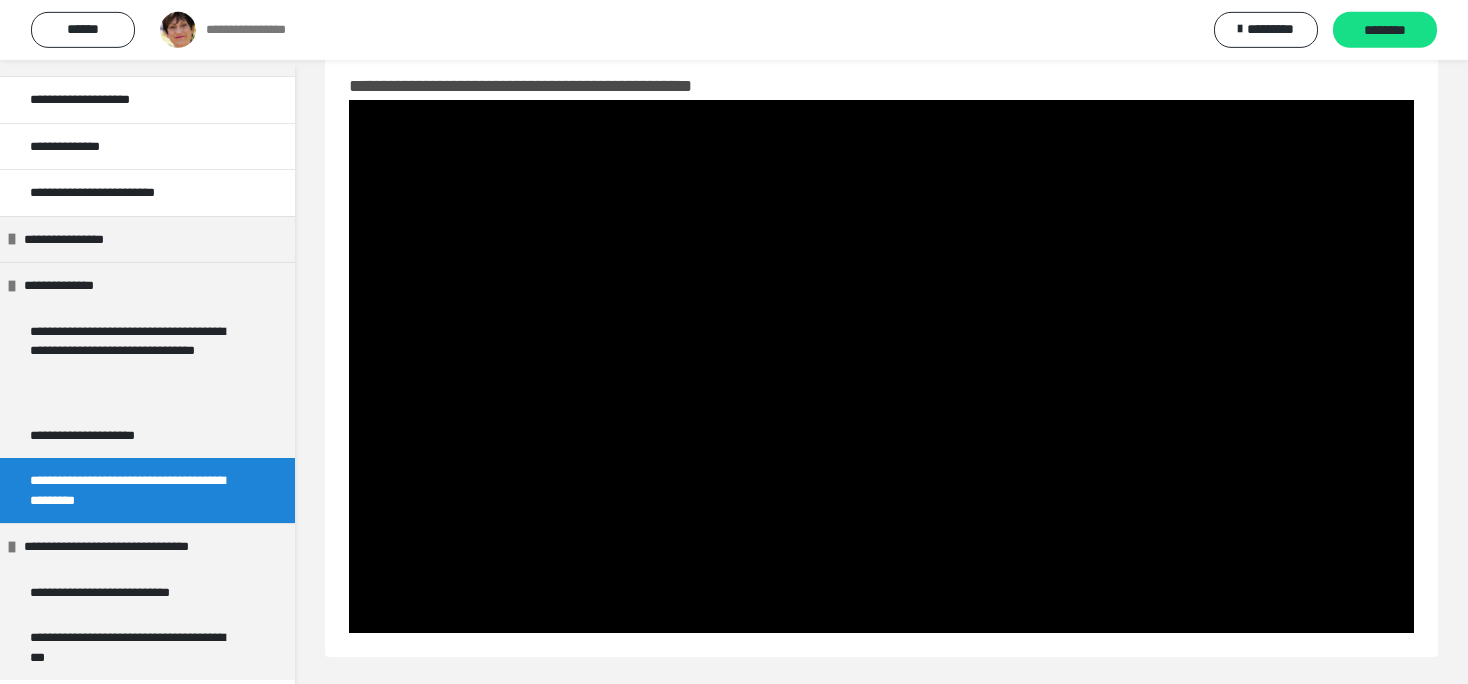 click at bounding box center [881, 366] 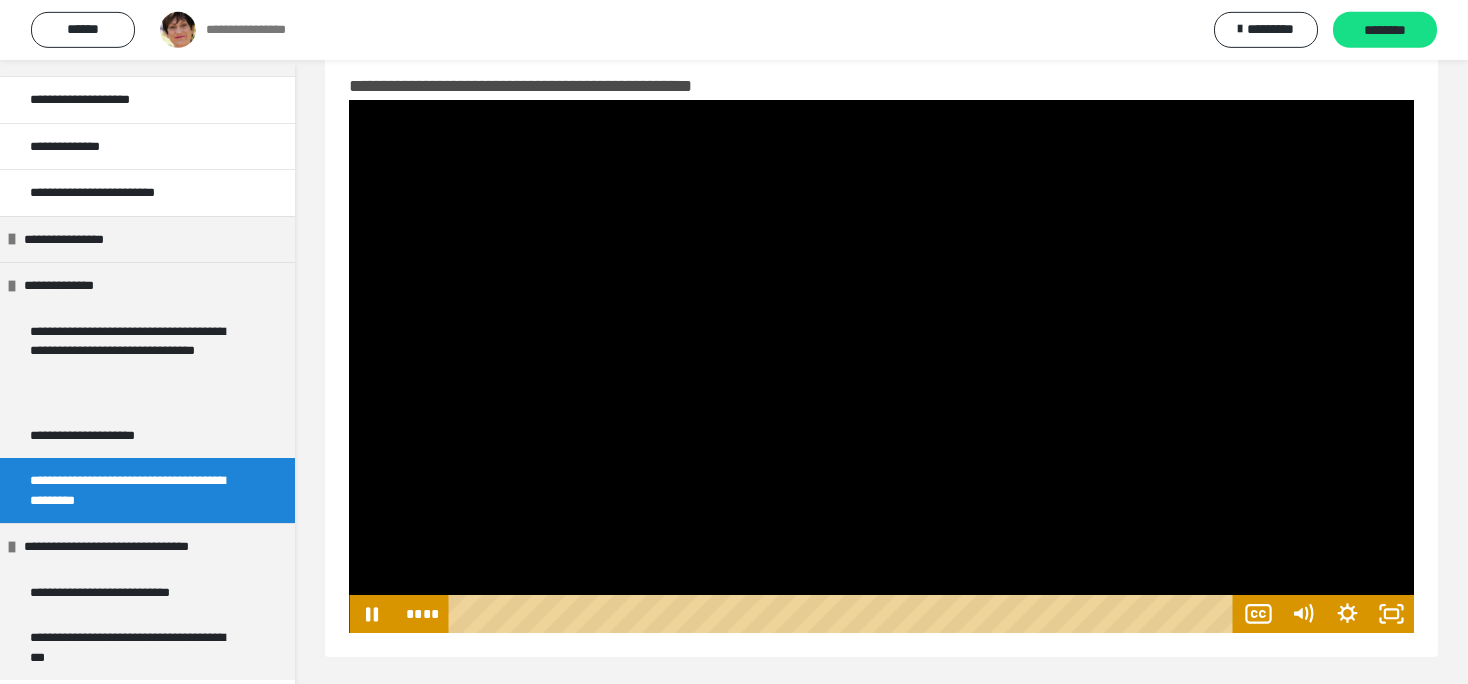 click at bounding box center [881, 366] 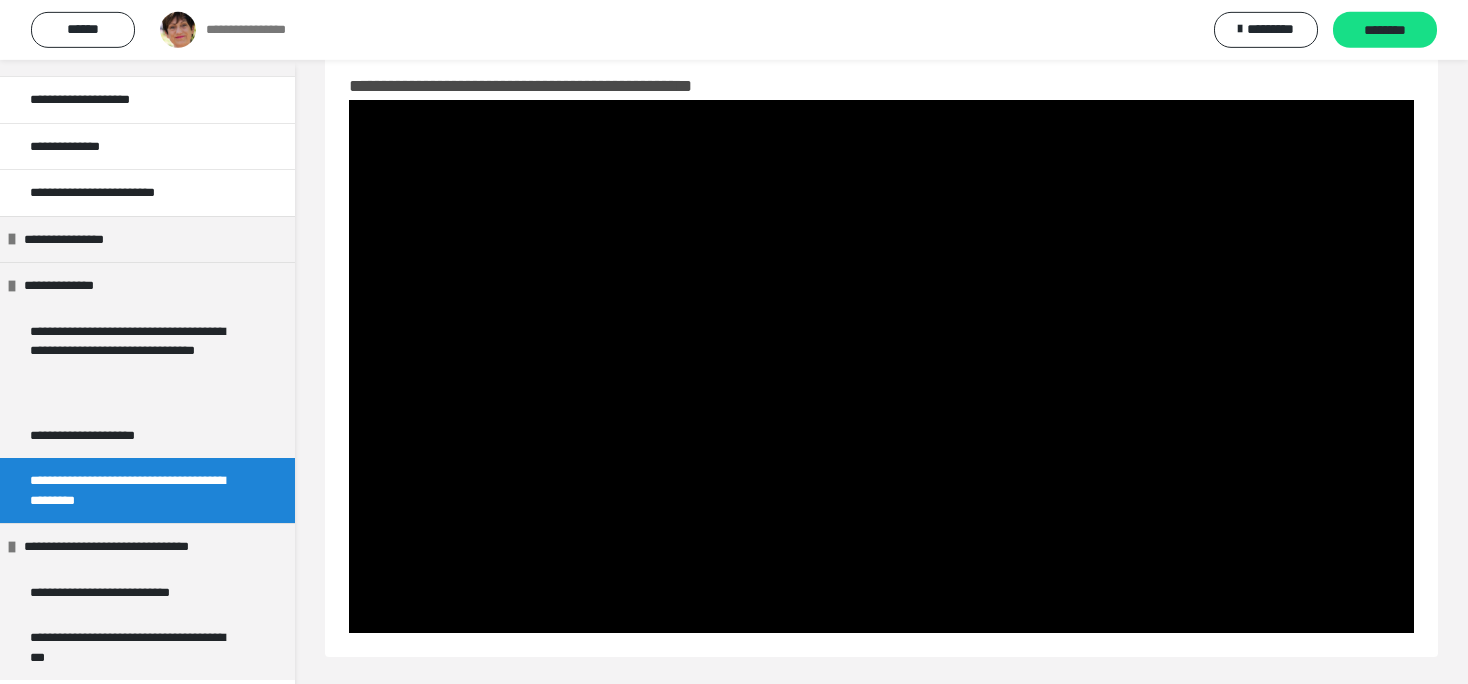 click at bounding box center (881, 366) 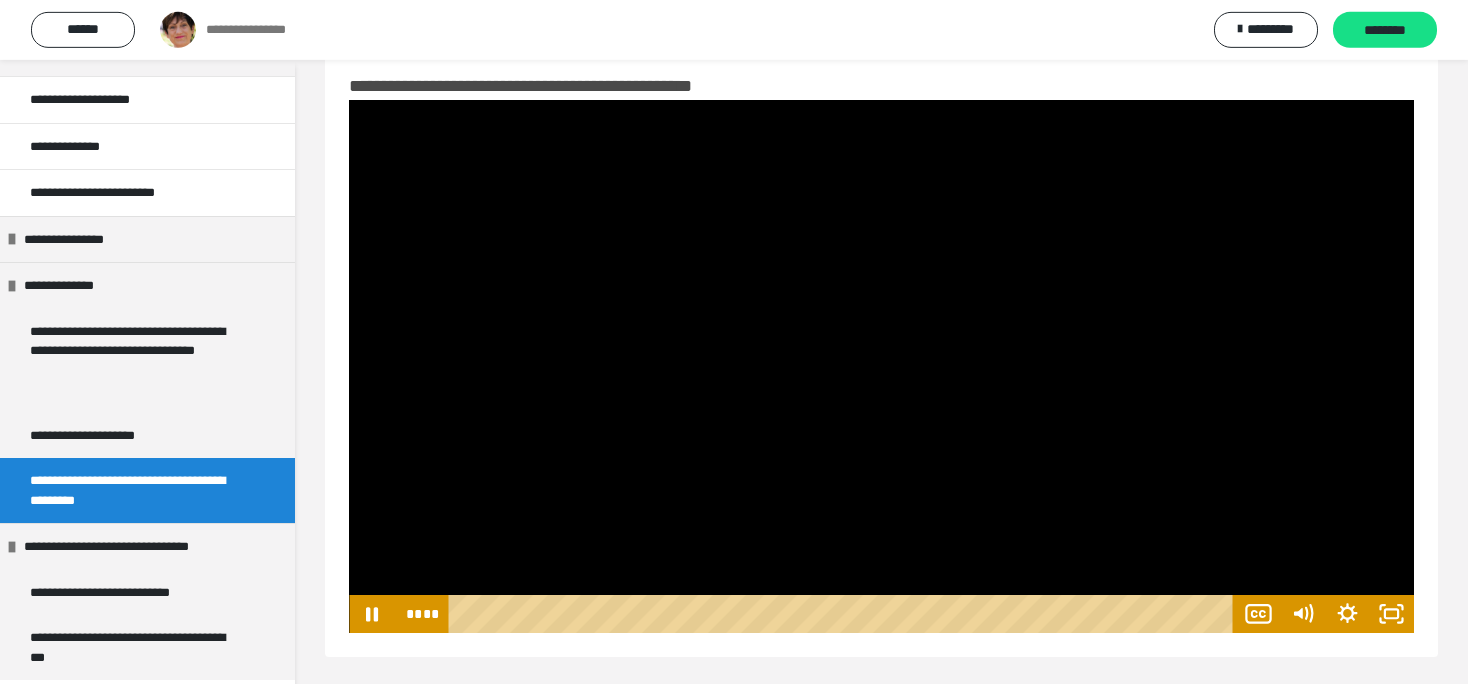 click at bounding box center [881, 366] 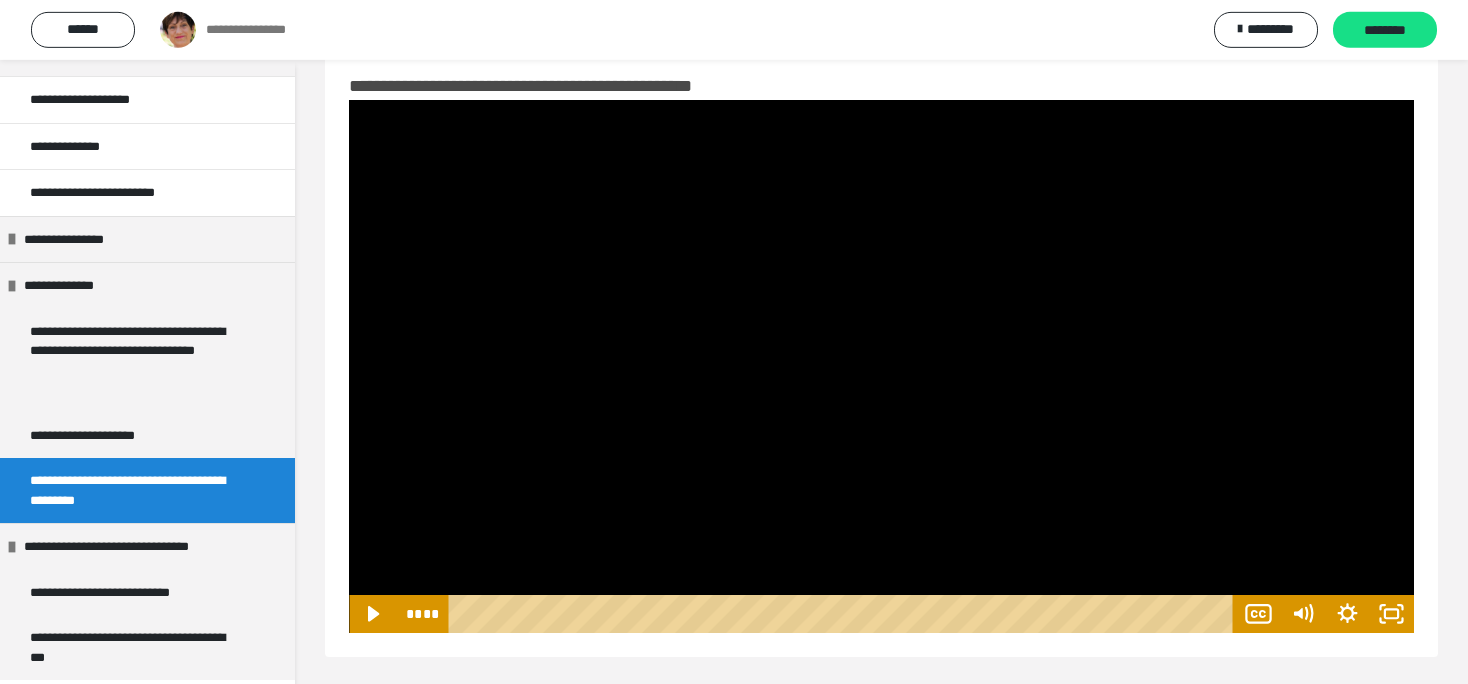 click at bounding box center (881, 366) 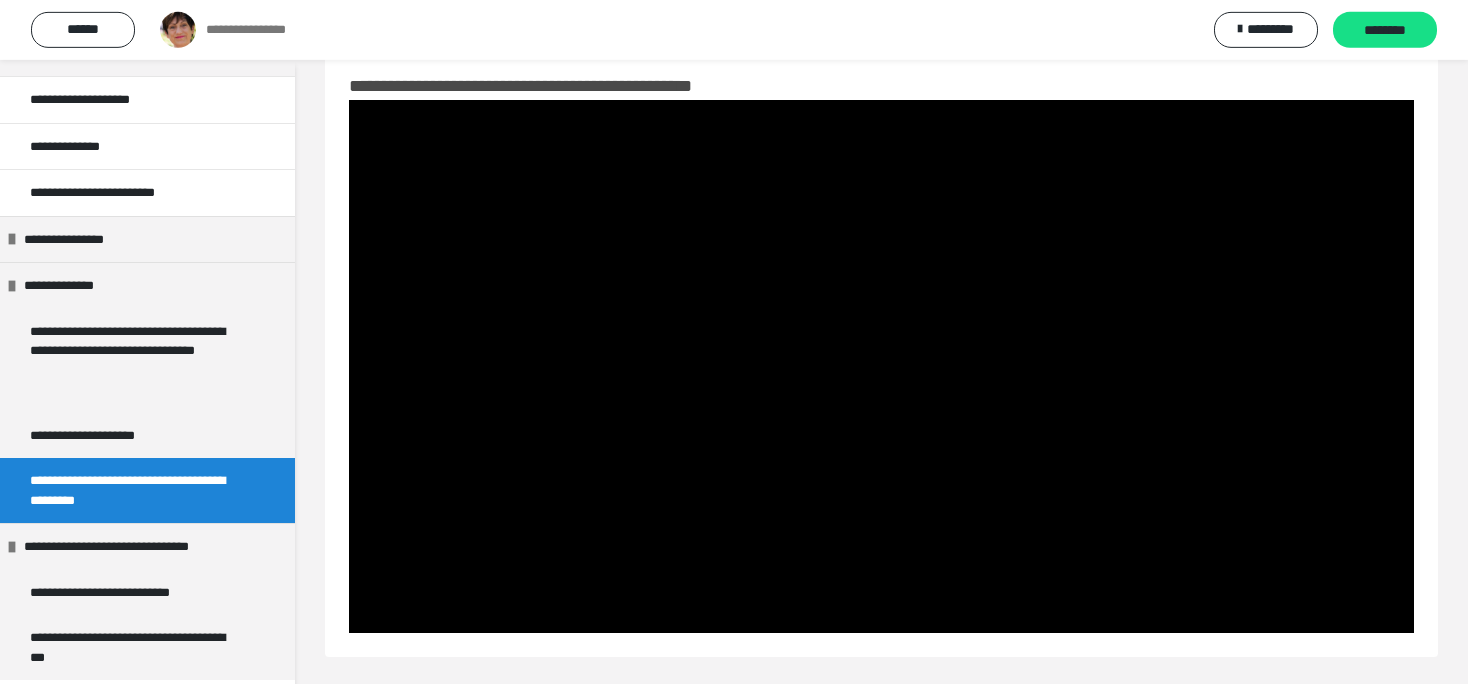 click at bounding box center (881, 366) 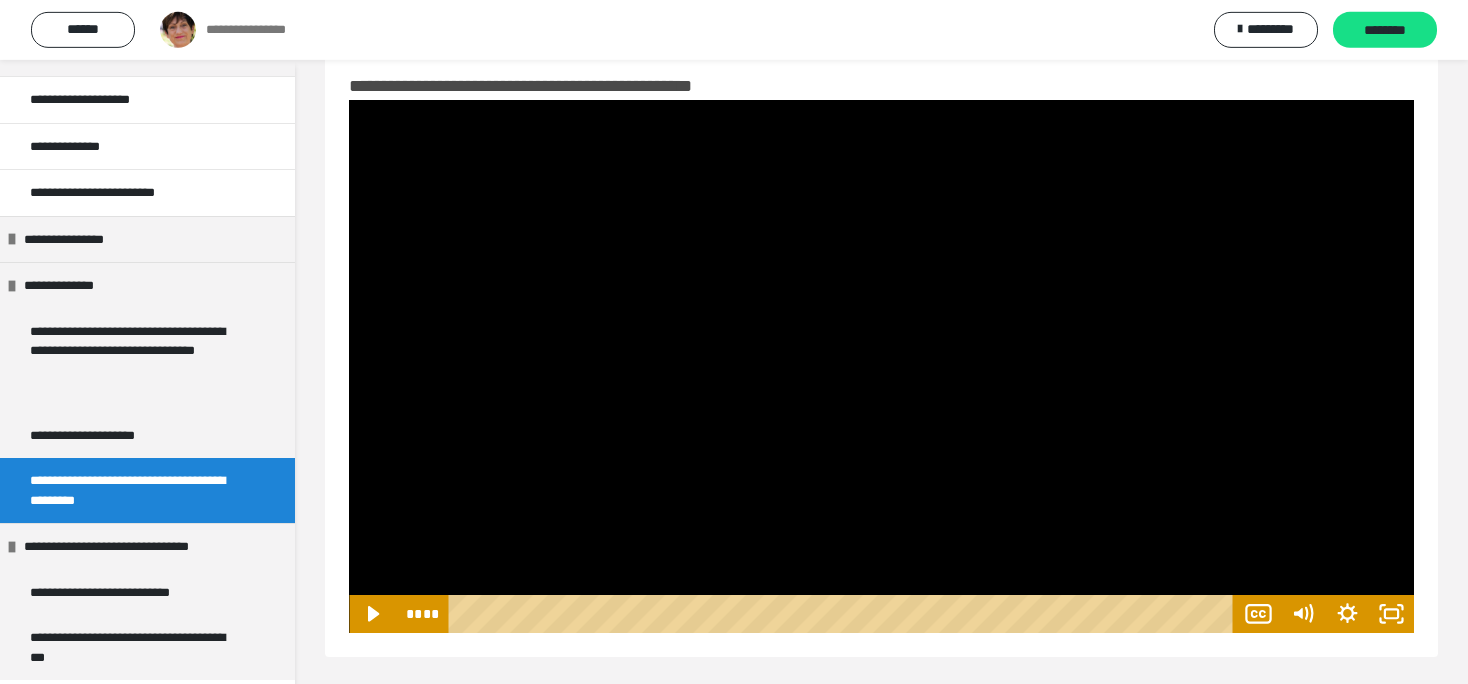 click at bounding box center (881, 366) 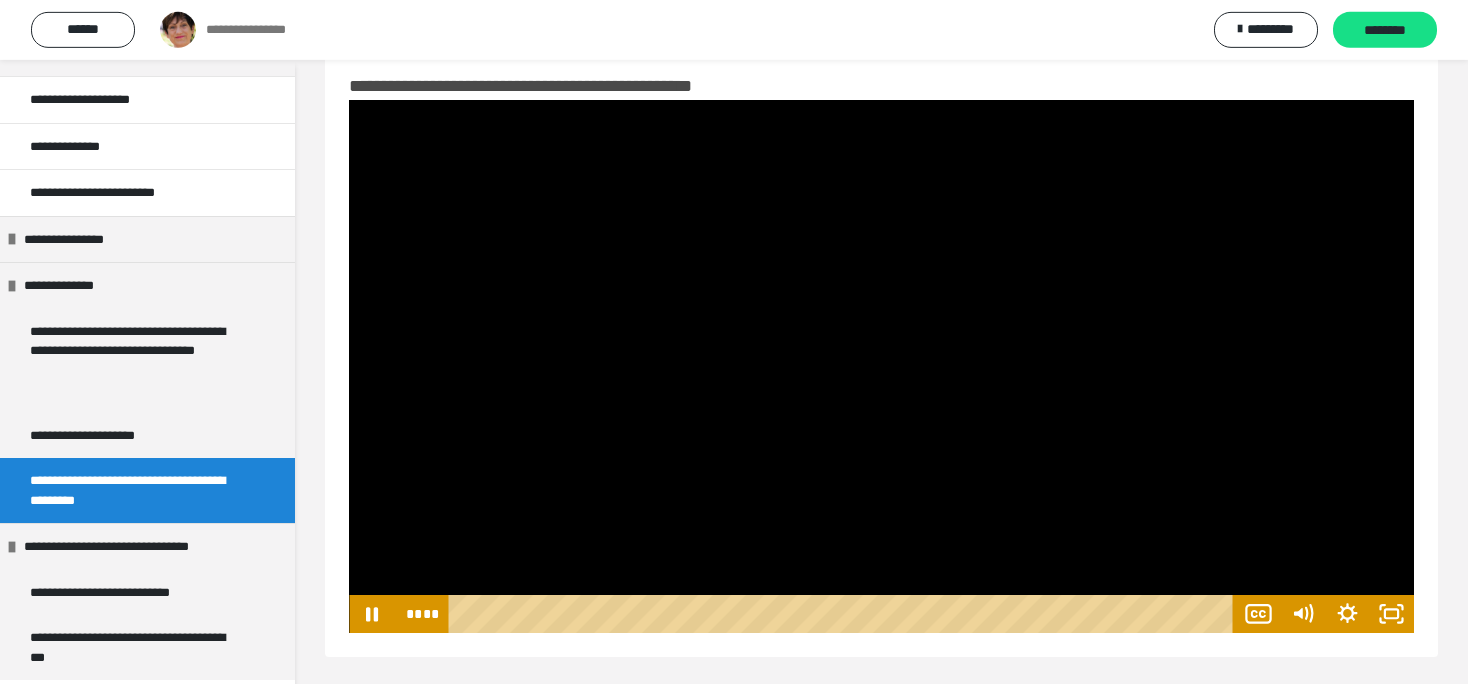 click at bounding box center (881, 366) 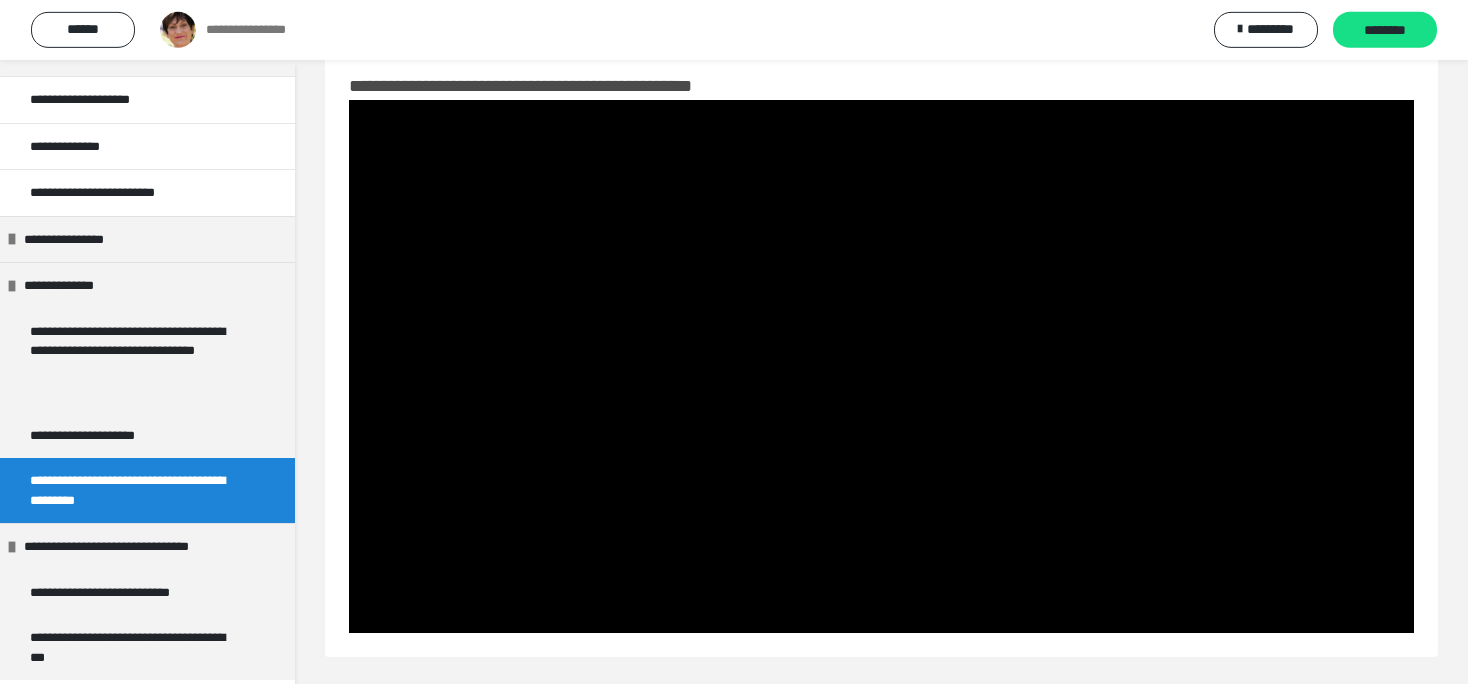 click at bounding box center [881, 366] 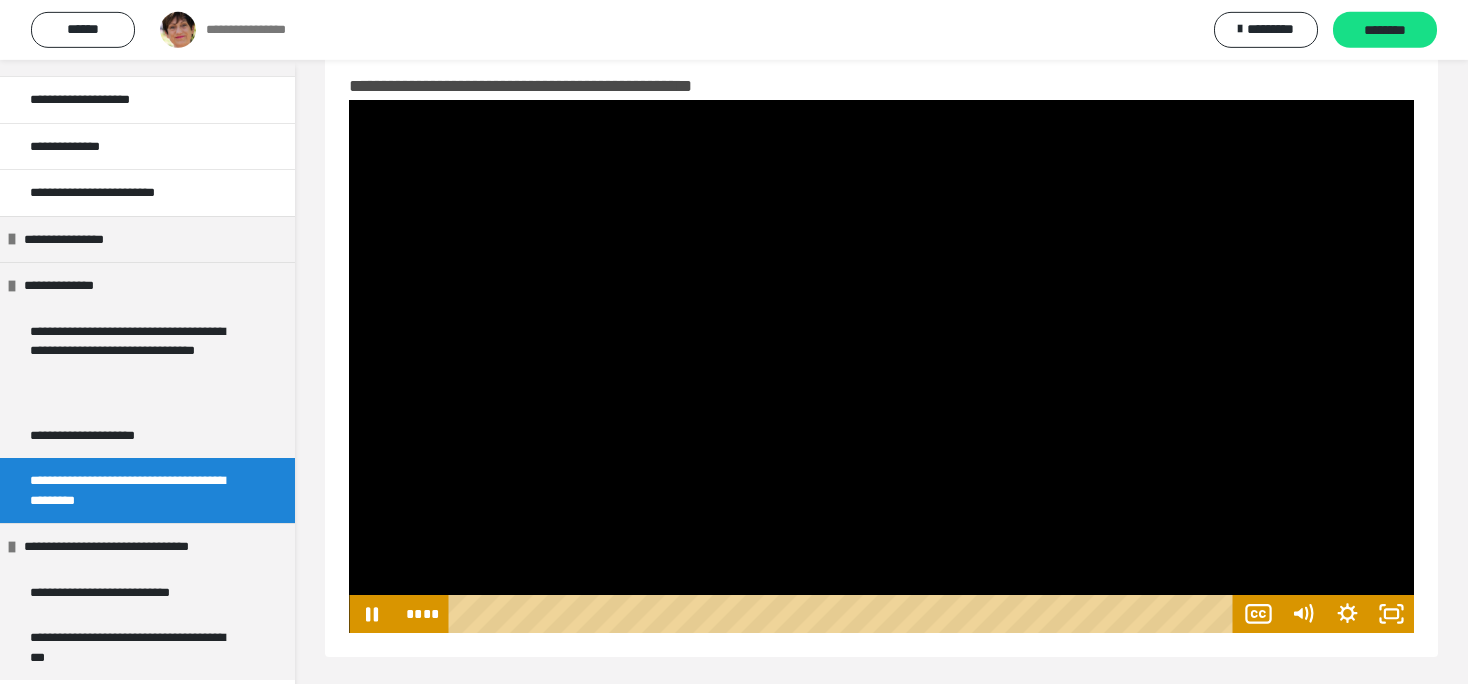click at bounding box center [881, 366] 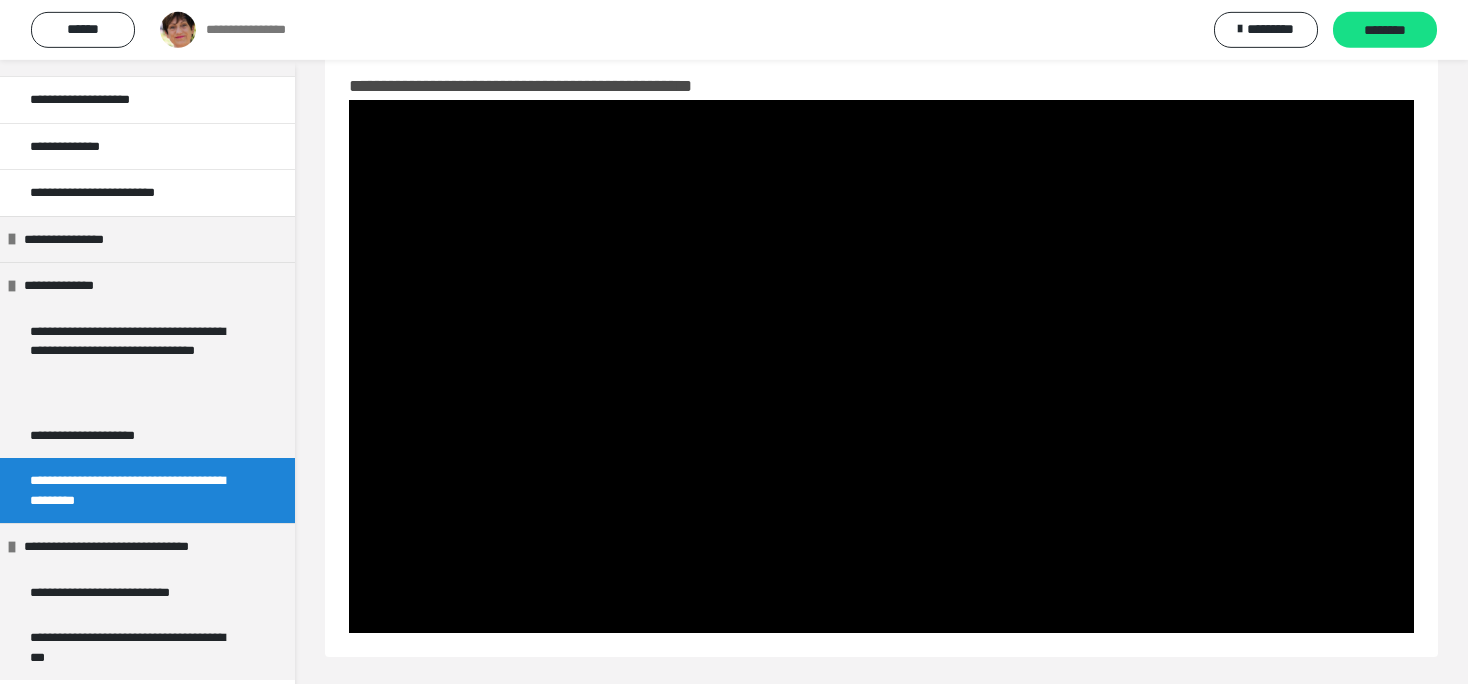 click at bounding box center (881, 366) 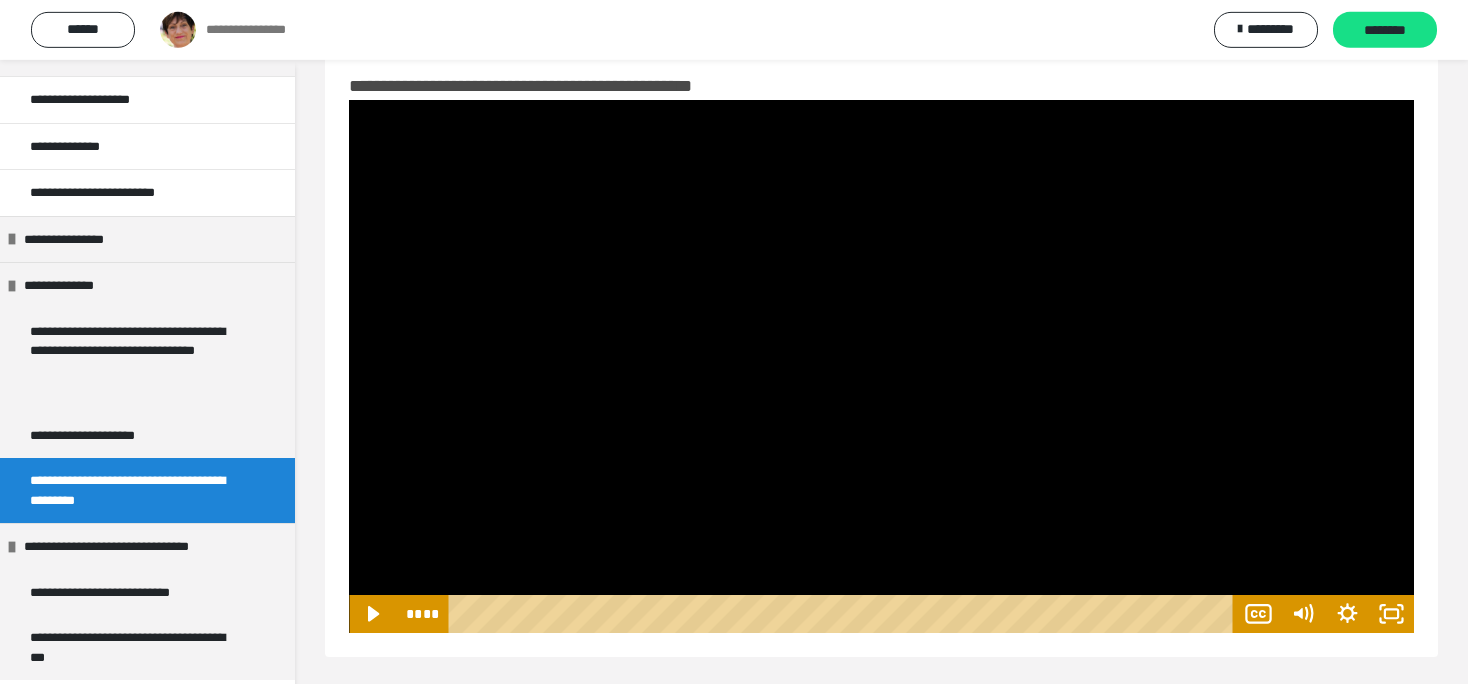 click at bounding box center (881, 366) 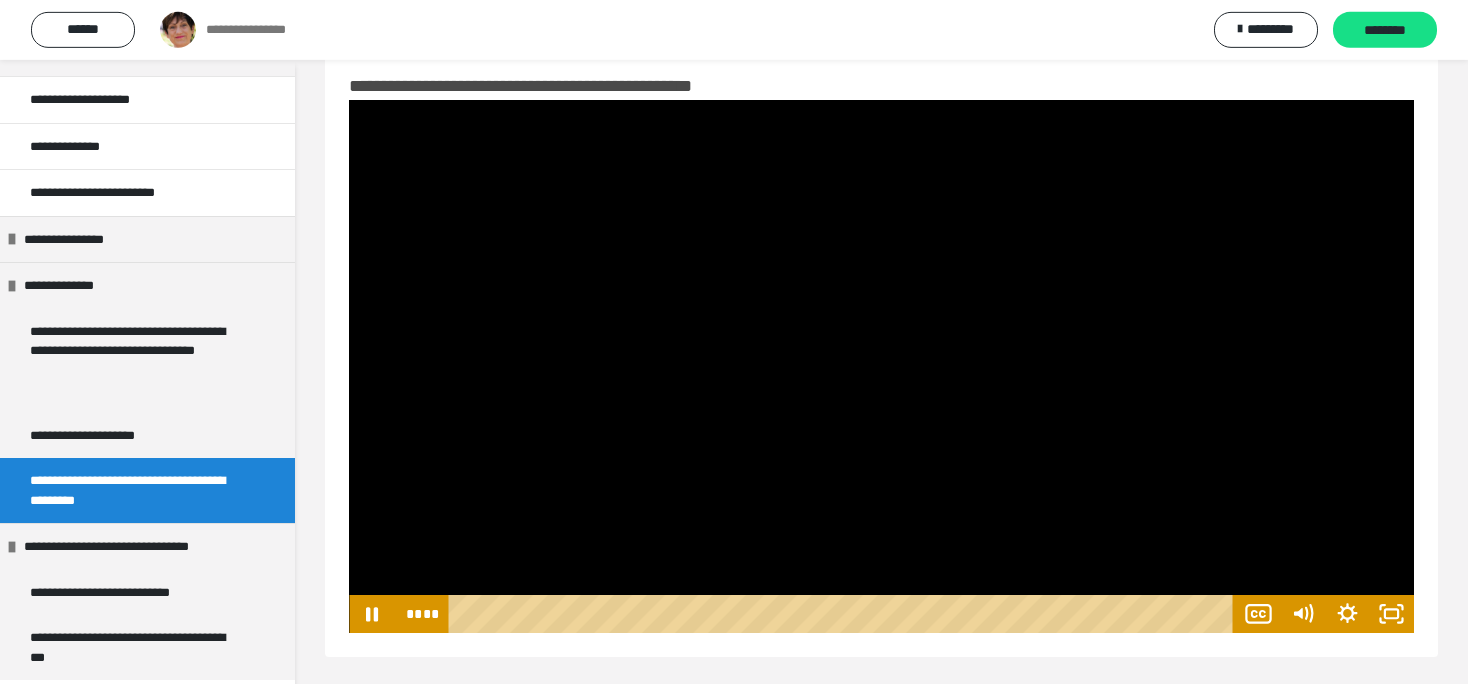 click at bounding box center [881, 366] 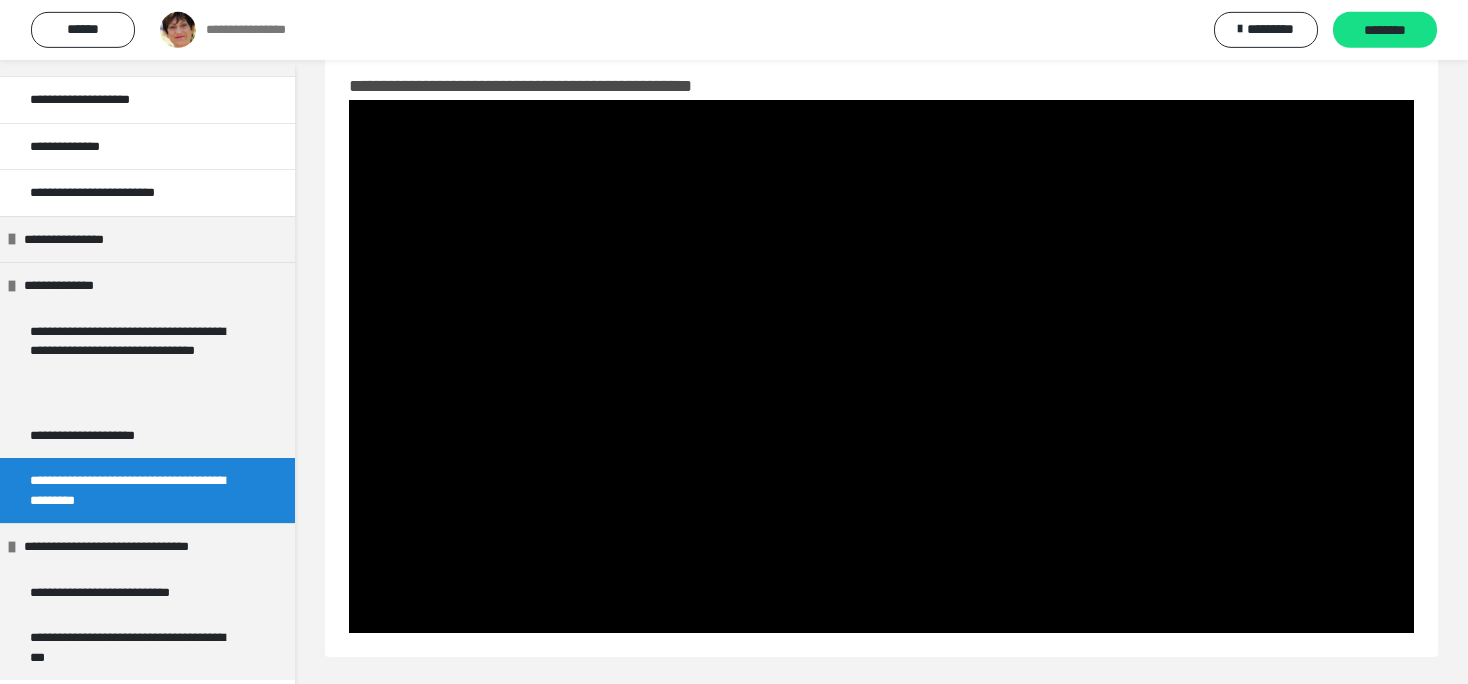 click at bounding box center [881, 366] 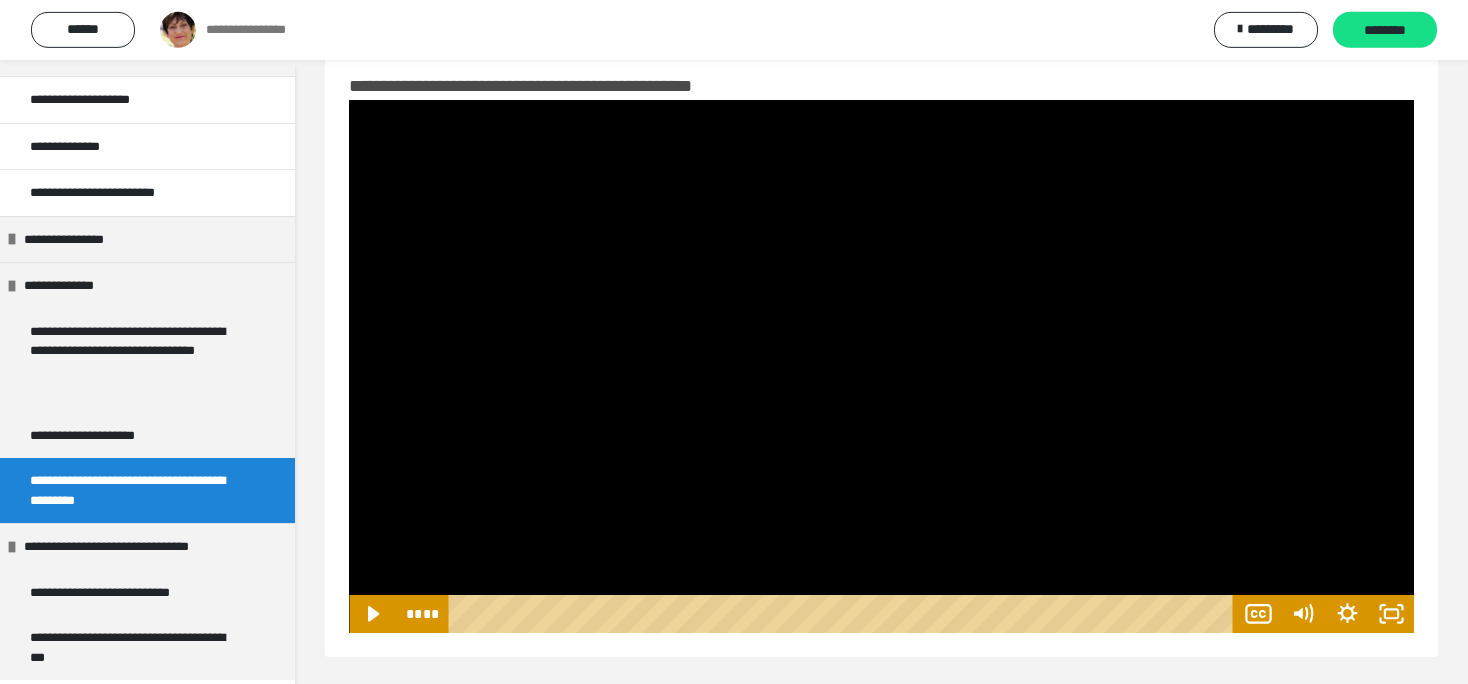 click at bounding box center [881, 366] 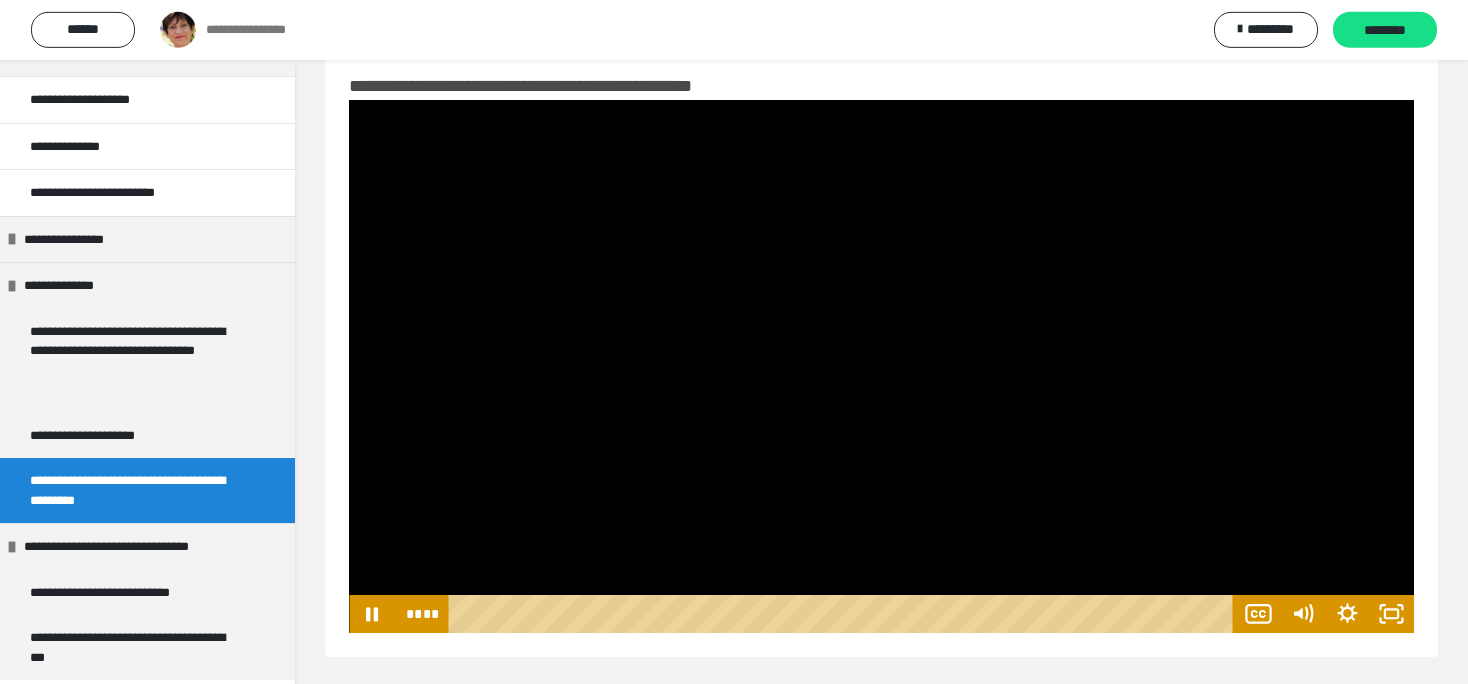 click at bounding box center (881, 366) 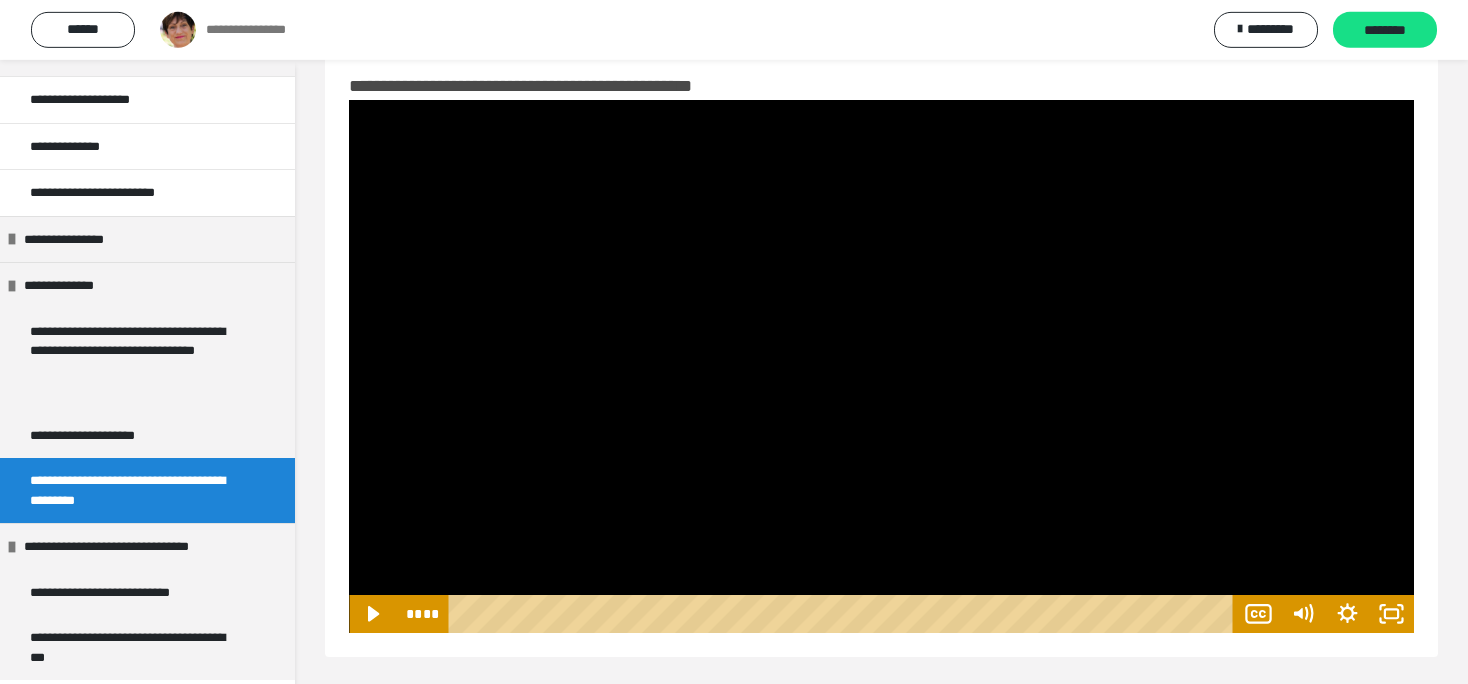 click at bounding box center [881, 366] 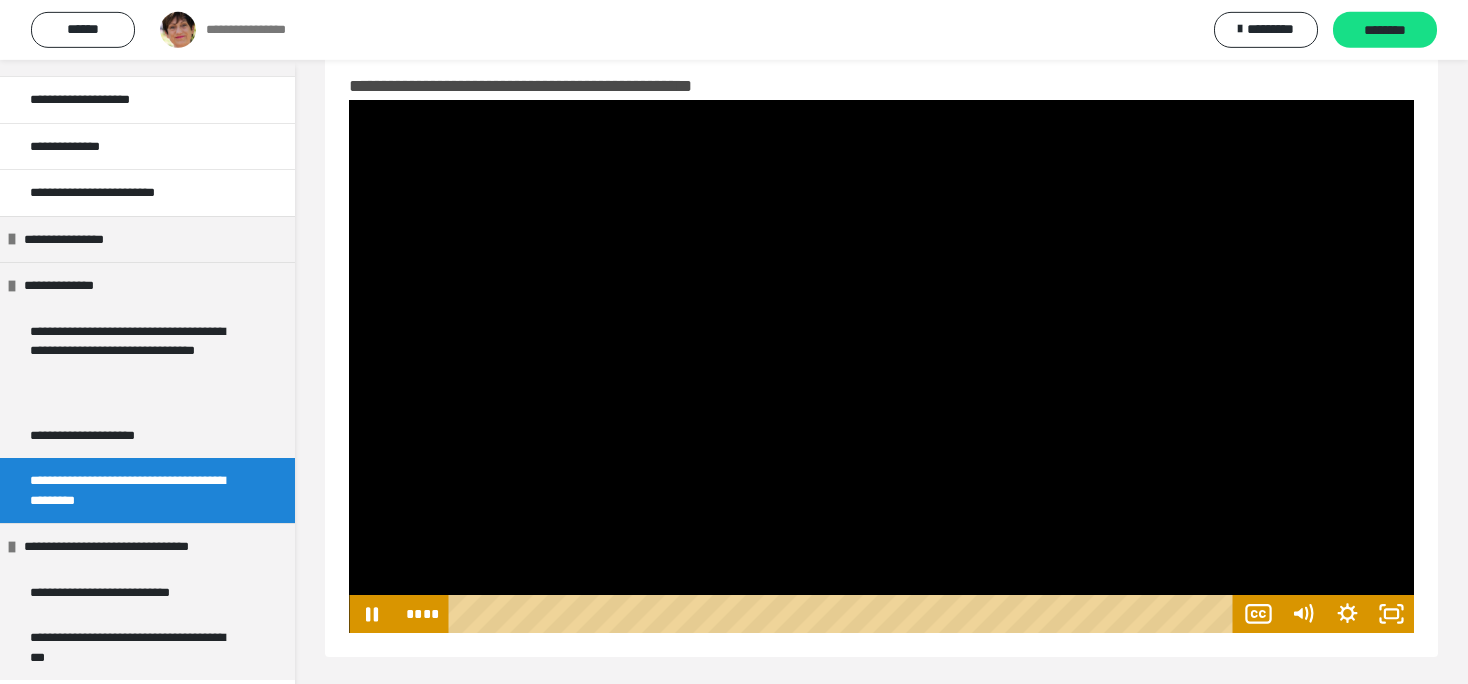 click at bounding box center [881, 366] 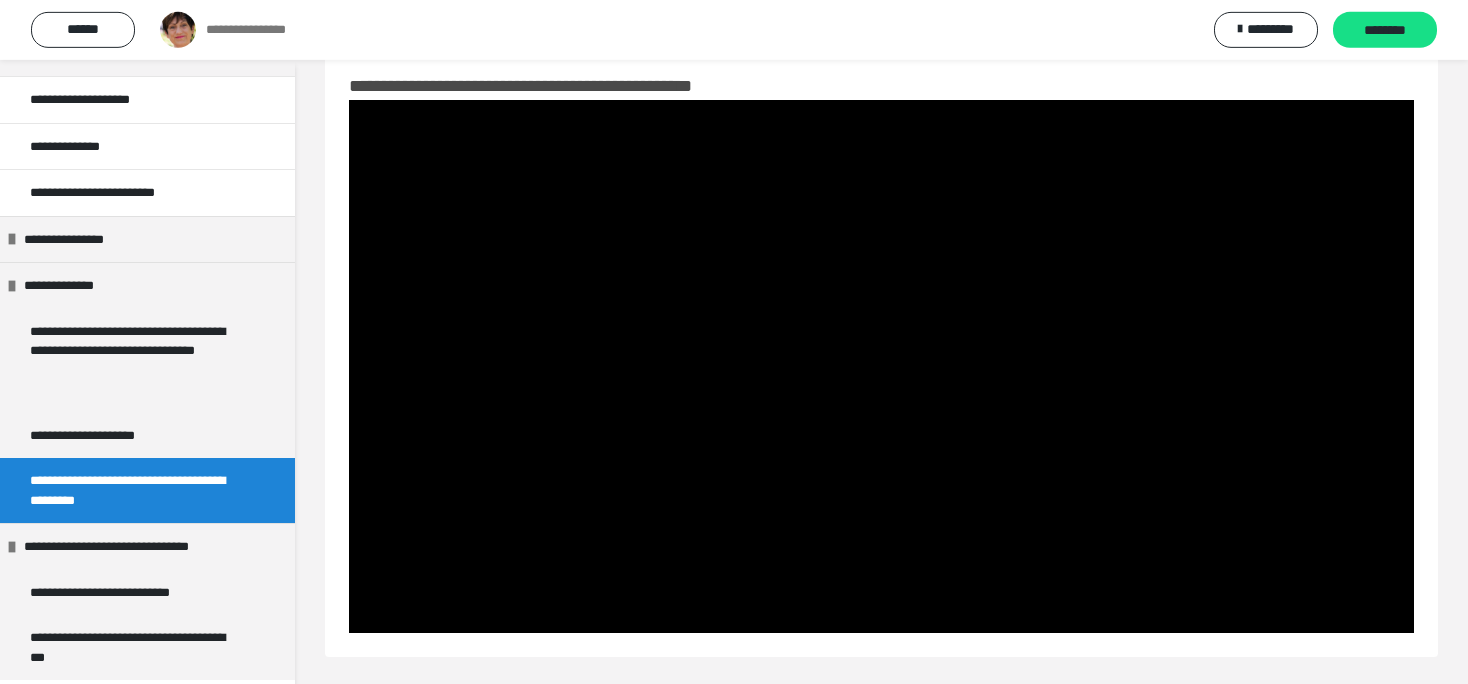click at bounding box center [881, 366] 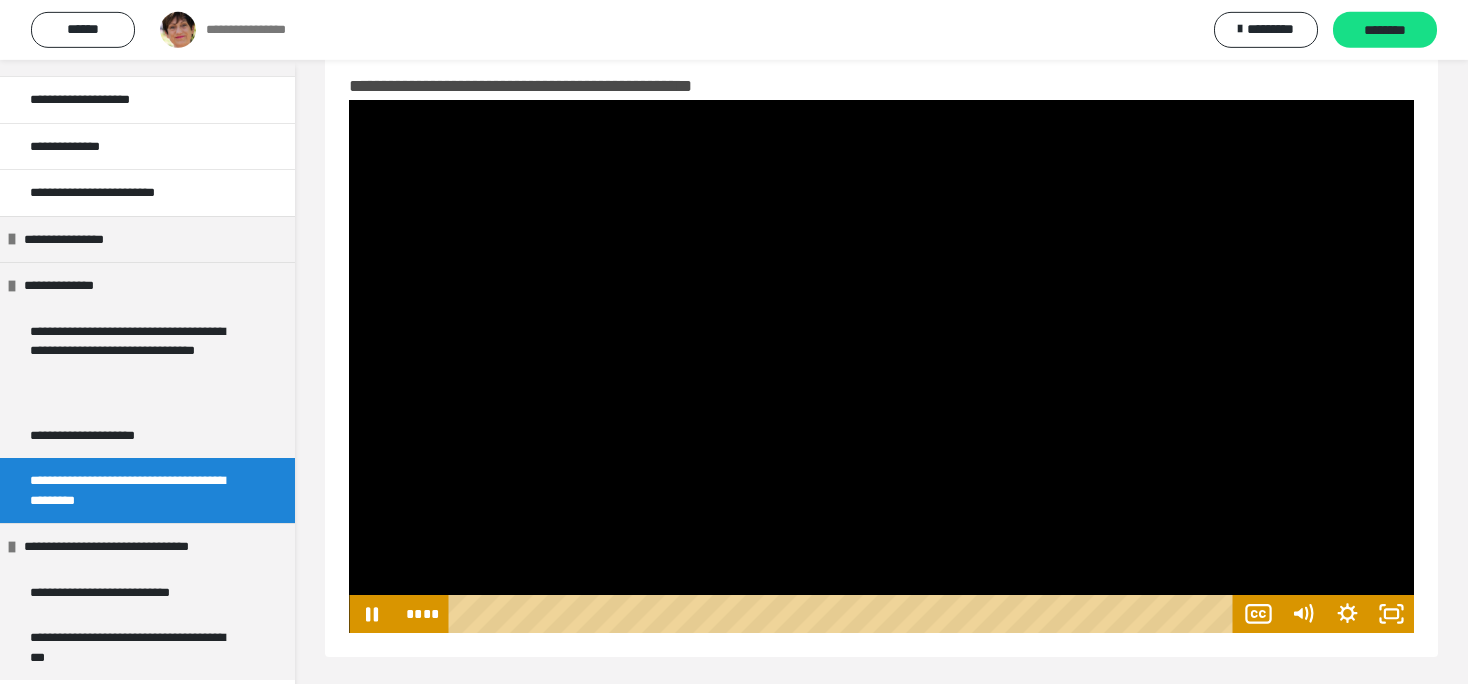 click at bounding box center (881, 366) 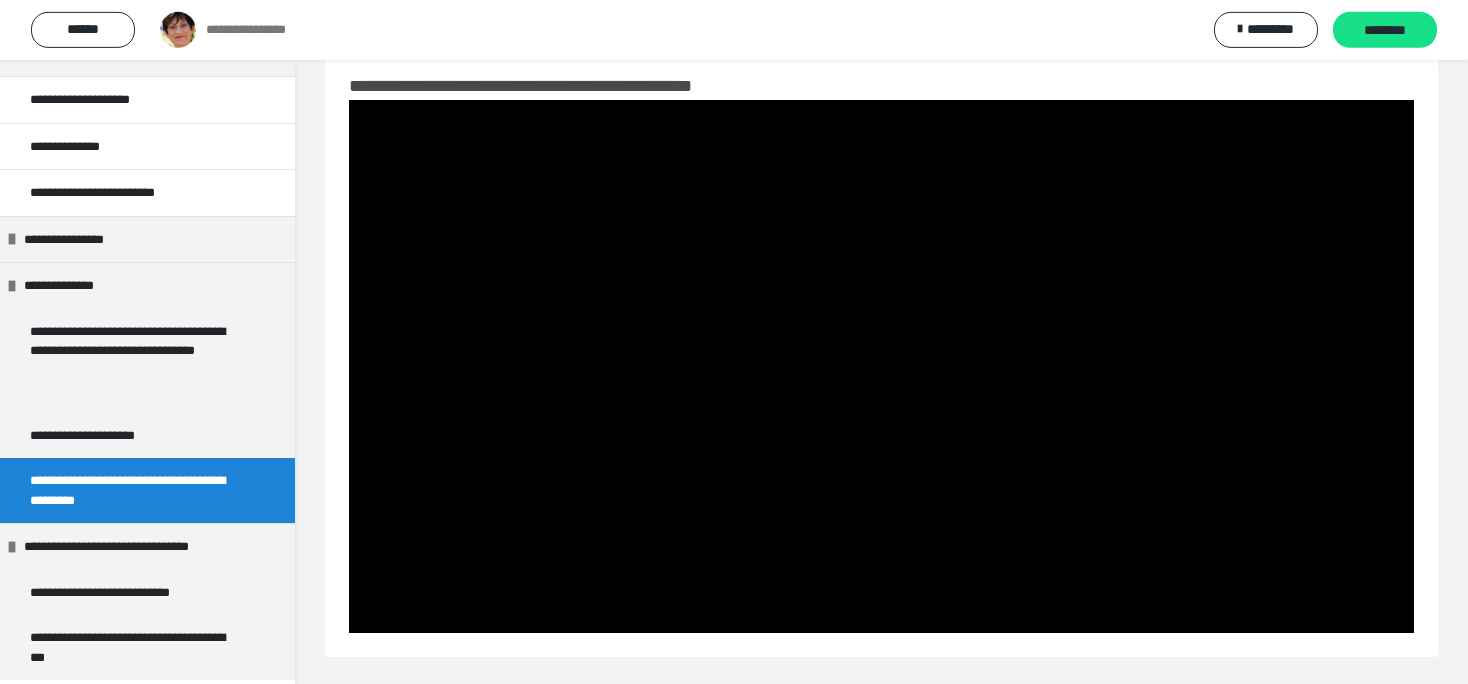 click at bounding box center [881, 366] 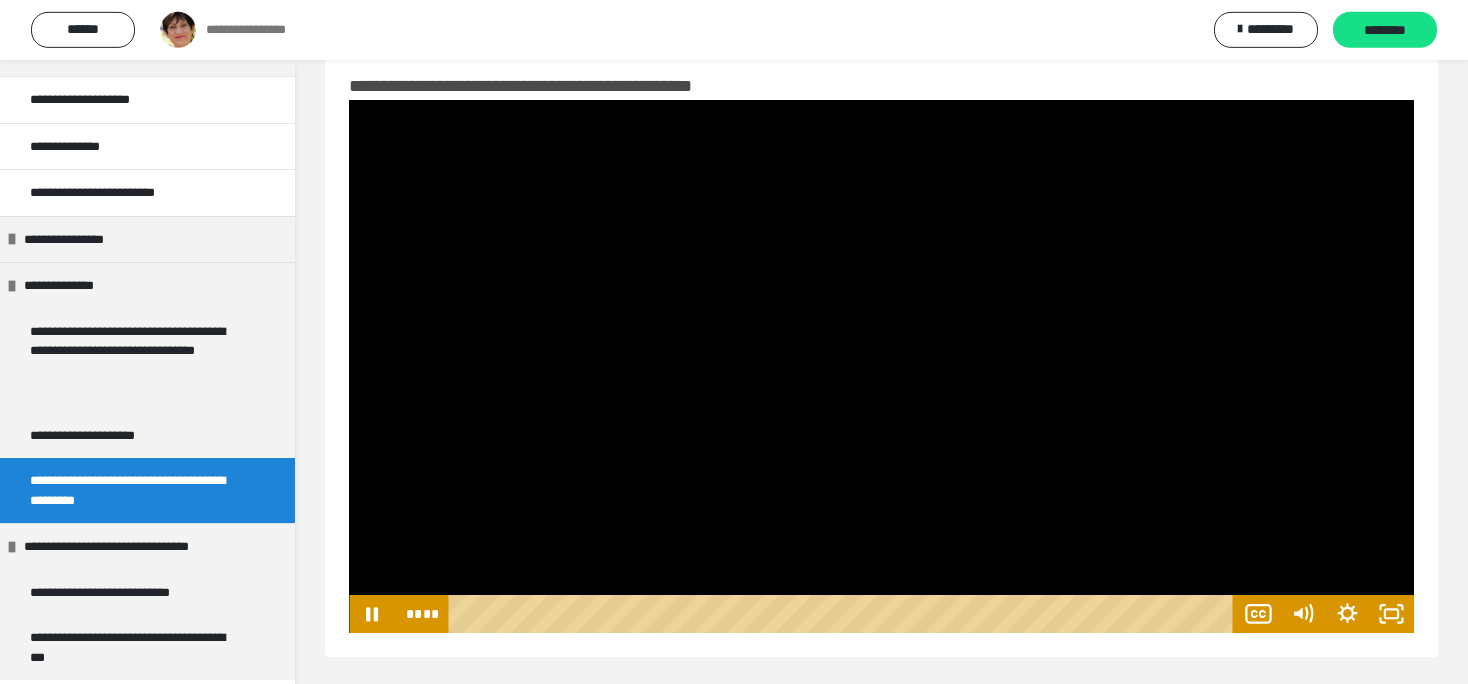 click at bounding box center [881, 366] 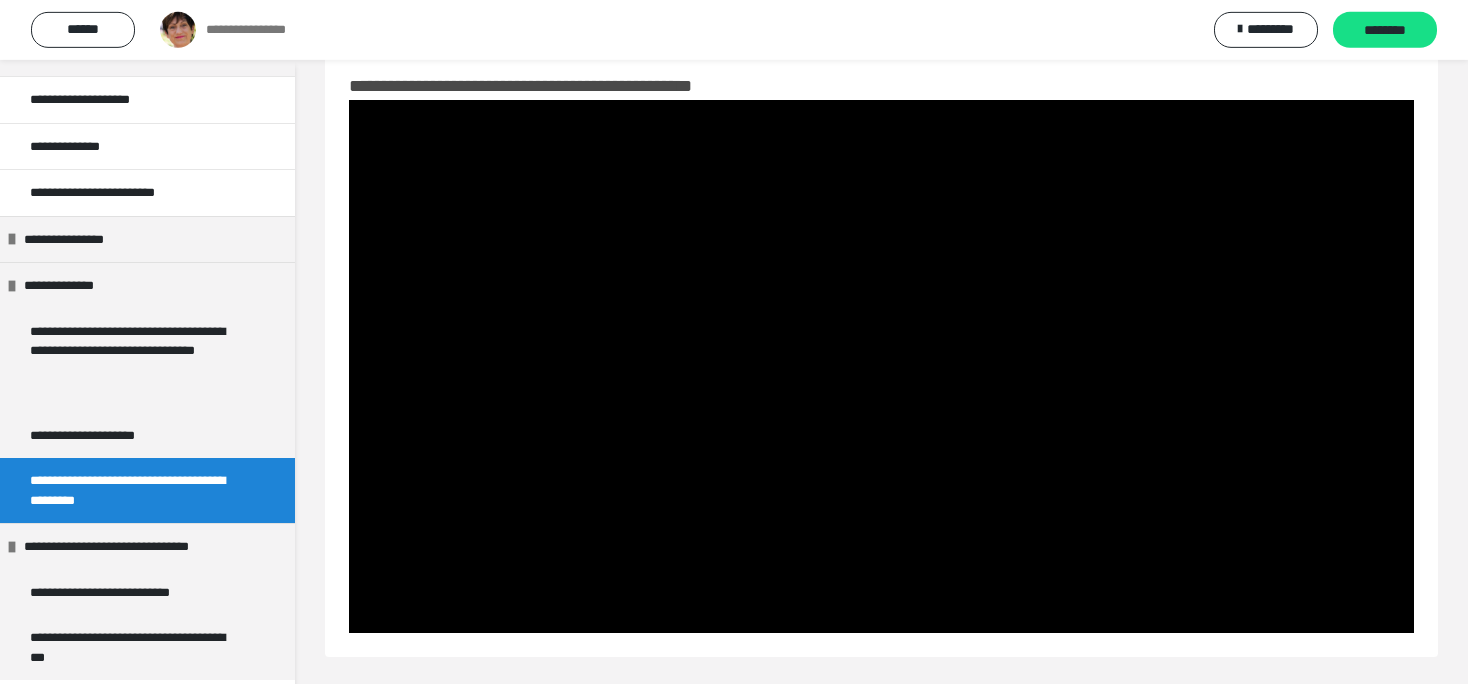 click at bounding box center [881, 366] 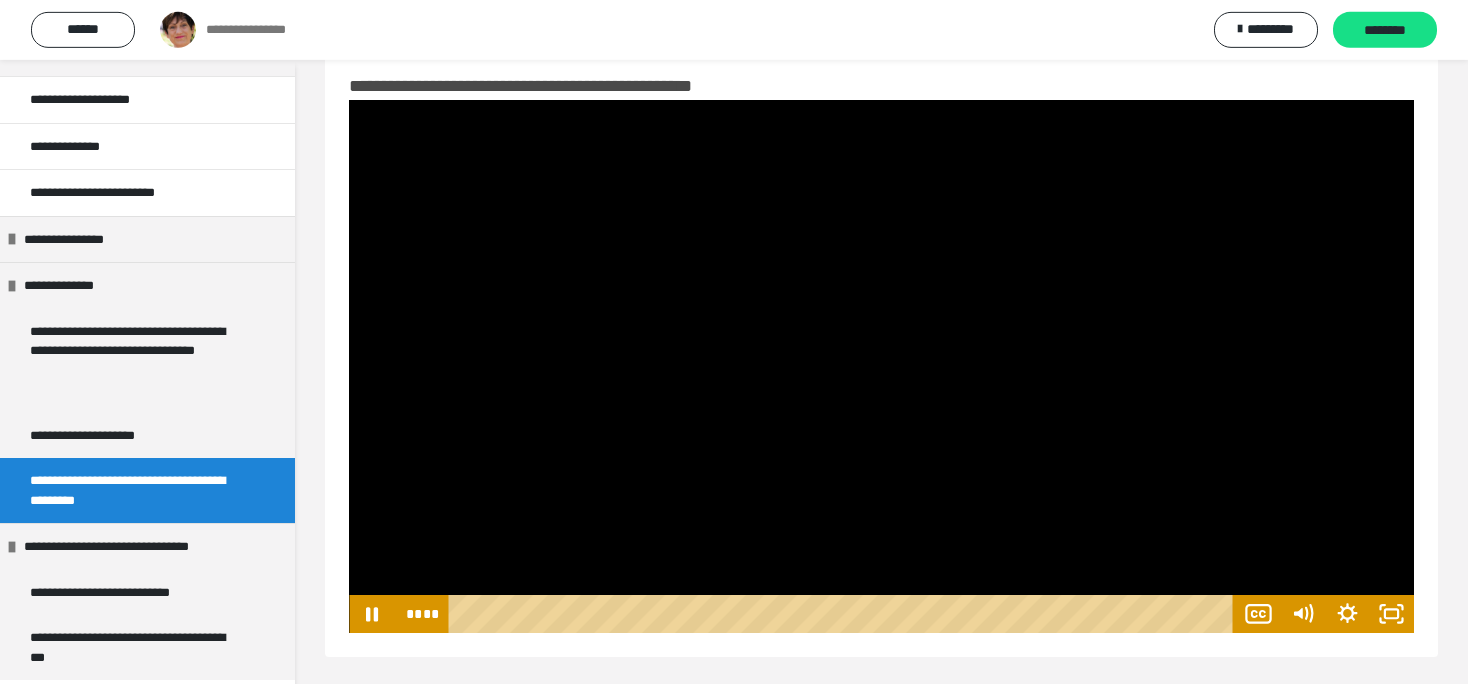 click at bounding box center [881, 366] 